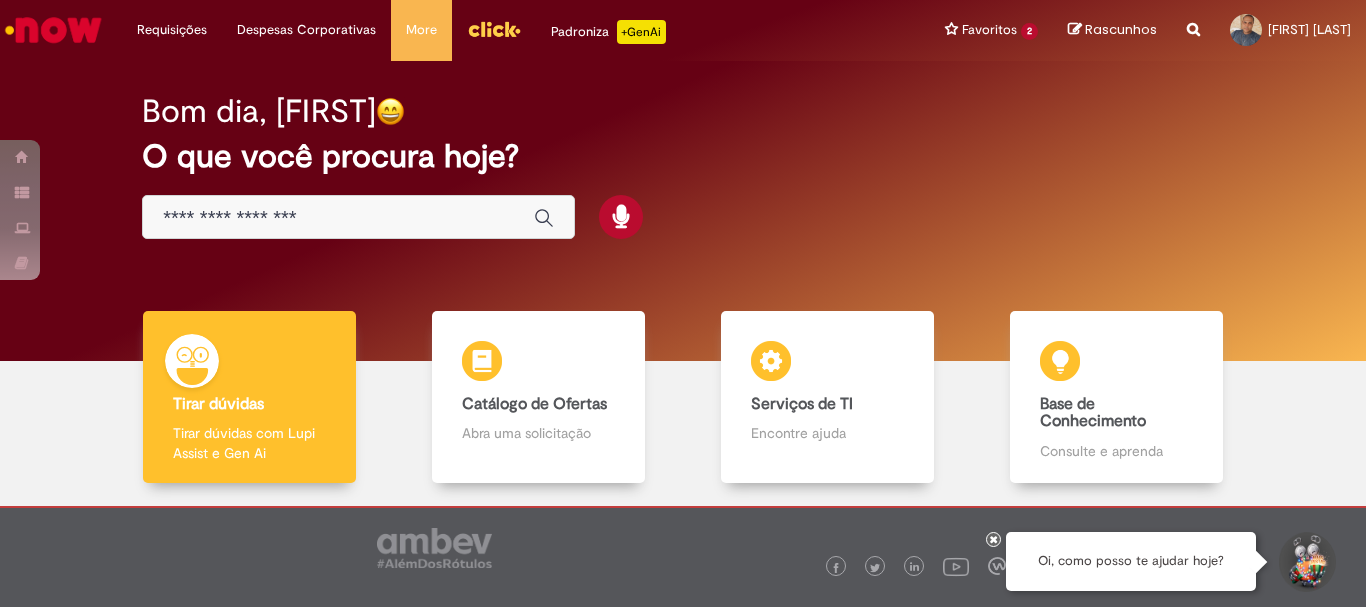 scroll, scrollTop: 0, scrollLeft: 0, axis: both 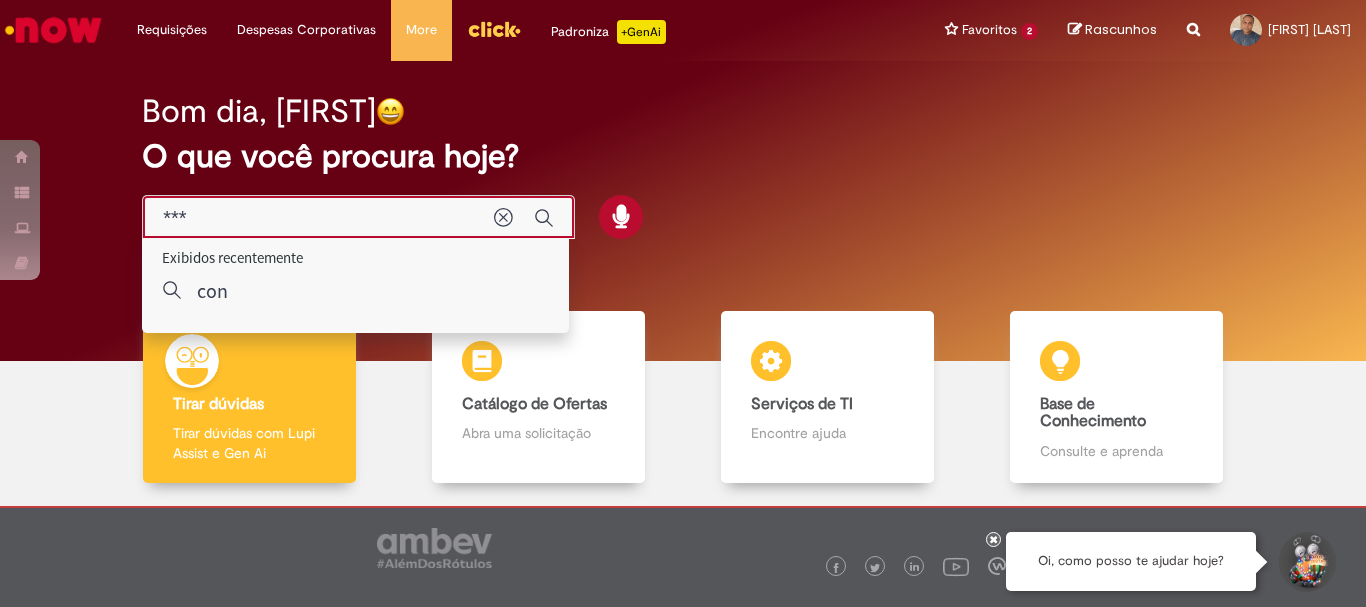 type on "****" 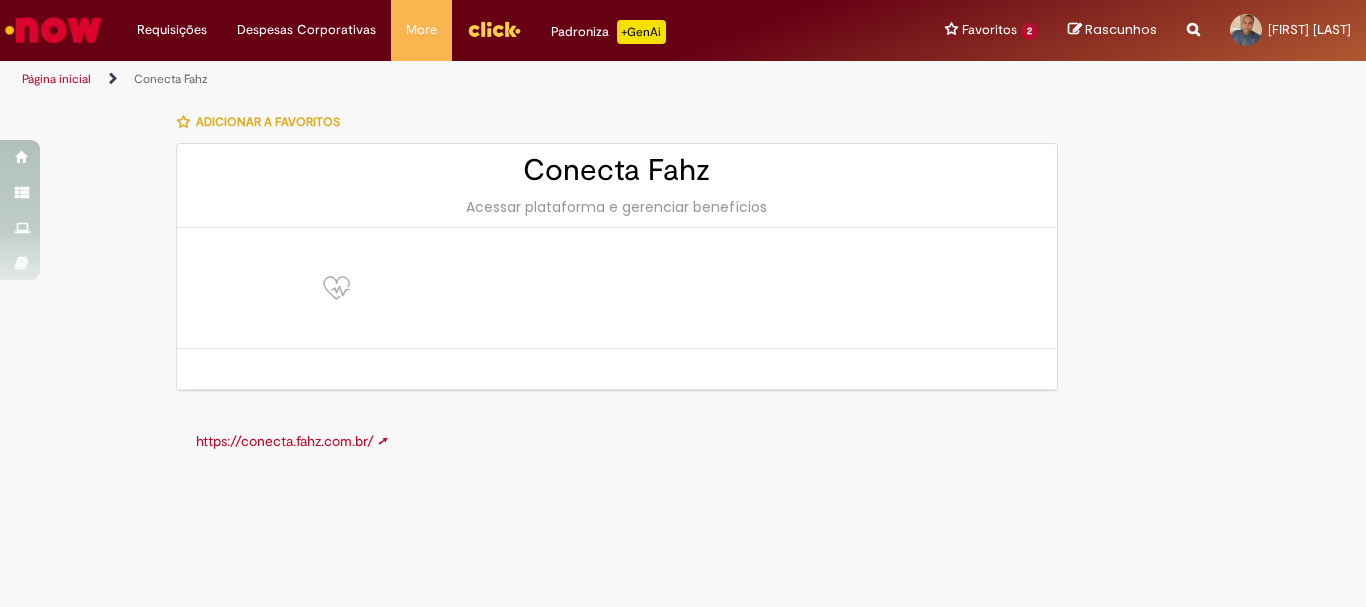 click on "https://conecta.fahz.com.br/ ➚" at bounding box center [292, 441] 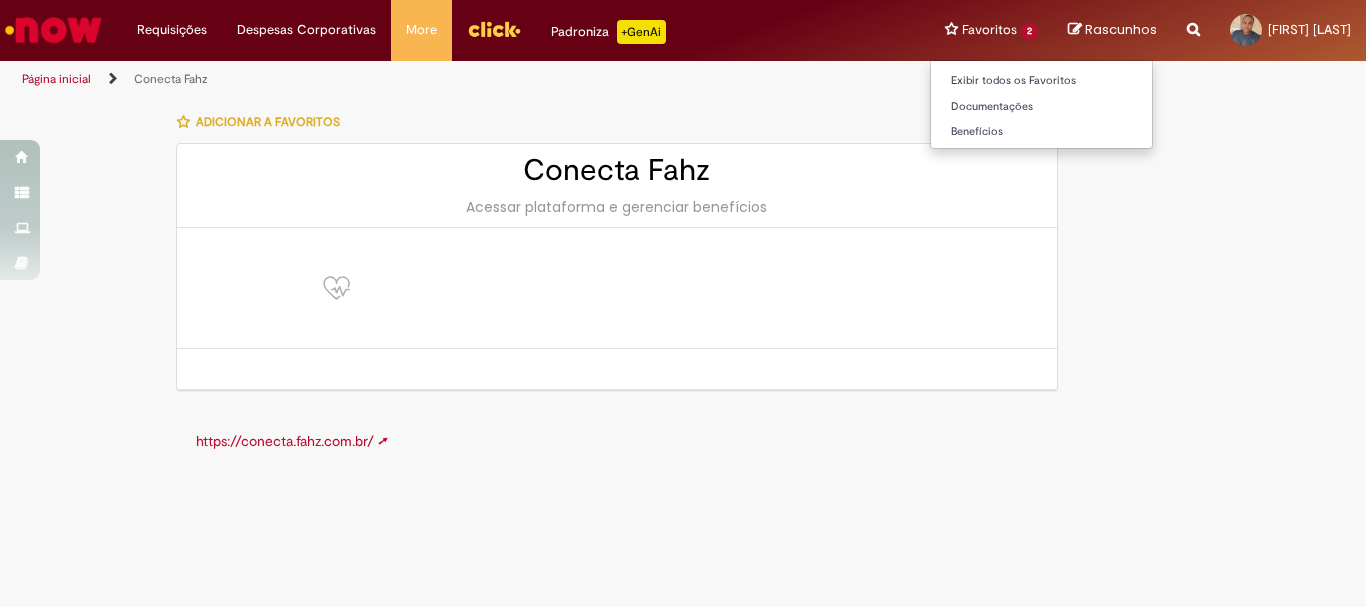 click on "Favoritos   2
Exibir todos os Favoritos
Documentações
Benefícios" at bounding box center (991, 30) 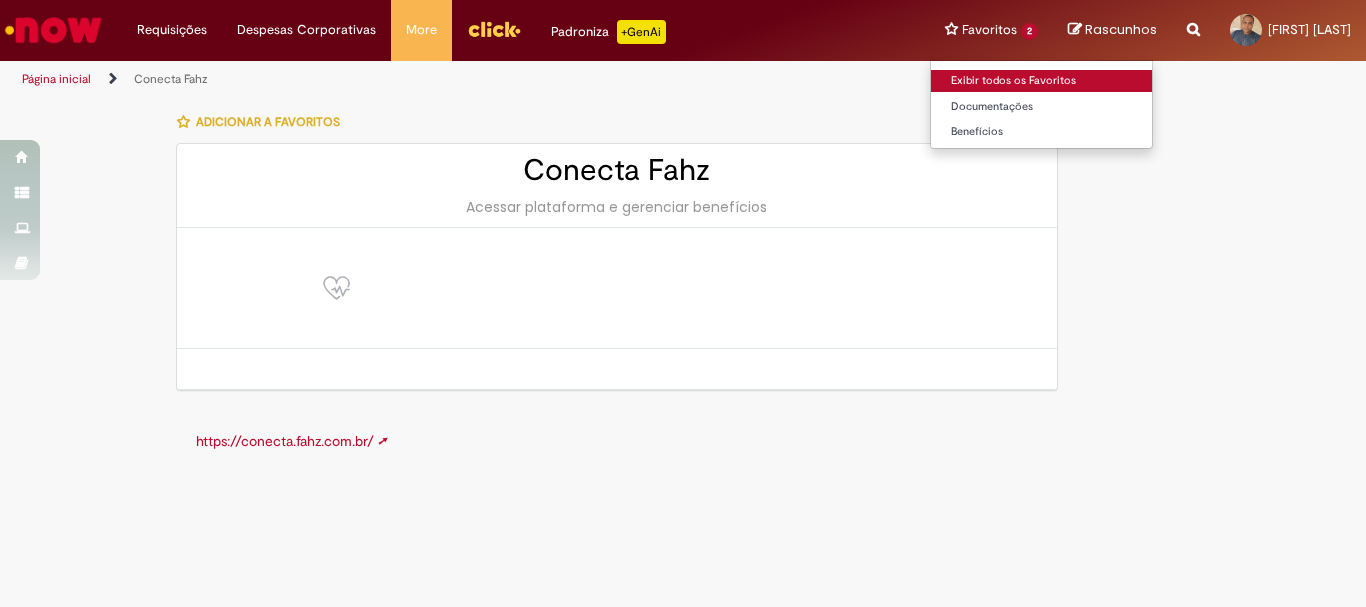 click on "Exibir todos os Favoritos" at bounding box center [1041, 81] 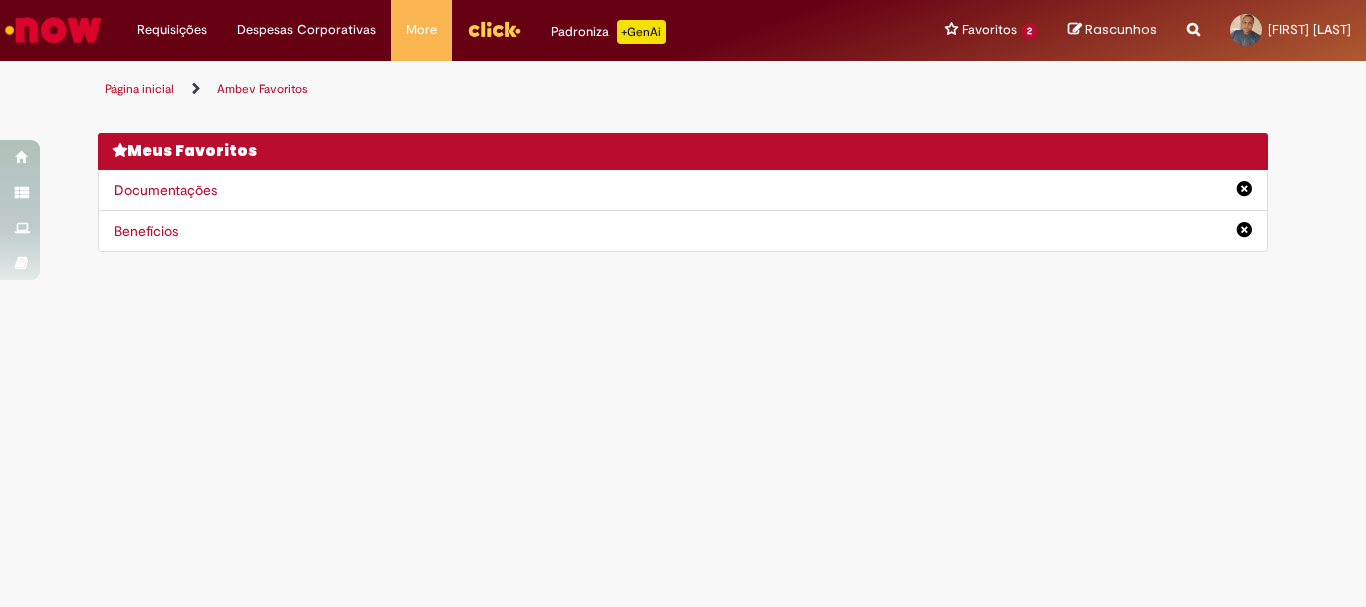 click on "Ambev Favoritos
Página inicial
Ambev Favoritos
Você não tem nenhum favoritos
Depois de adicionar itens aos seus Favoritos, você pode vê-los aqui.   Exibir o Catálogo
Meus Favoritos
Documentações
Benefícios" at bounding box center (683, 334) 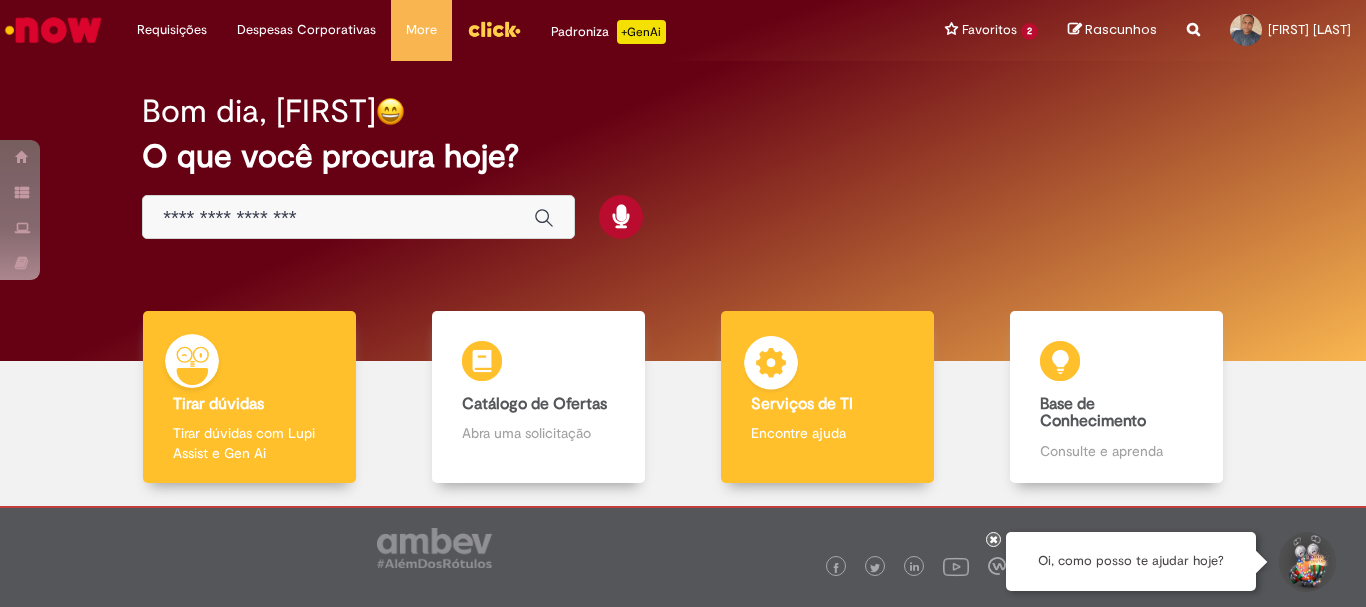 scroll, scrollTop: 98, scrollLeft: 0, axis: vertical 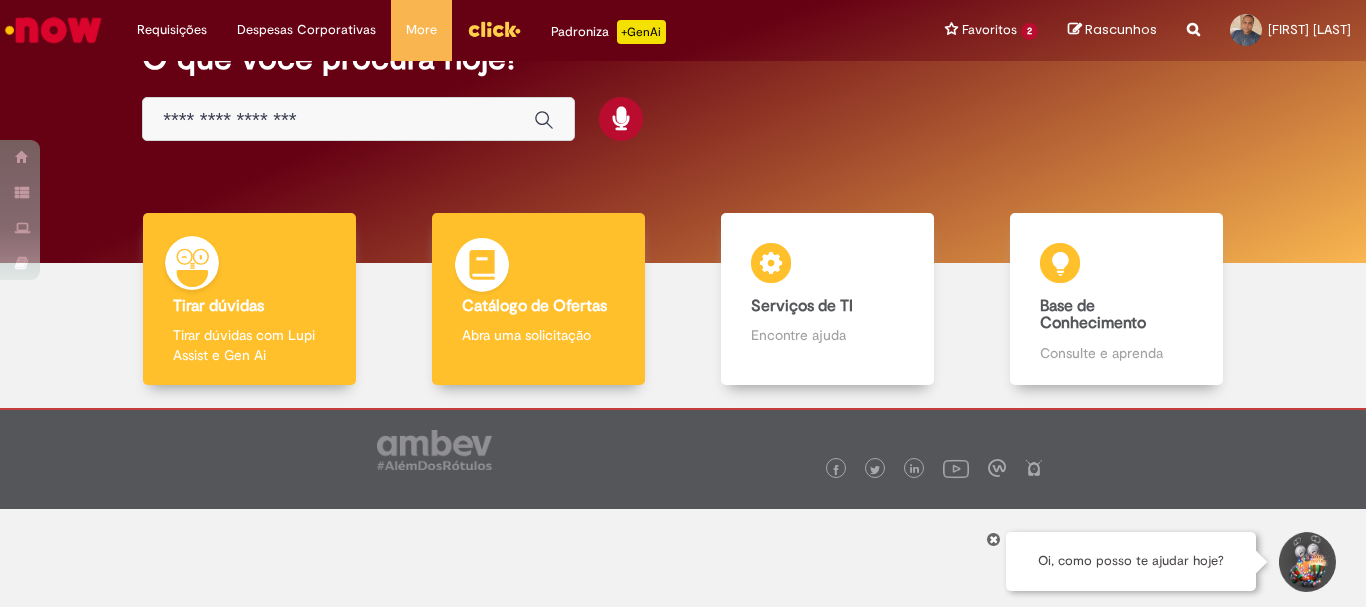 click on "Abra uma solicitação" at bounding box center [538, 335] 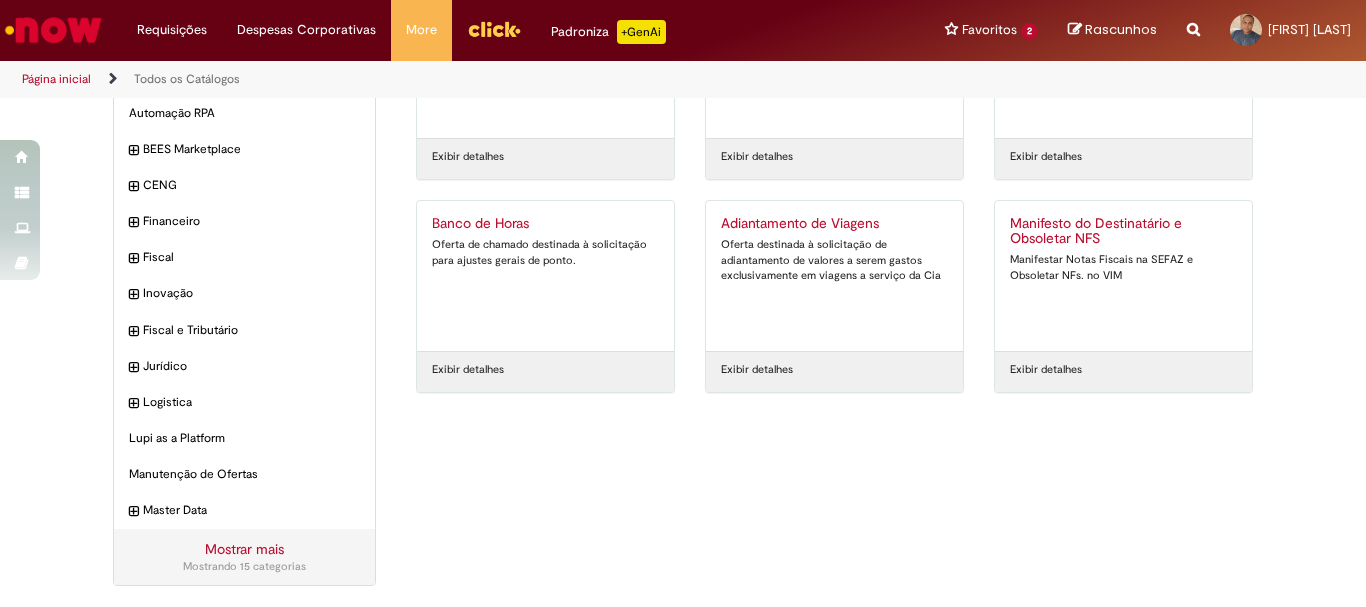 scroll, scrollTop: 0, scrollLeft: 0, axis: both 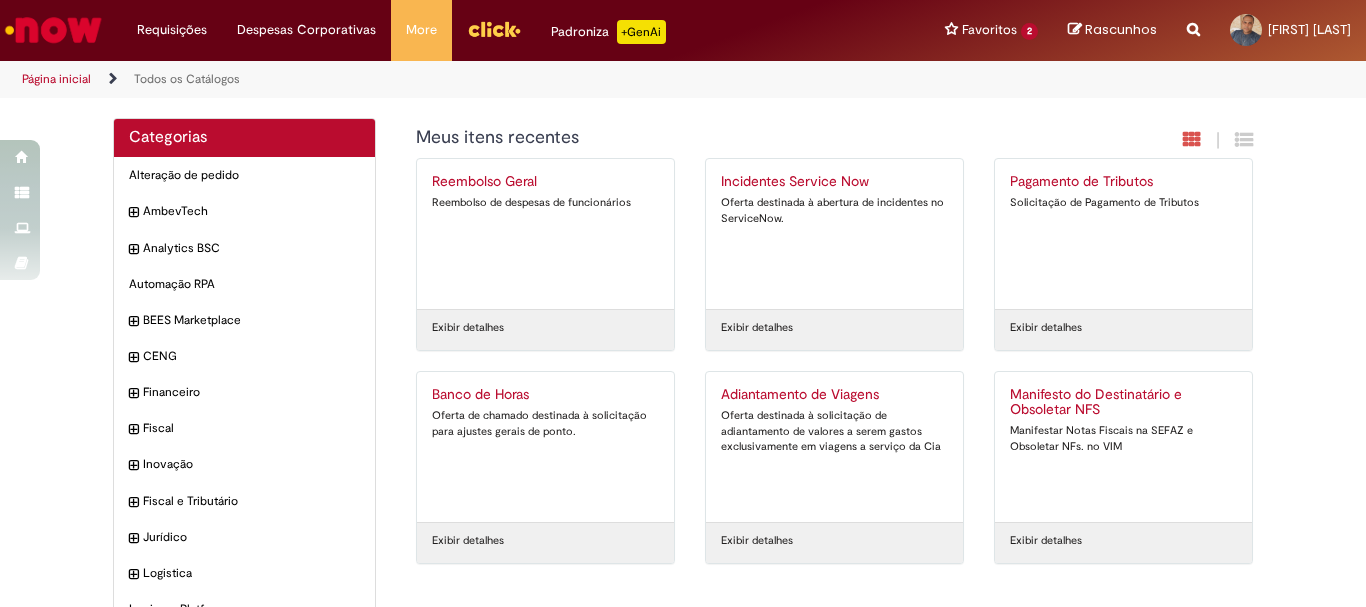click on "Incidentes Service Now" at bounding box center [834, 182] 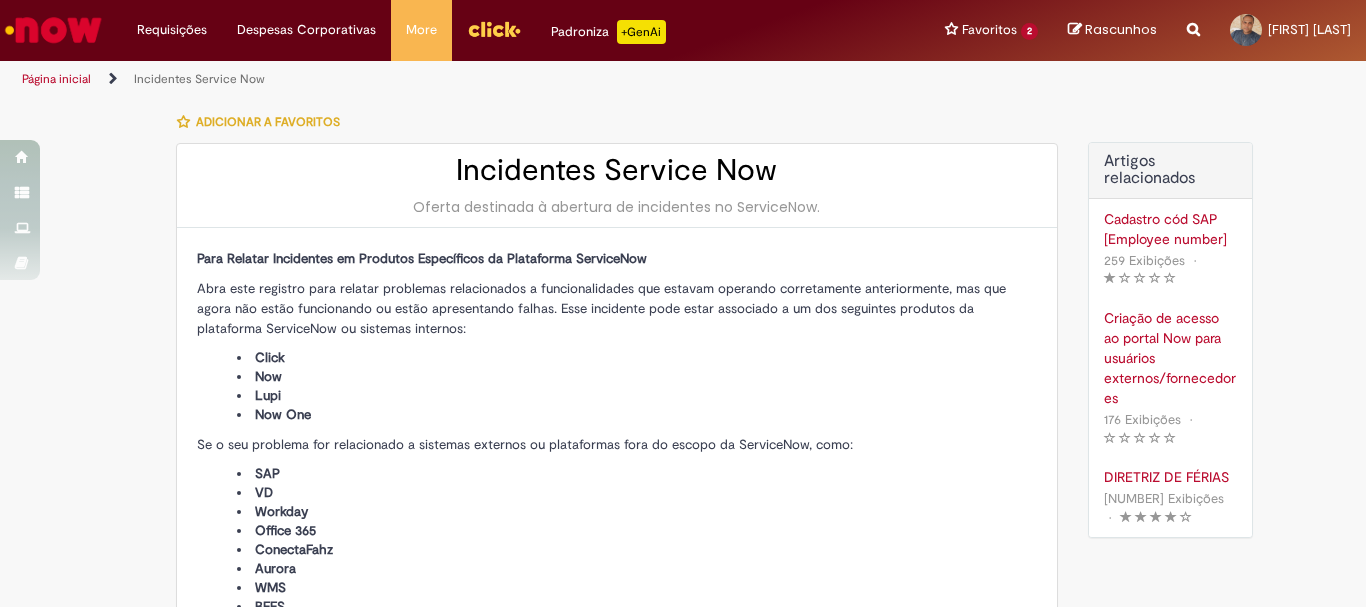type on "**********" 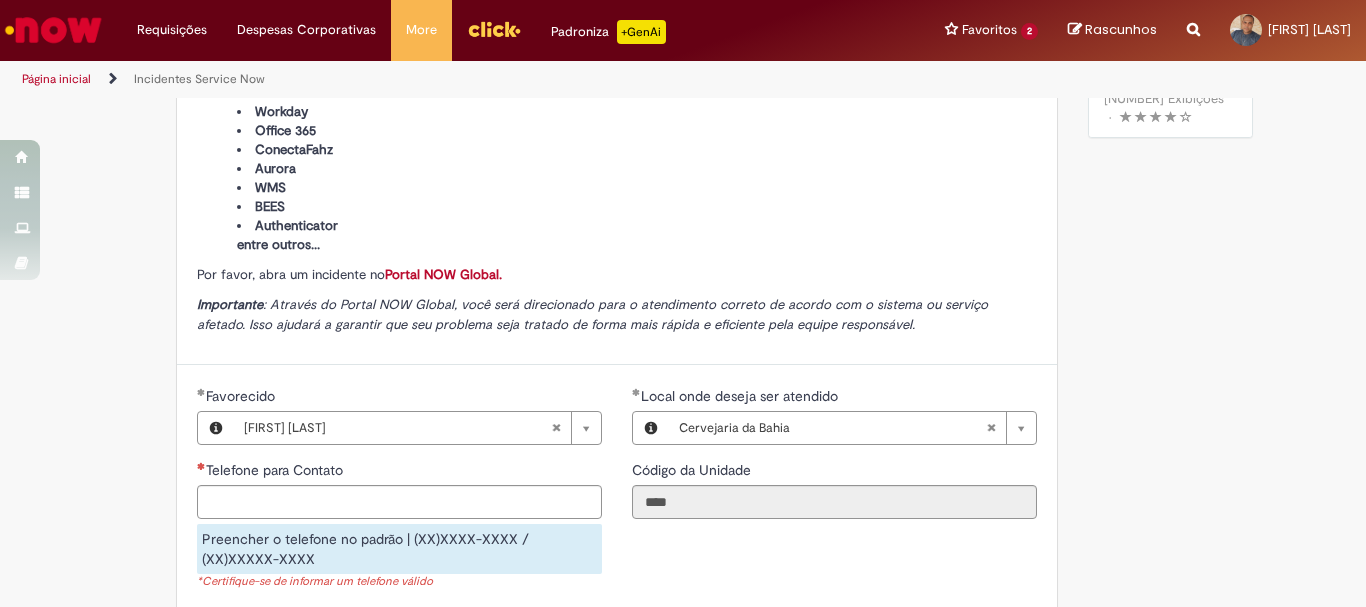 scroll, scrollTop: 600, scrollLeft: 0, axis: vertical 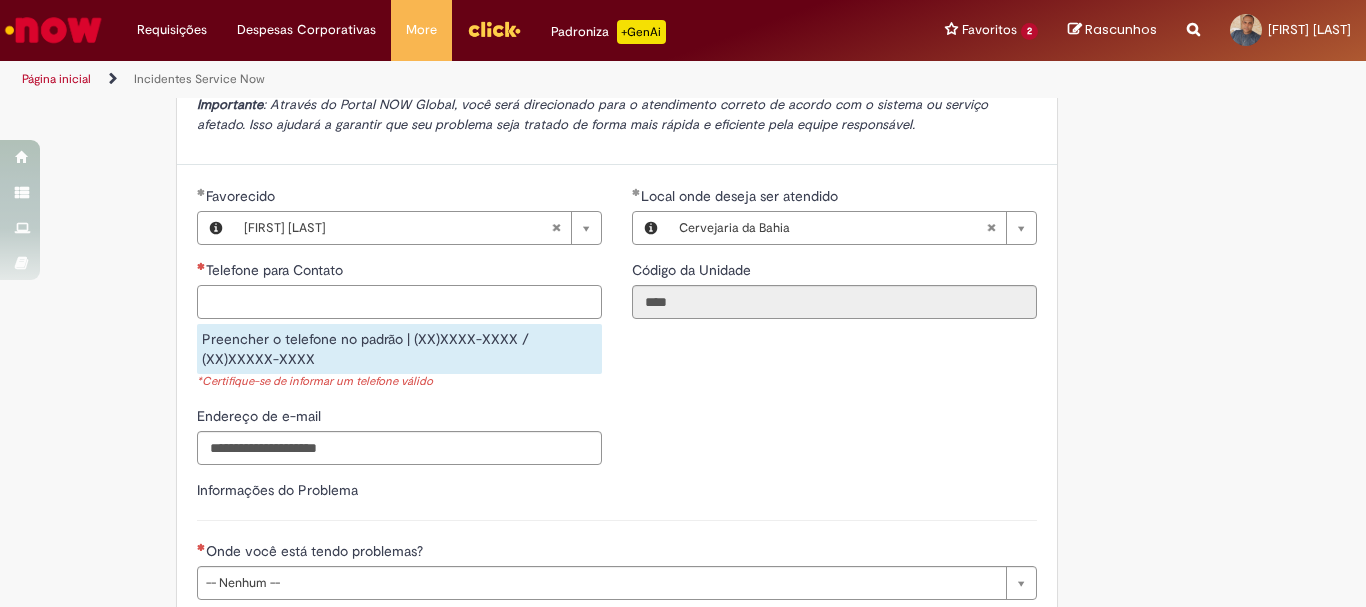 click on "Telefone para Contato" at bounding box center [399, 302] 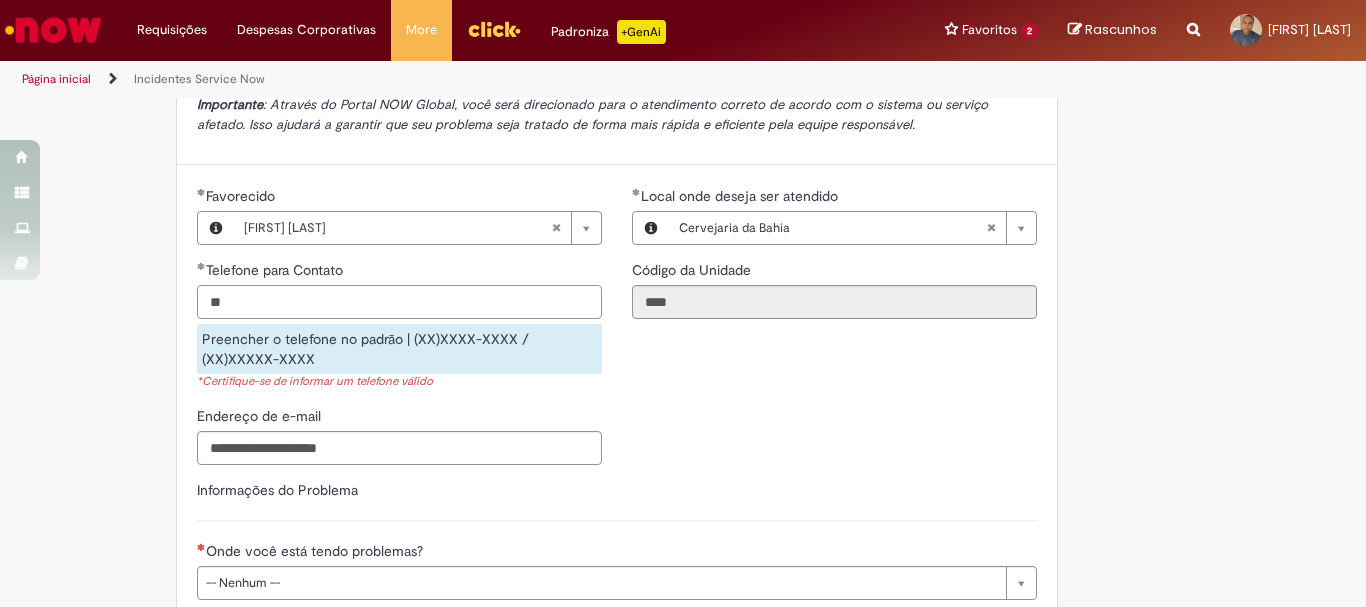 type on "*" 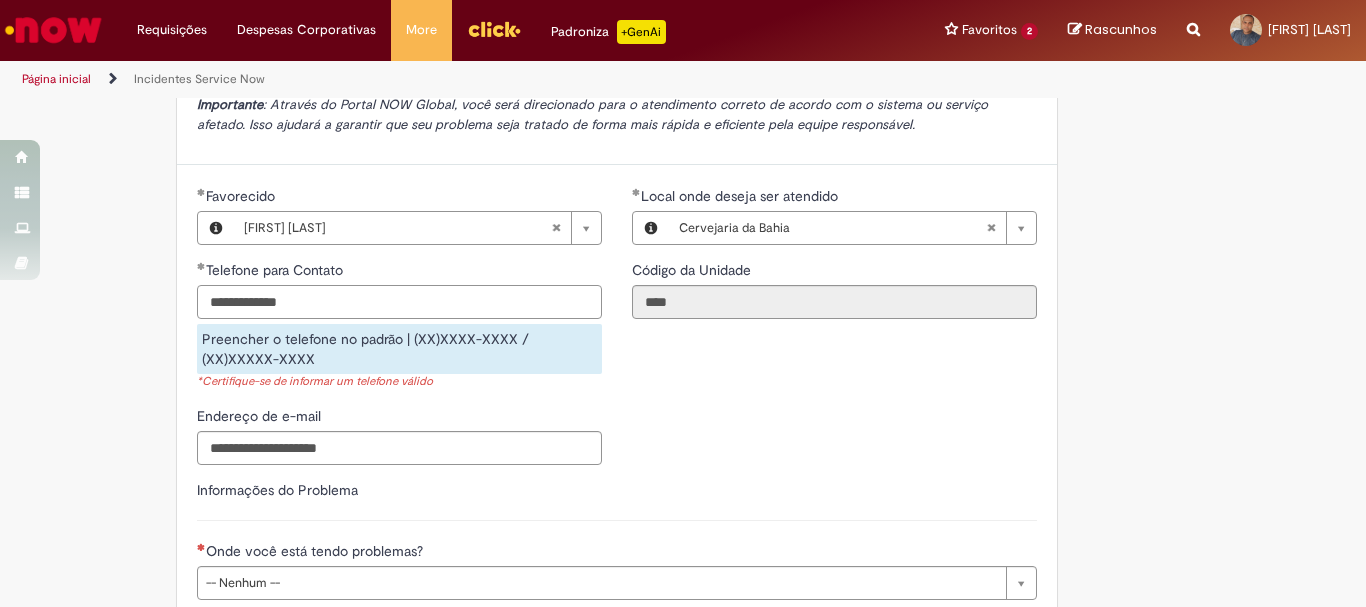 scroll, scrollTop: 800, scrollLeft: 0, axis: vertical 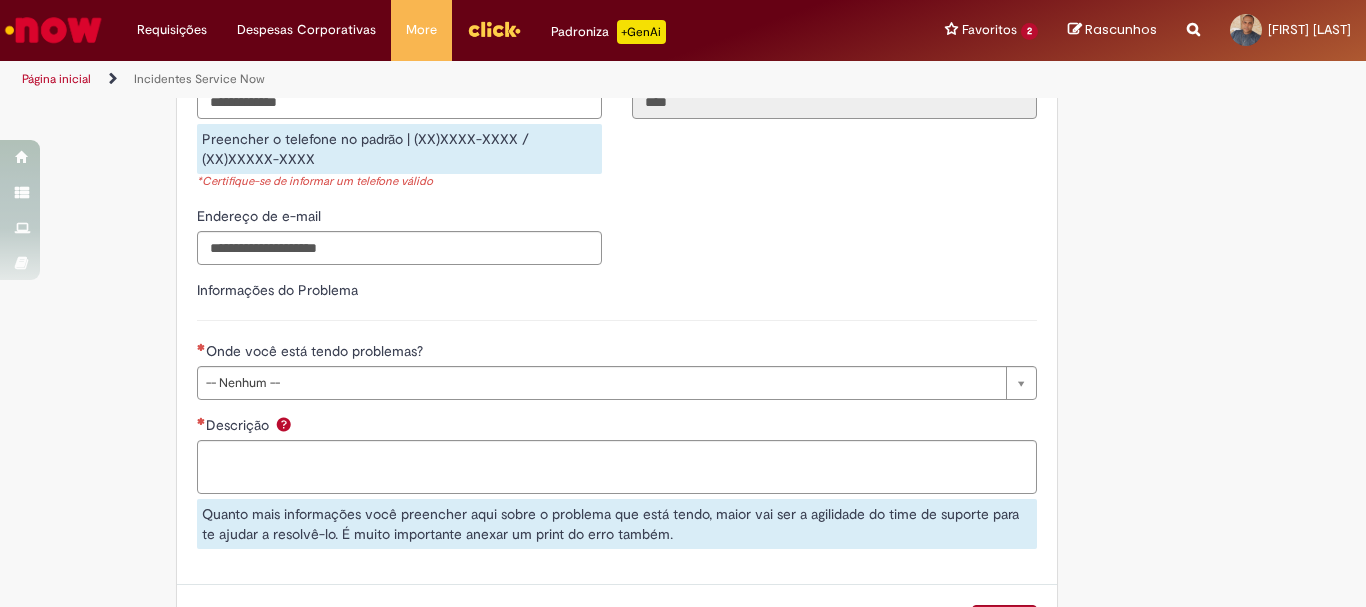 type on "**********" 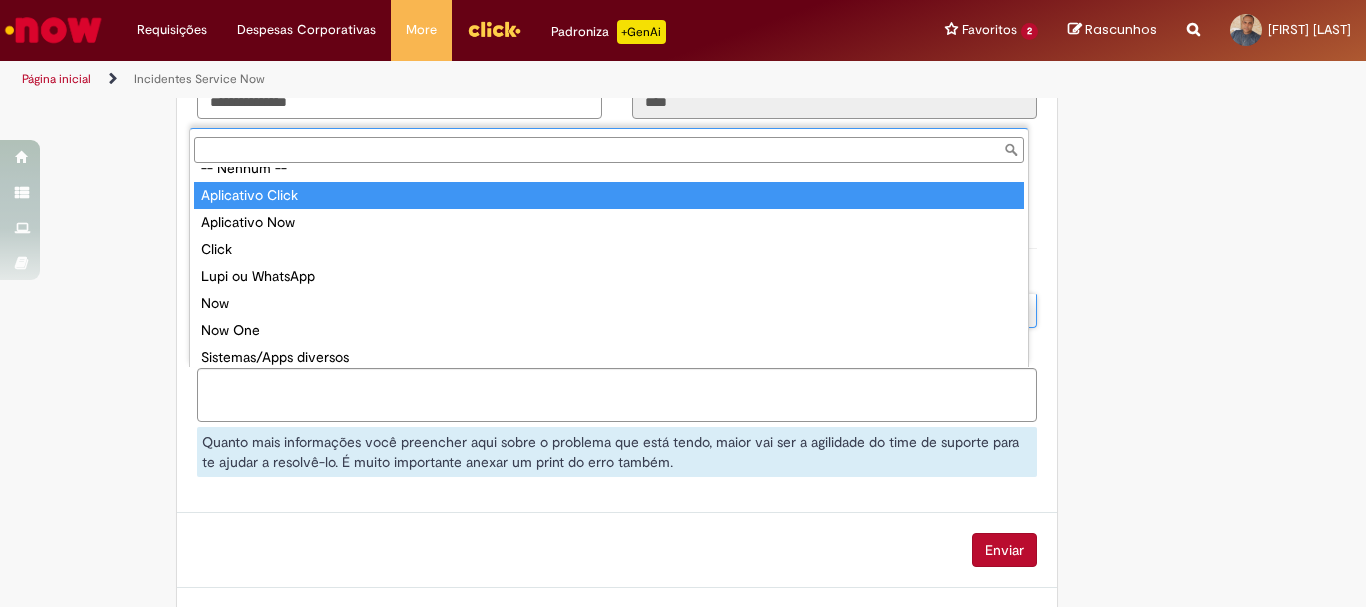 scroll, scrollTop: 0, scrollLeft: 0, axis: both 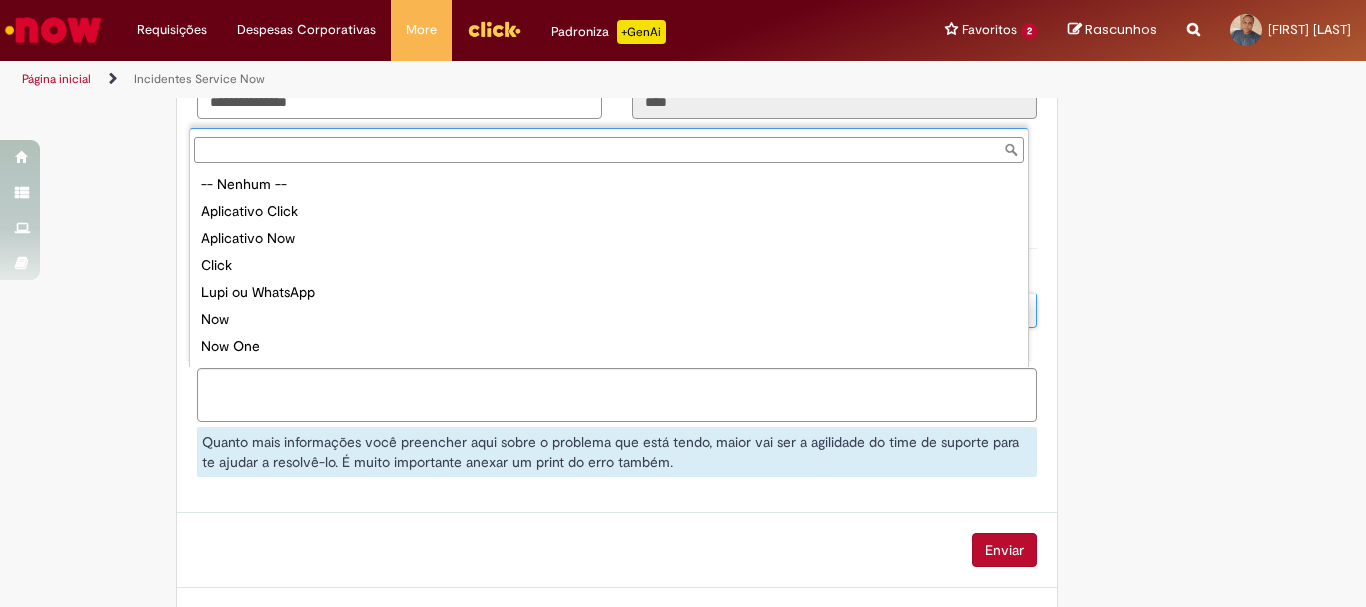 click on "Onde você está tendo problemas?" at bounding box center [609, 150] 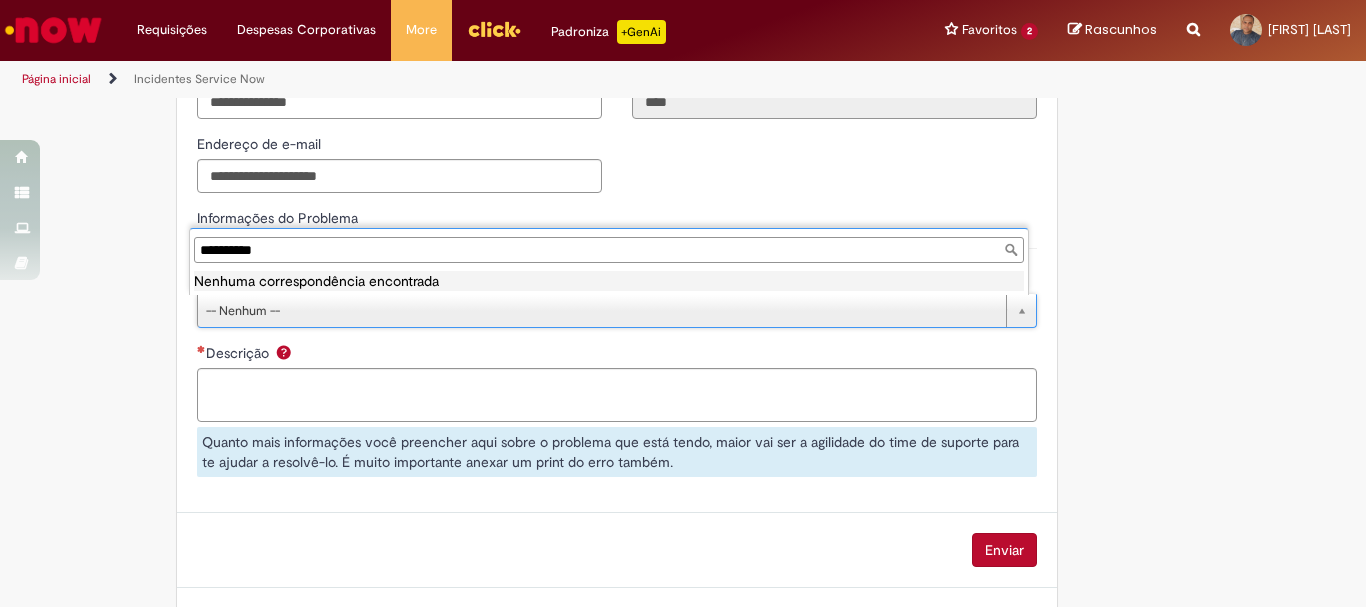 type on "**********" 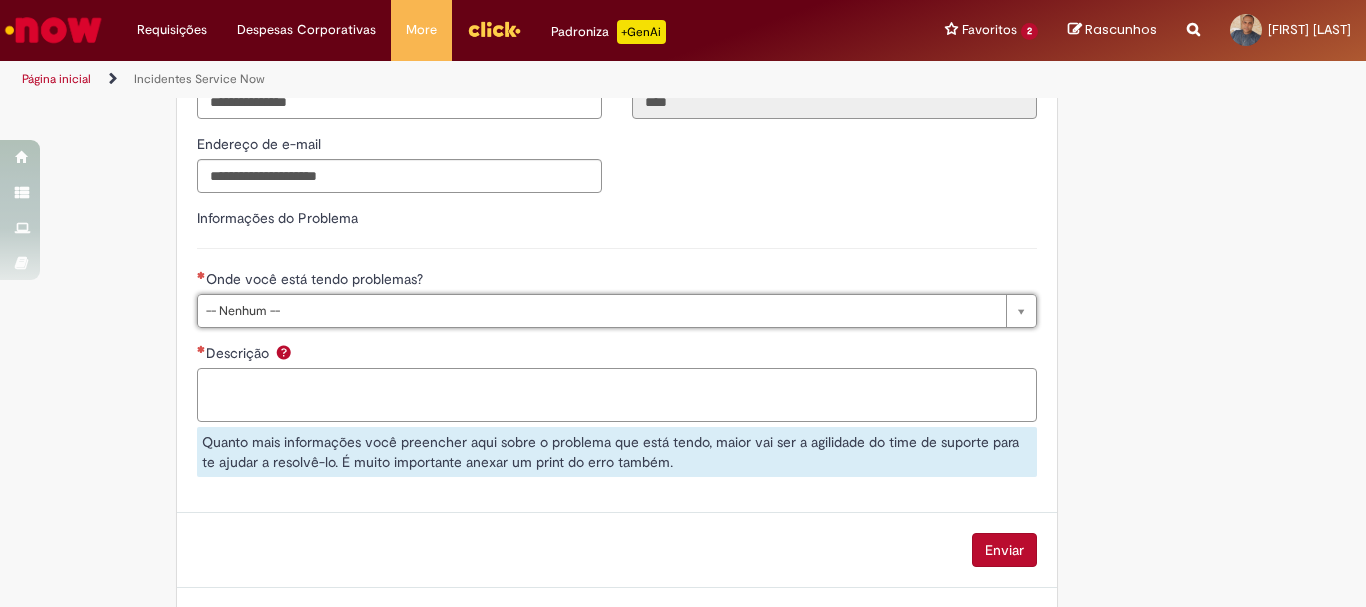 click on "Descrição" at bounding box center [617, 395] 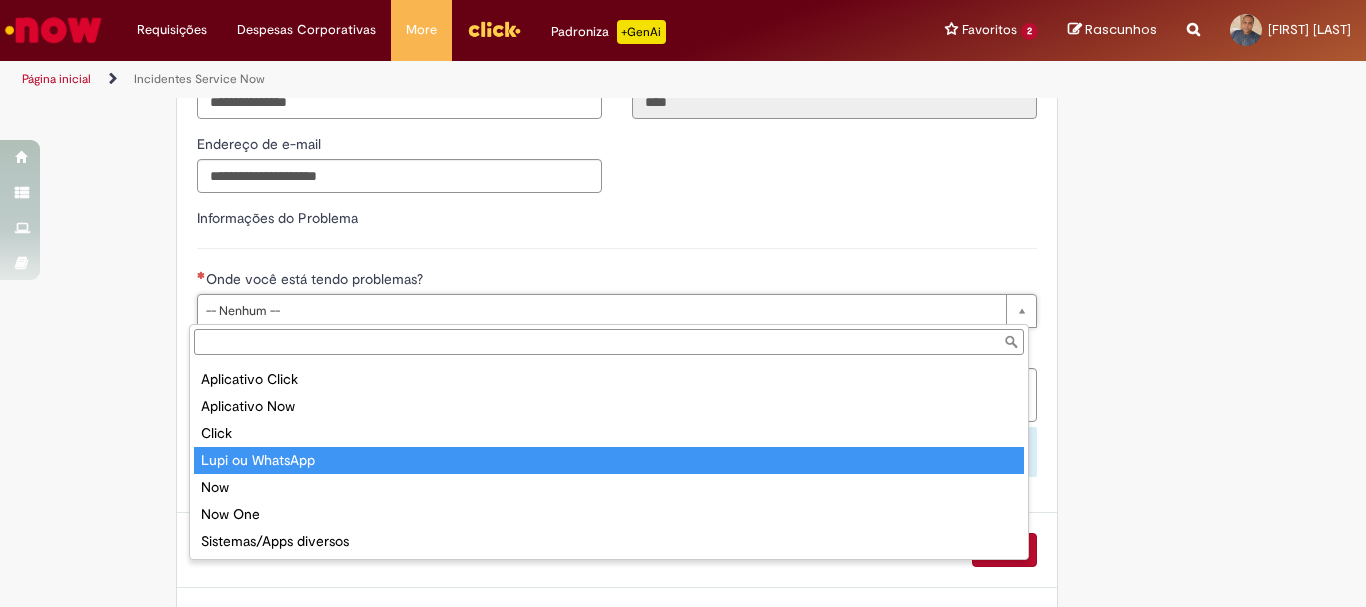 scroll, scrollTop: 0, scrollLeft: 0, axis: both 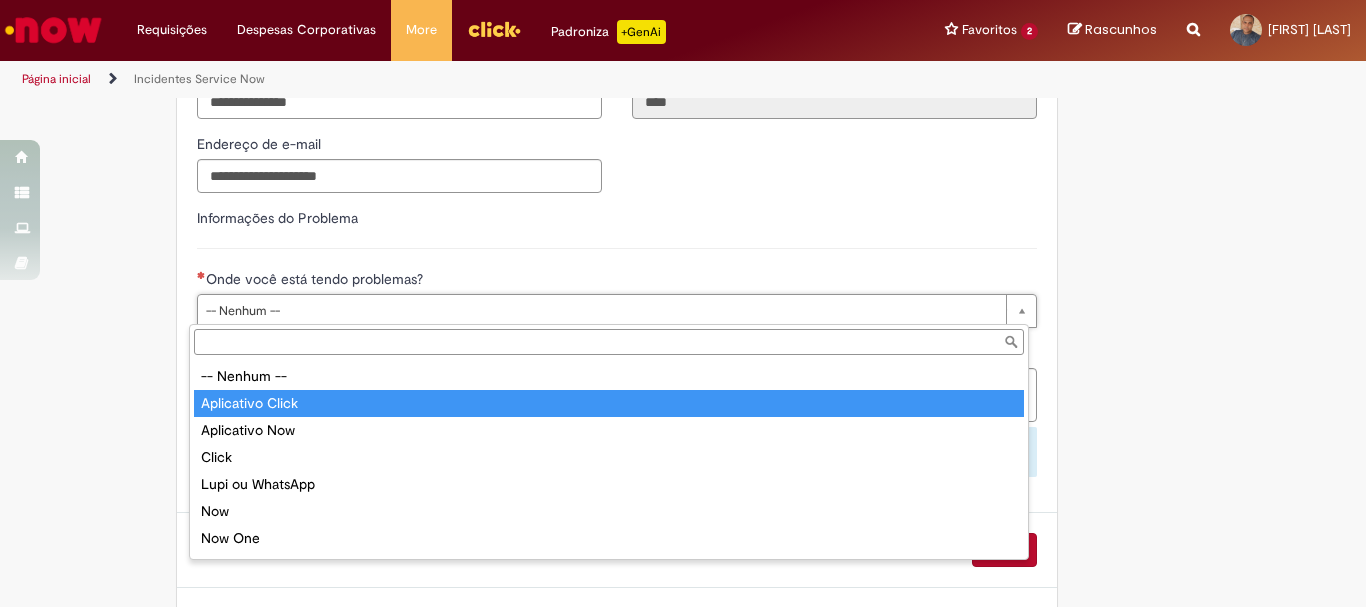 drag, startPoint x: 999, startPoint y: 374, endPoint x: 1131, endPoint y: 363, distance: 132.45753 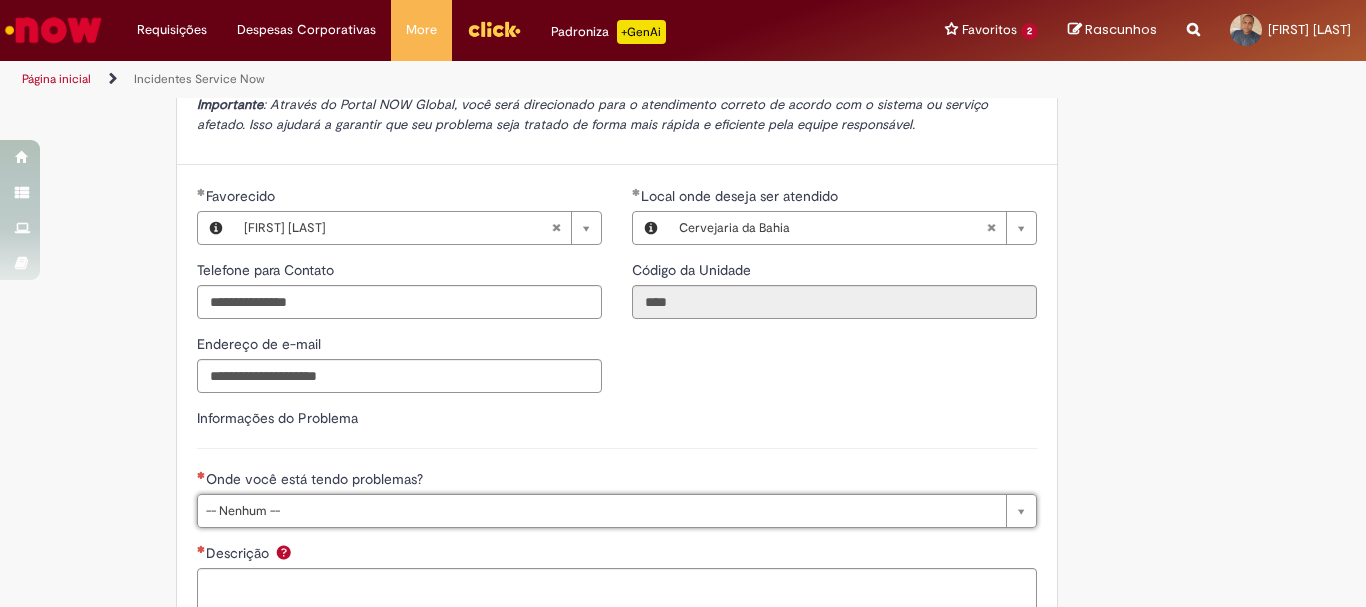 scroll, scrollTop: 891, scrollLeft: 0, axis: vertical 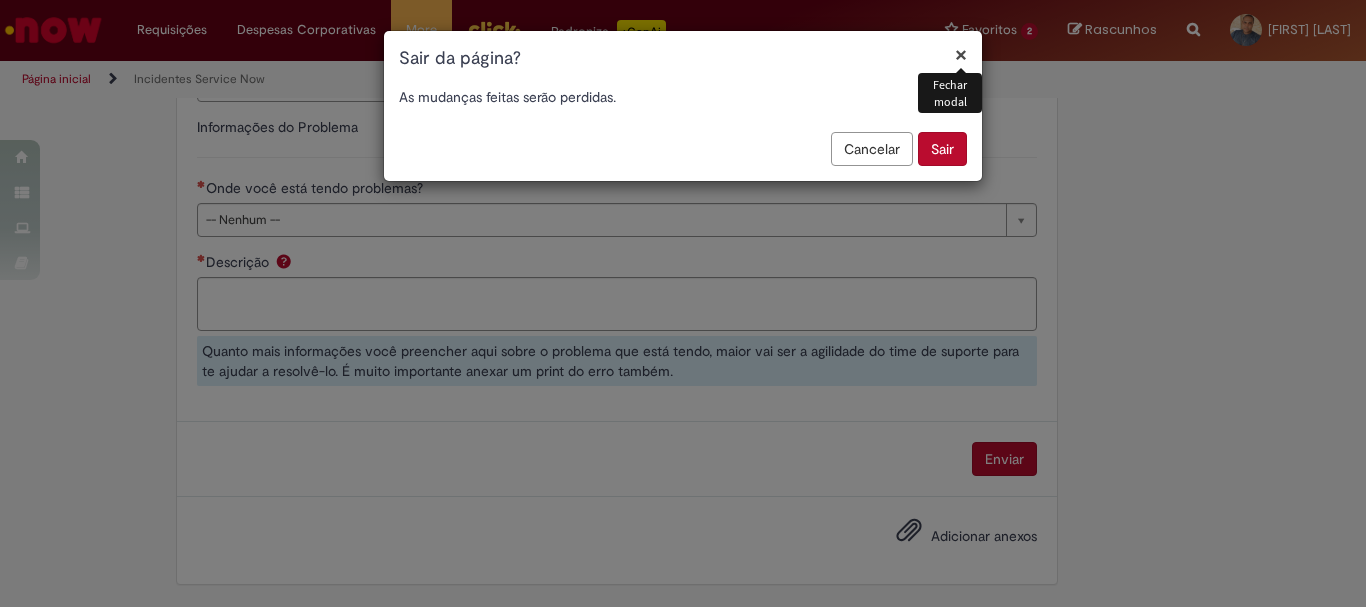 click on "Sair" at bounding box center [942, 149] 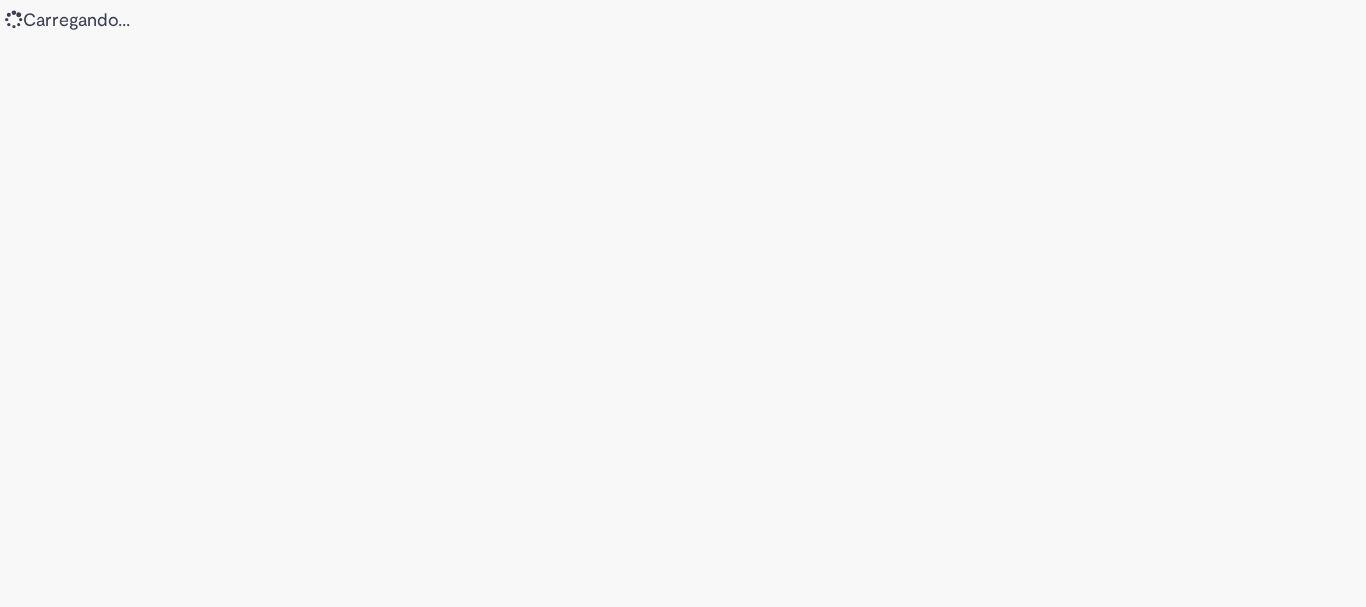 scroll, scrollTop: 0, scrollLeft: 0, axis: both 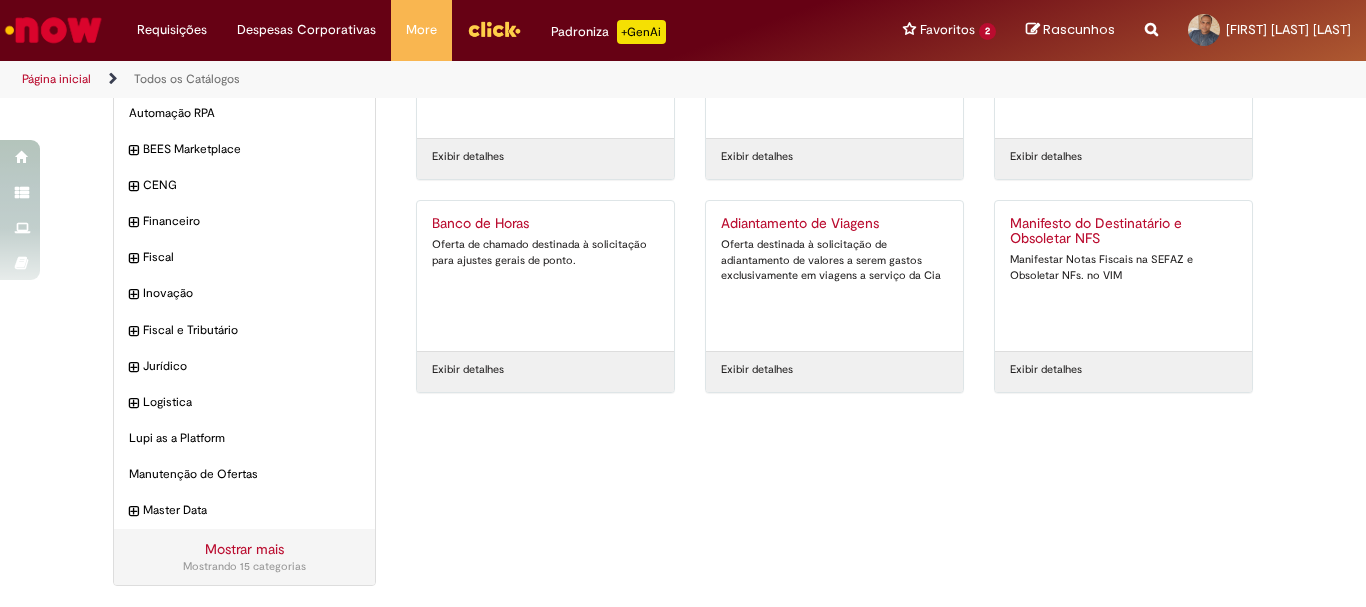 click on "Mostrar mais" at bounding box center [244, 549] 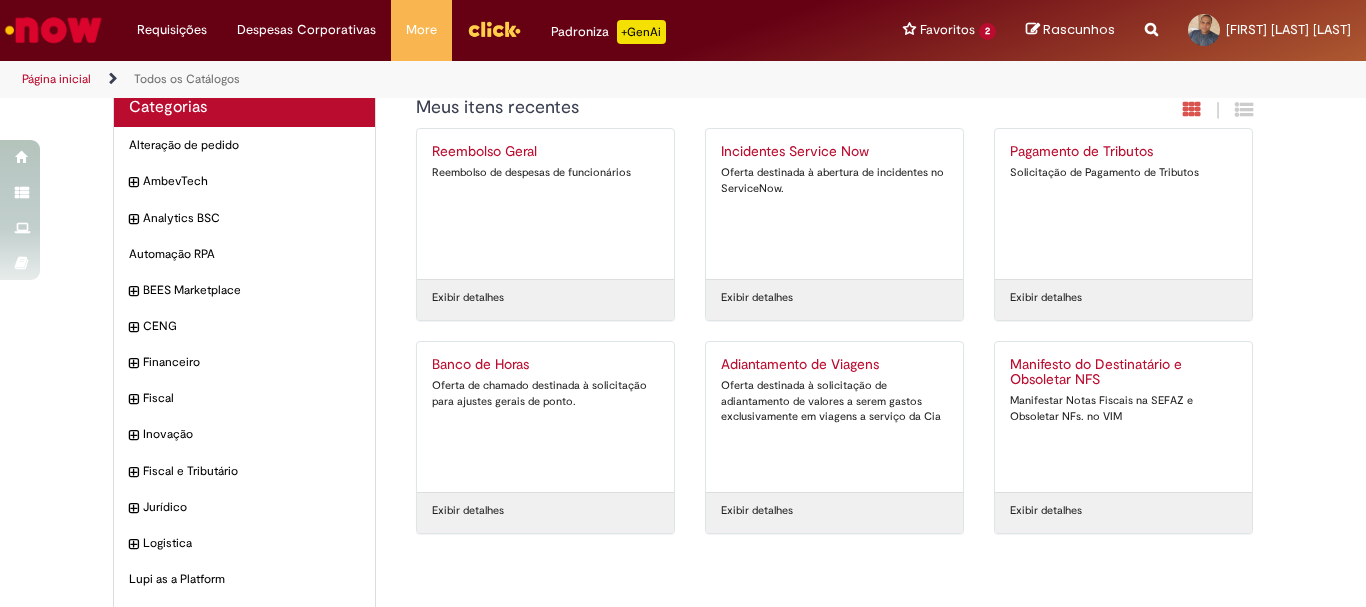 scroll, scrollTop: 0, scrollLeft: 0, axis: both 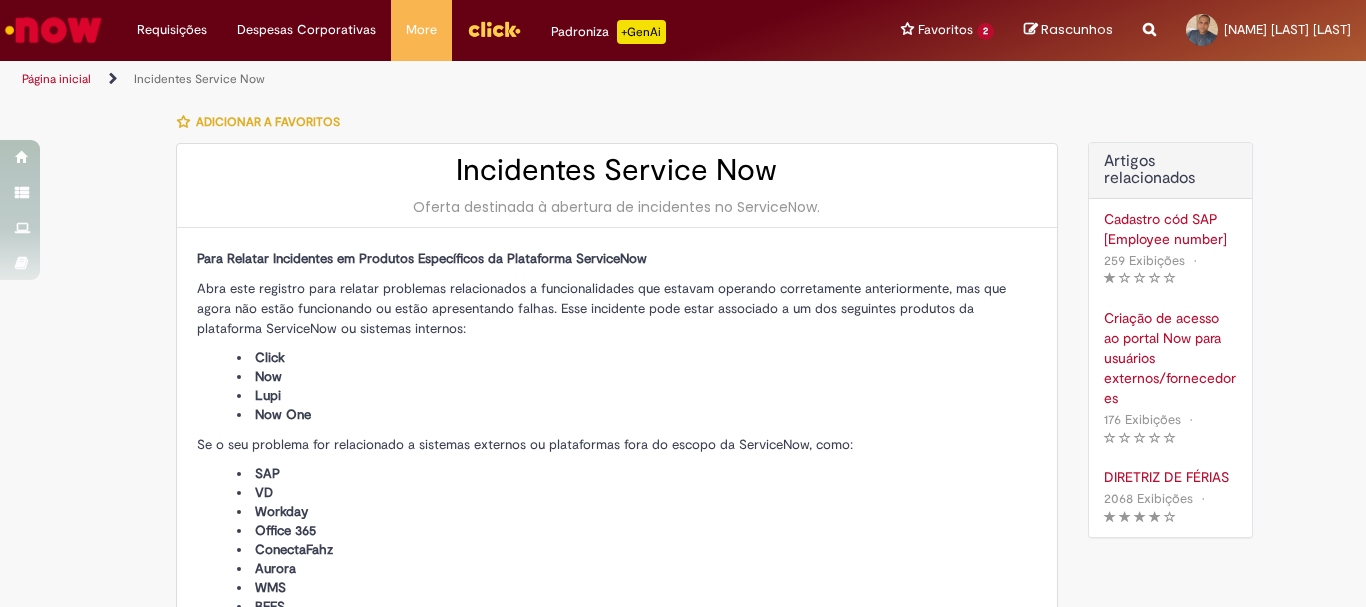 type on "**********" 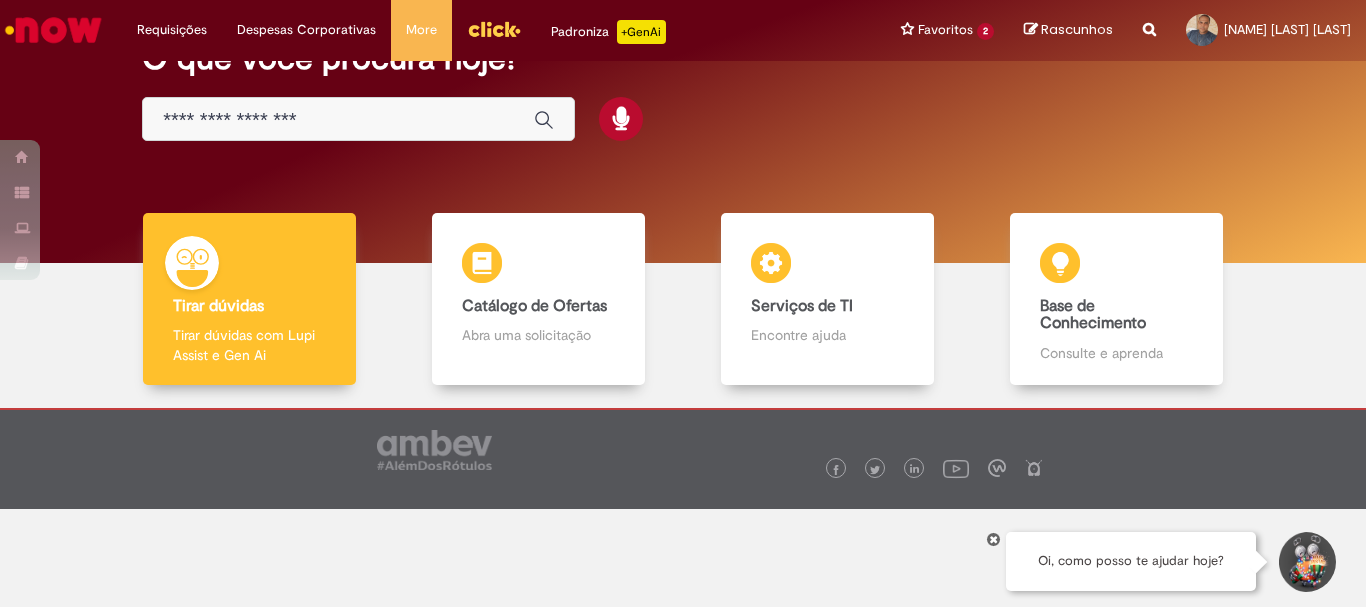 scroll, scrollTop: 0, scrollLeft: 0, axis: both 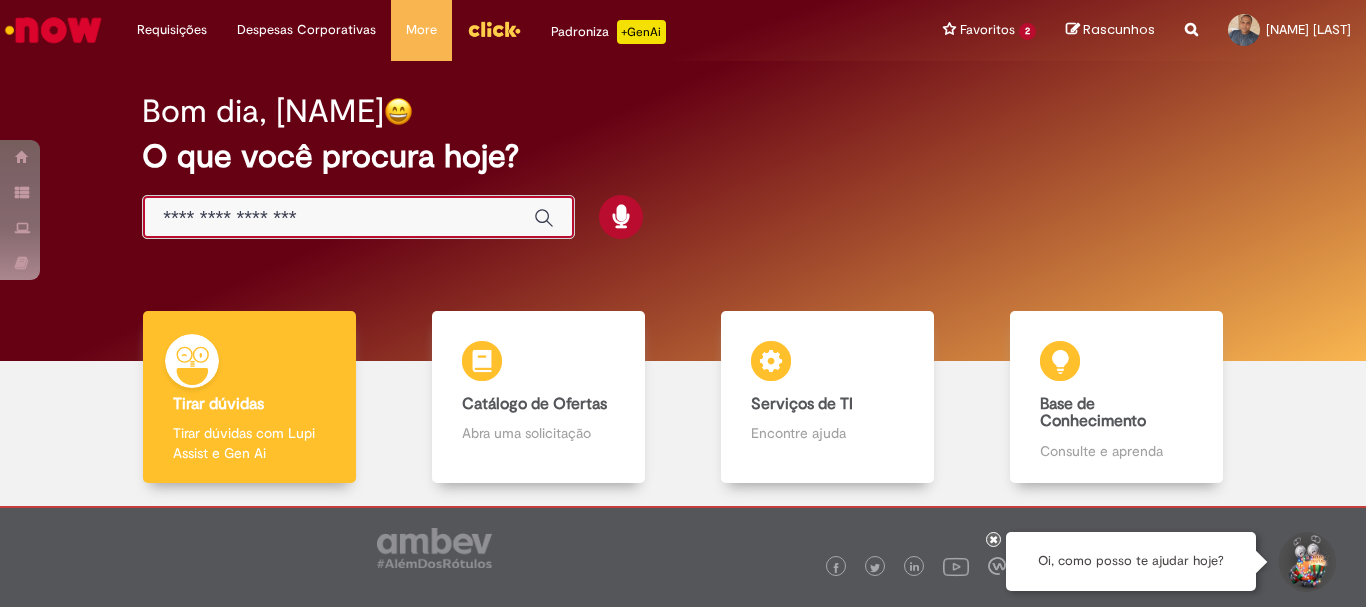 click at bounding box center [338, 218] 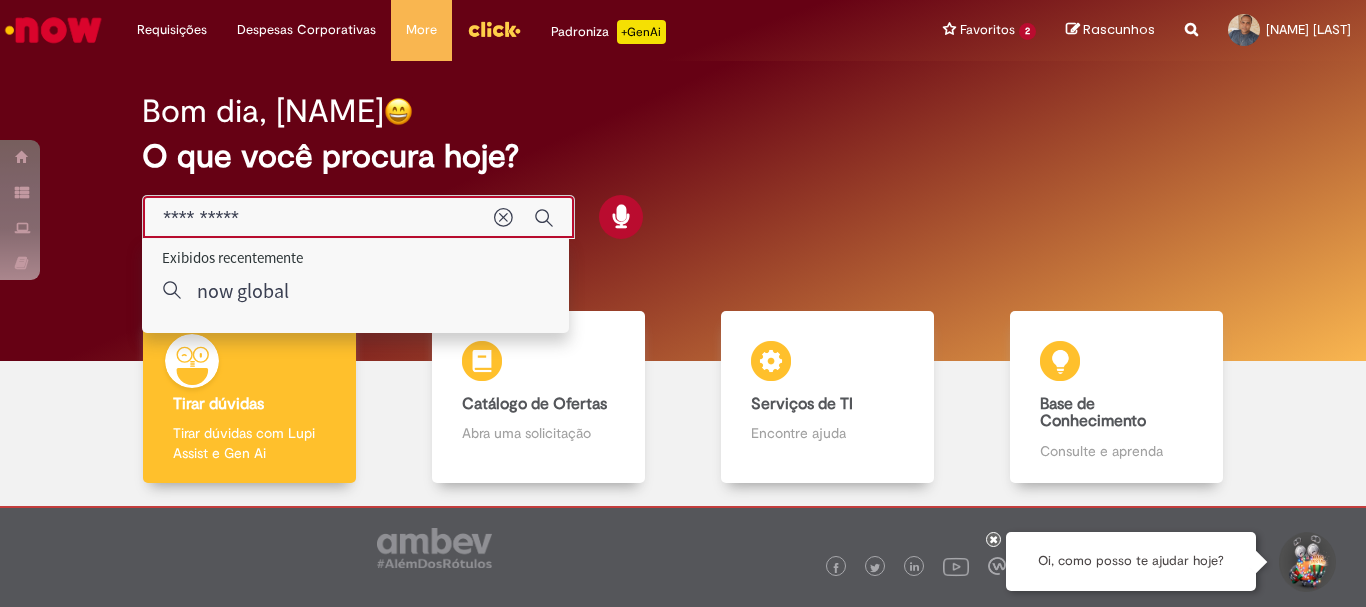 type on "**********" 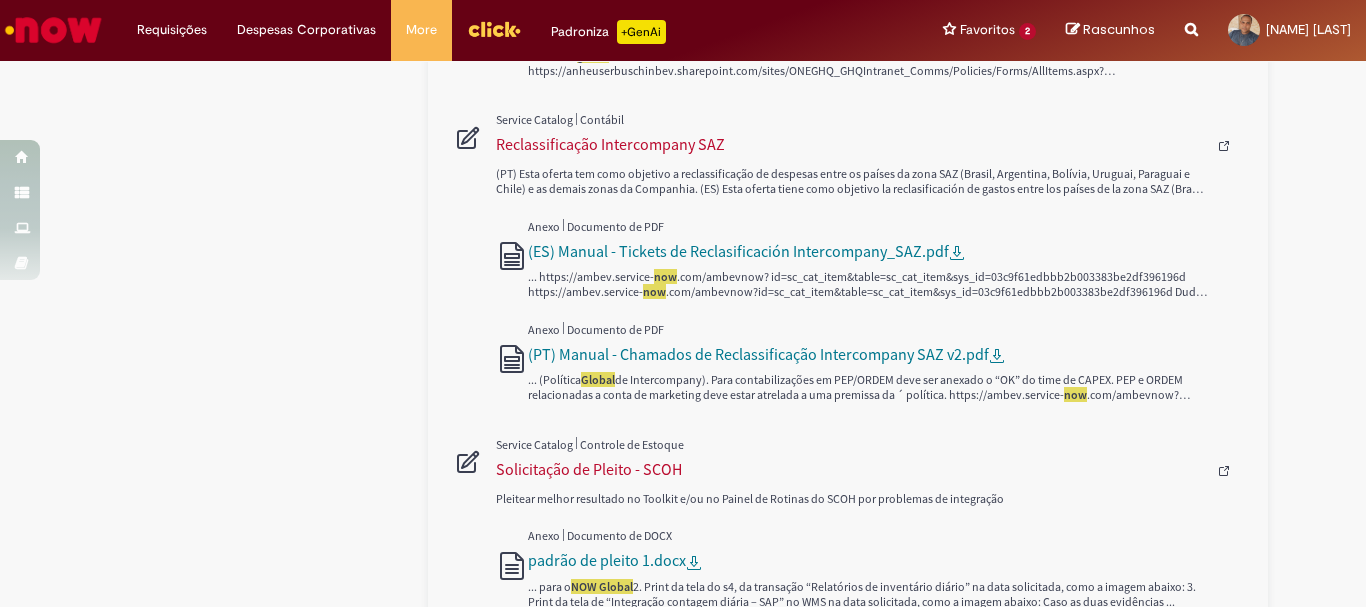 scroll, scrollTop: 1300, scrollLeft: 0, axis: vertical 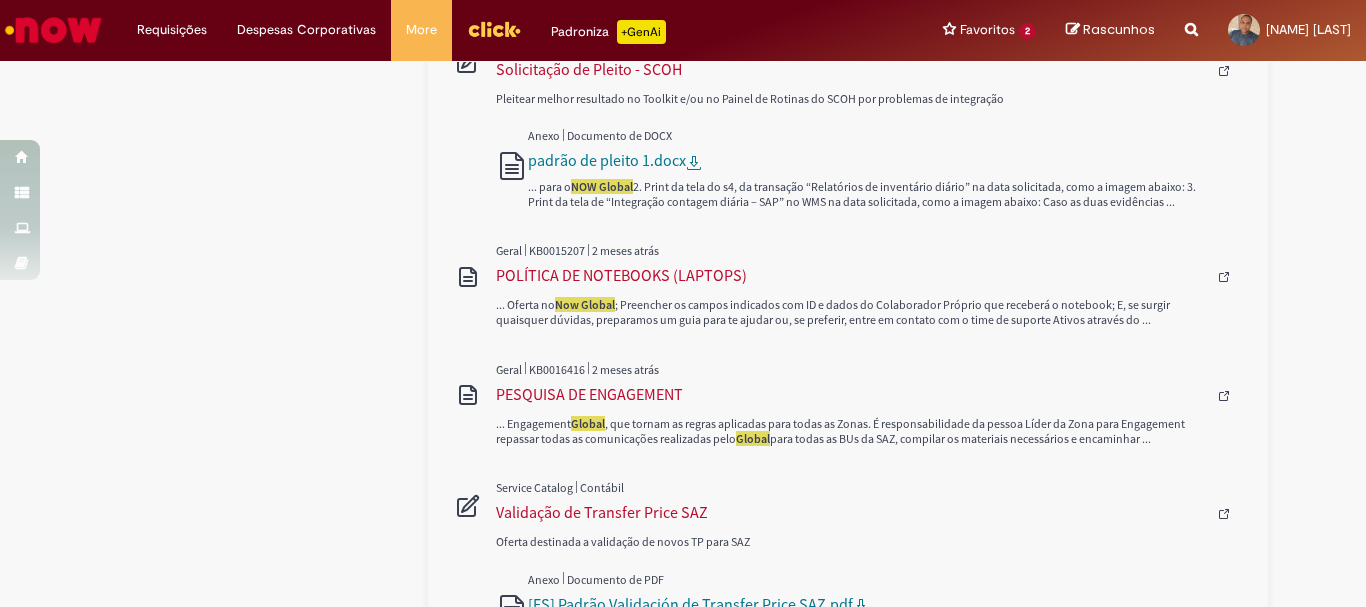 type 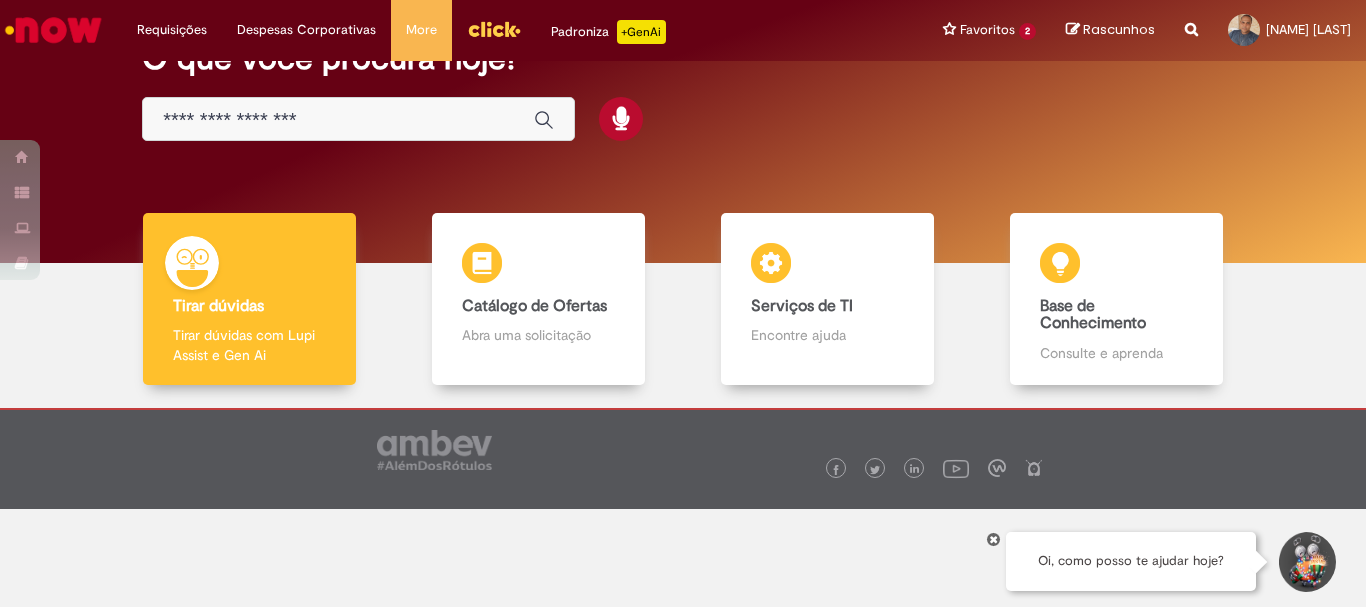 scroll, scrollTop: 0, scrollLeft: 0, axis: both 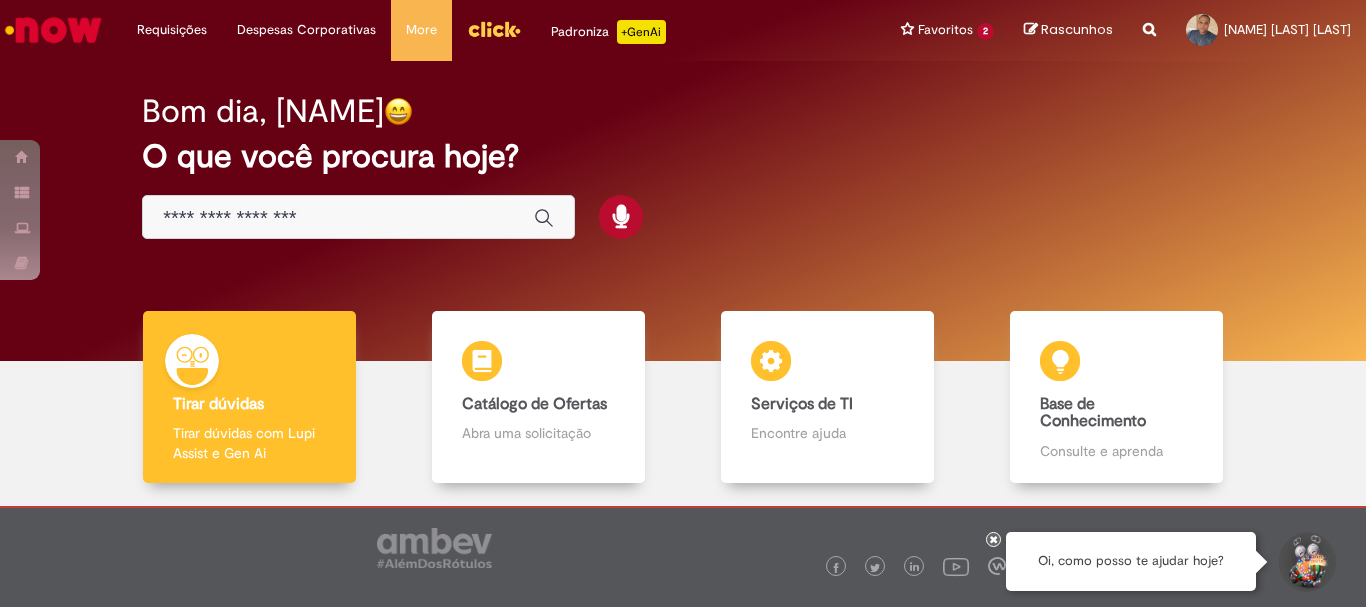 click at bounding box center (494, 29) 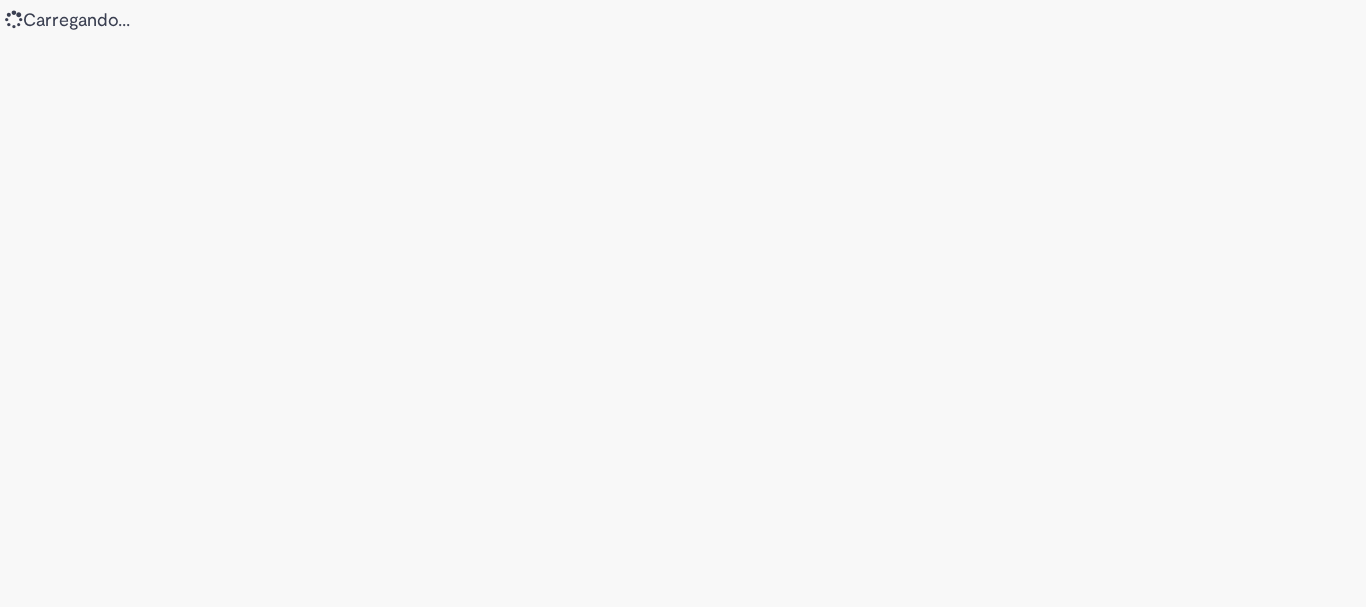 scroll, scrollTop: 0, scrollLeft: 0, axis: both 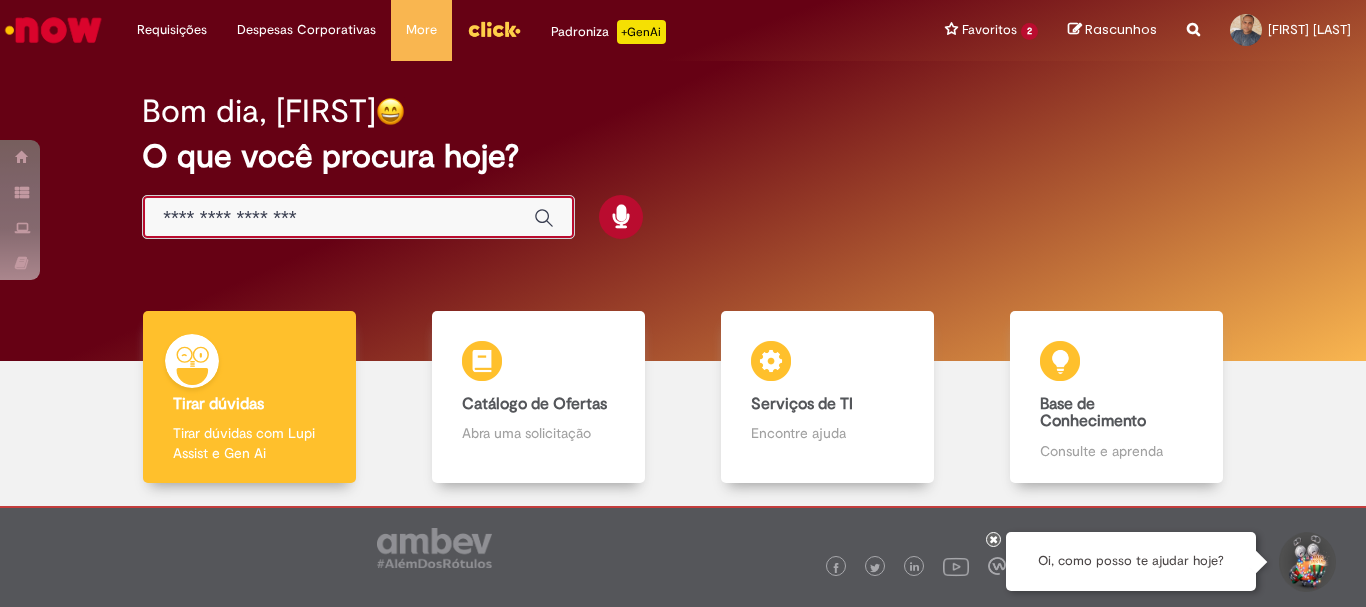 click at bounding box center [338, 218] 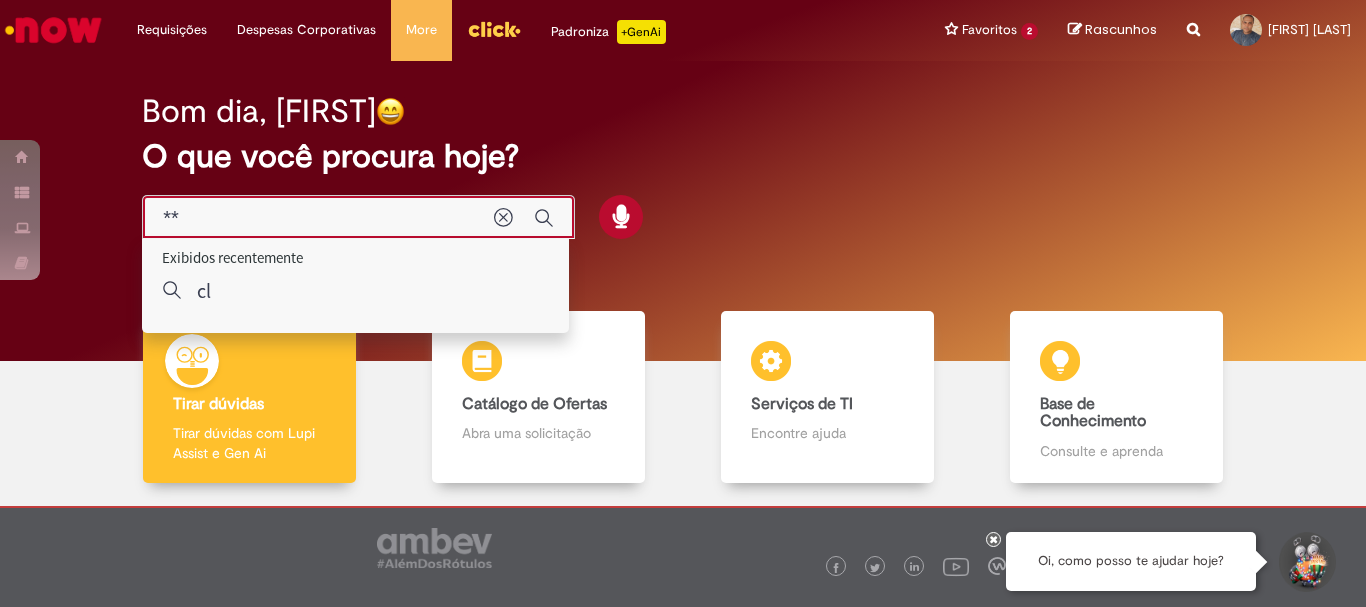 type on "*" 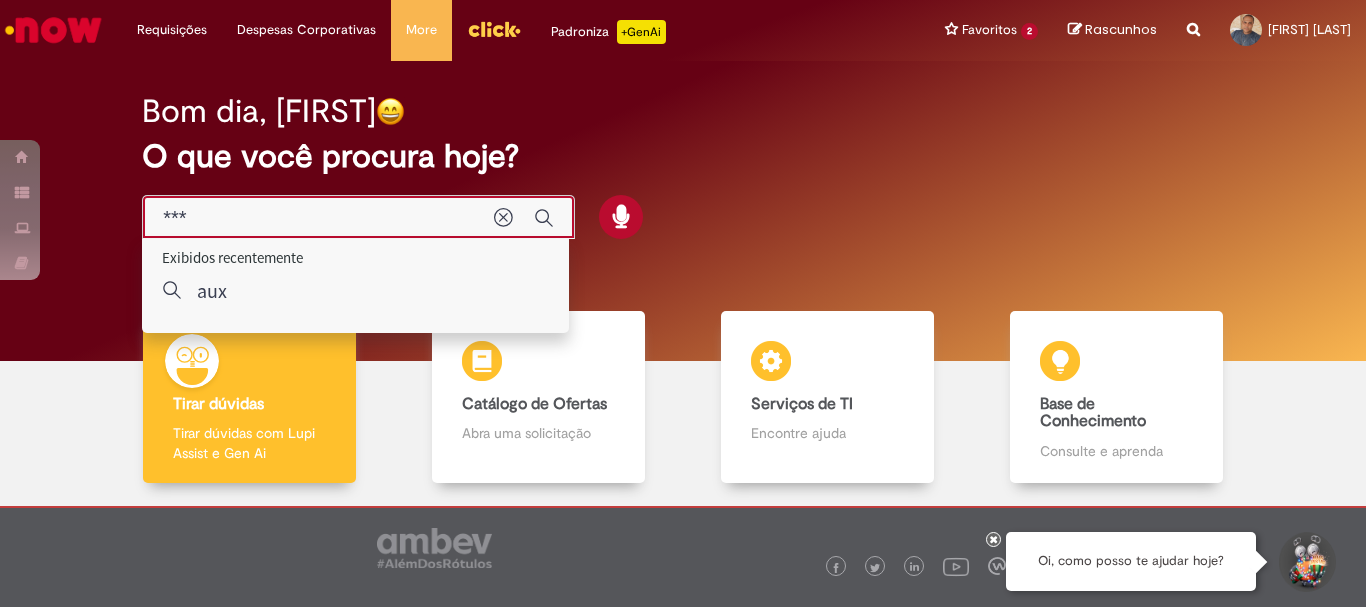 type on "****" 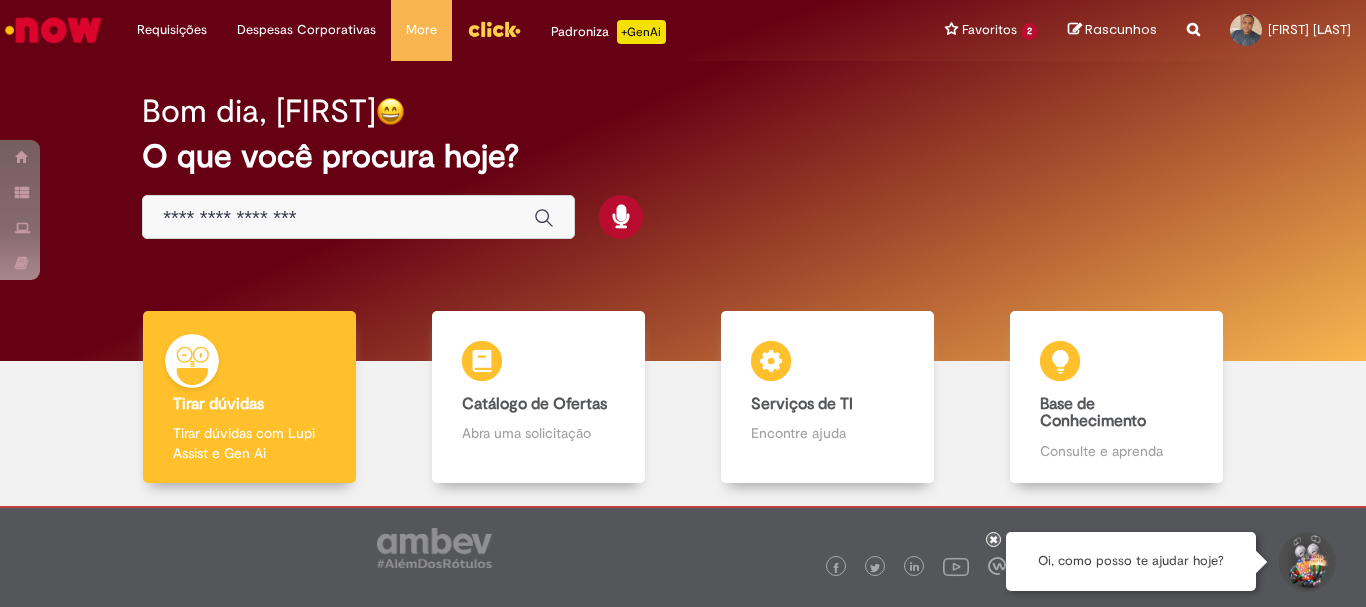 click at bounding box center [358, 217] 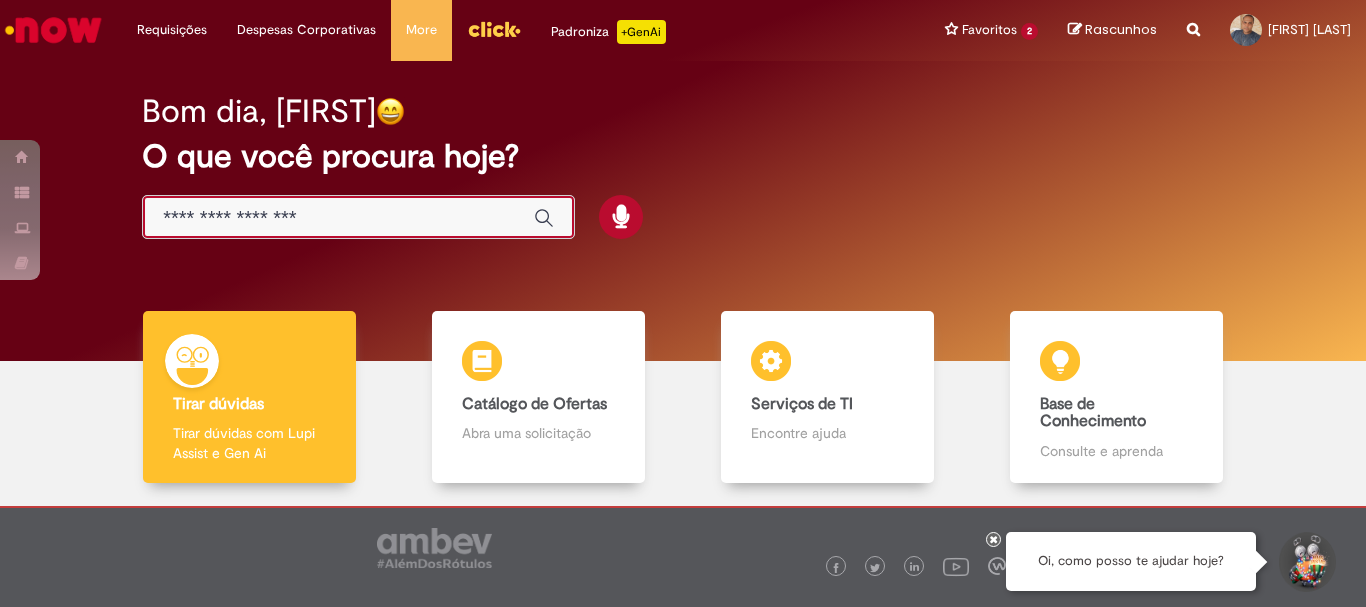 click at bounding box center [338, 218] 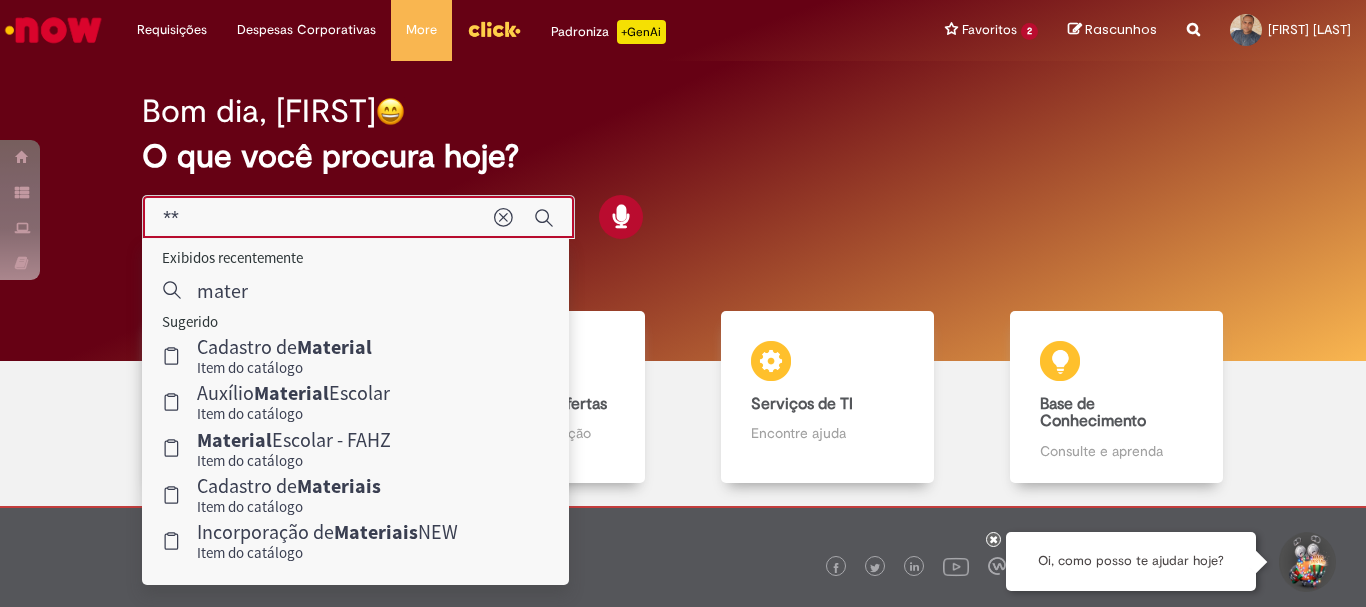 type on "*" 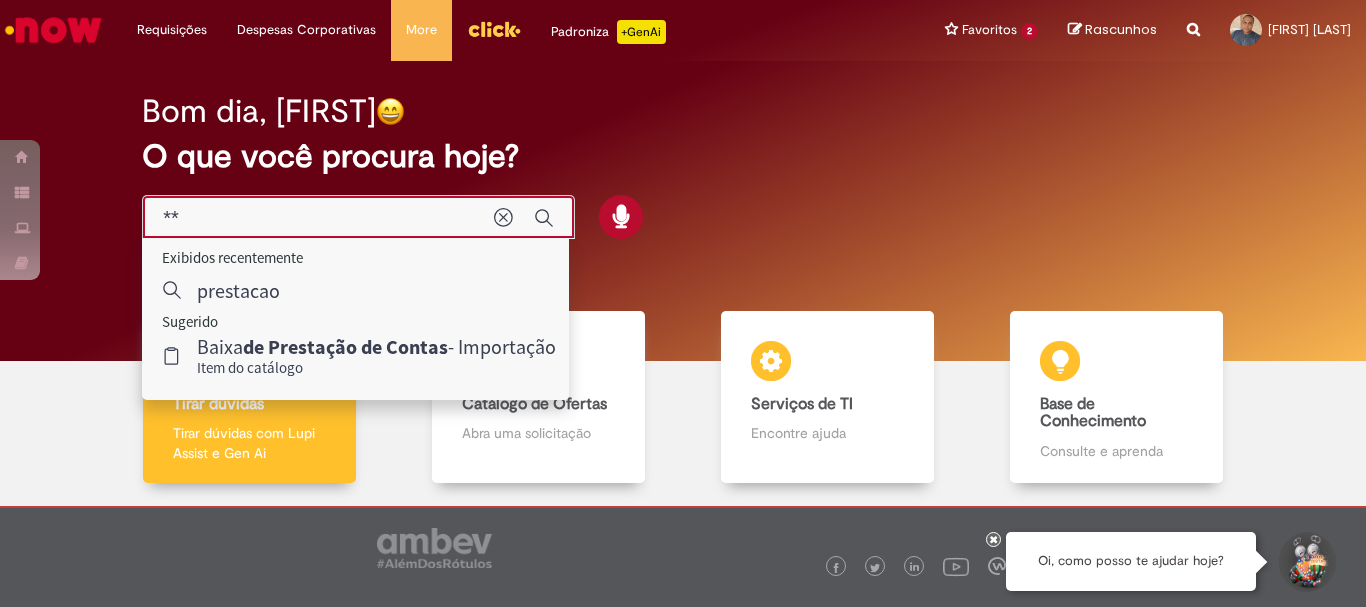 type on "*" 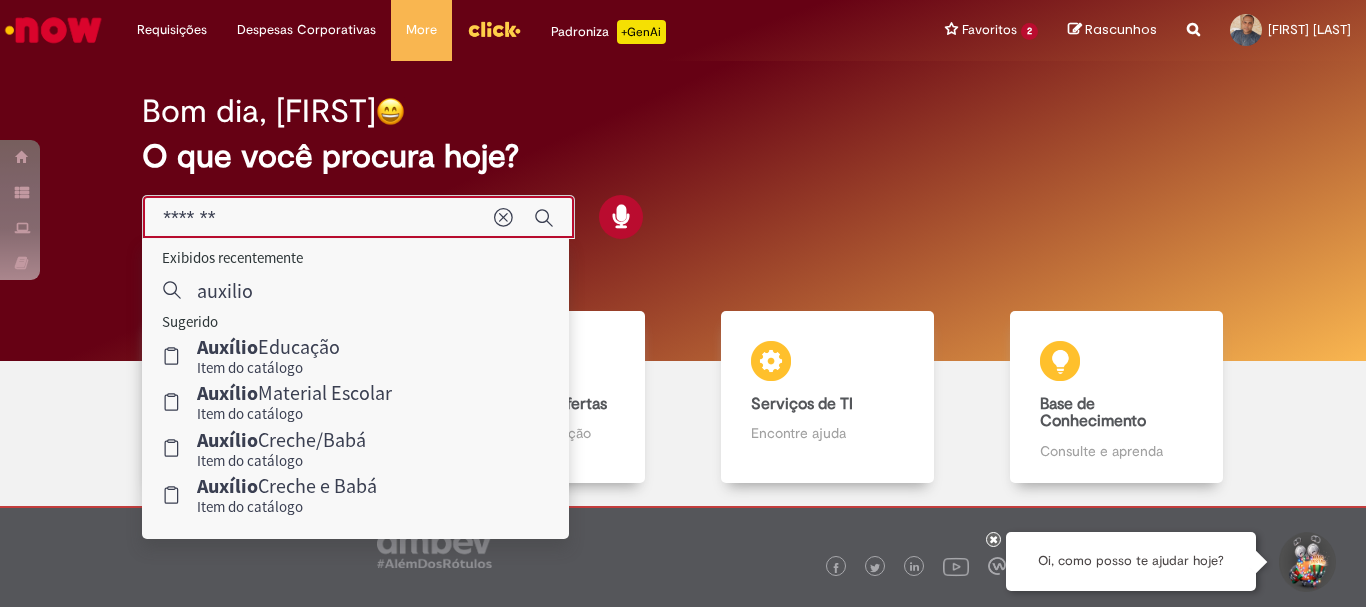 type on "*******" 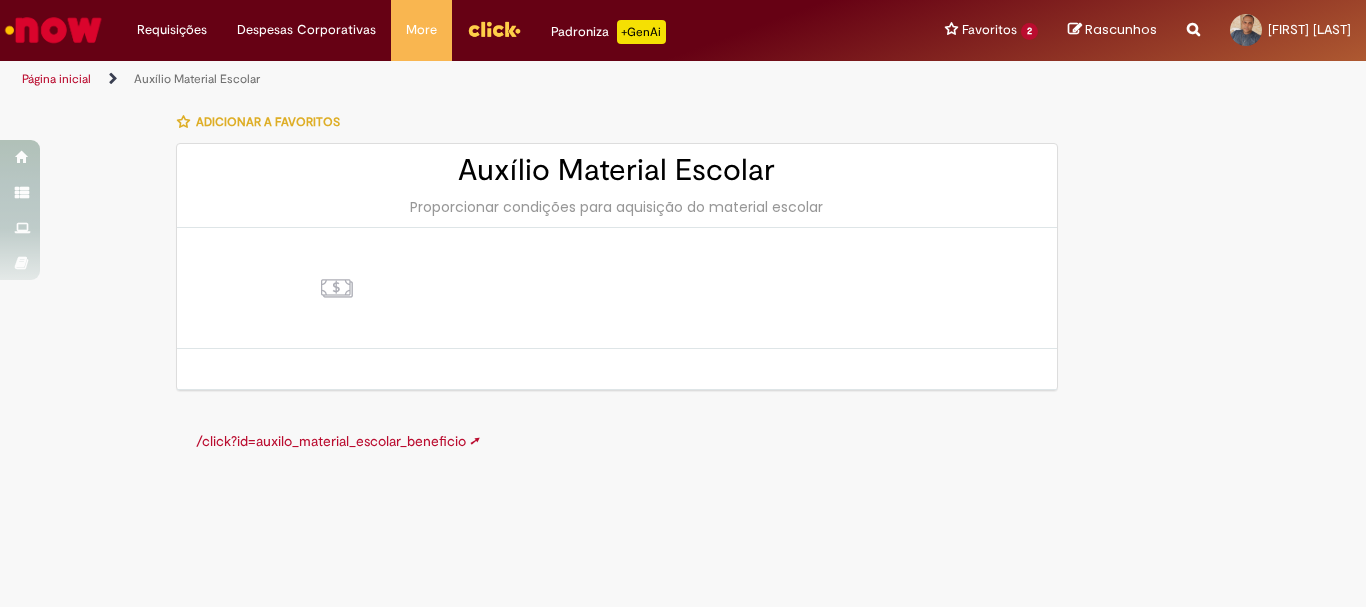 click on "/click?id=auxilo_material_escolar_beneficio ➚" at bounding box center [338, 441] 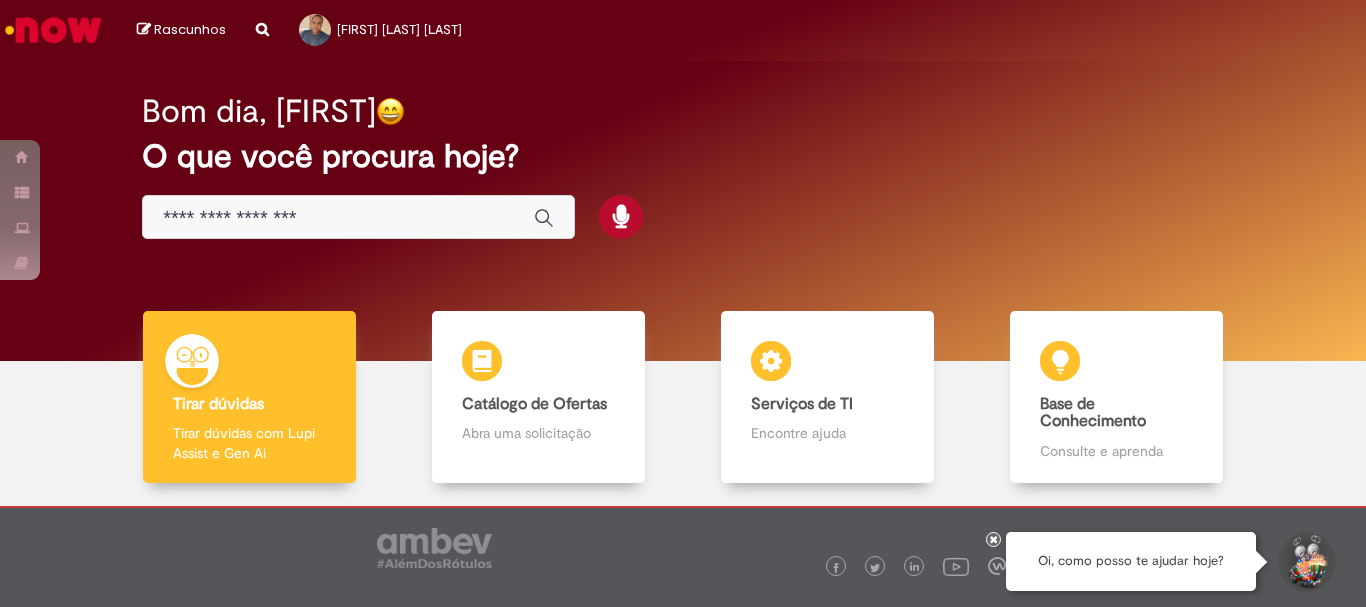 scroll, scrollTop: 0, scrollLeft: 0, axis: both 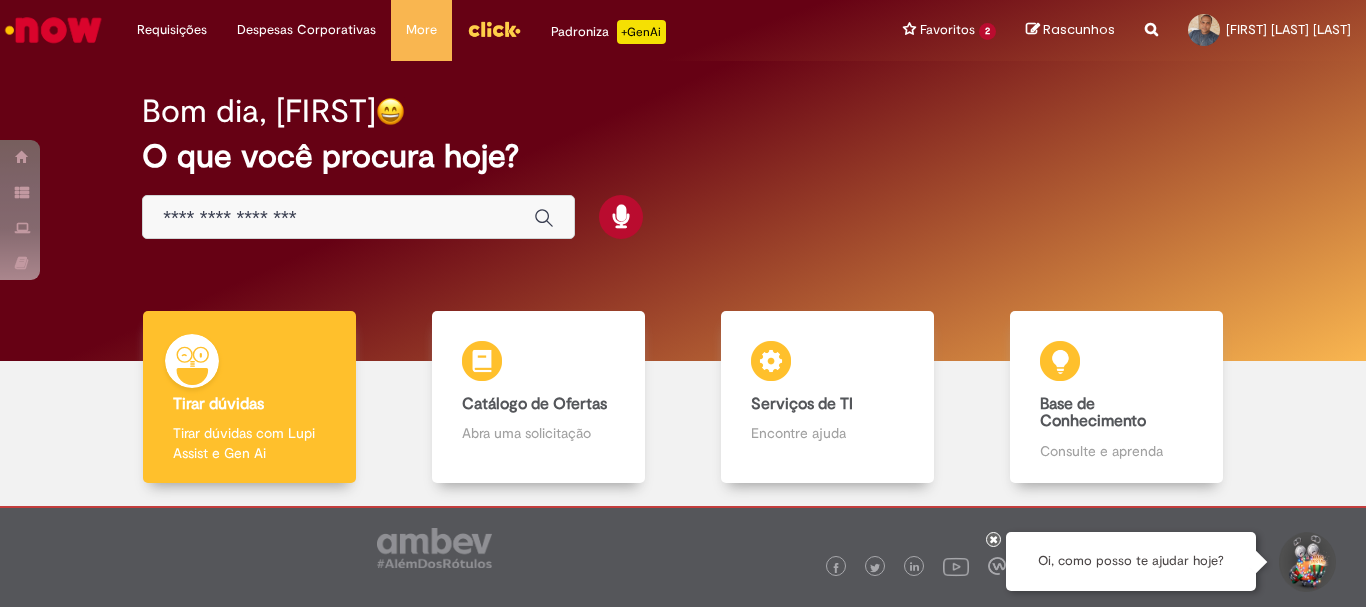 click at bounding box center [338, 218] 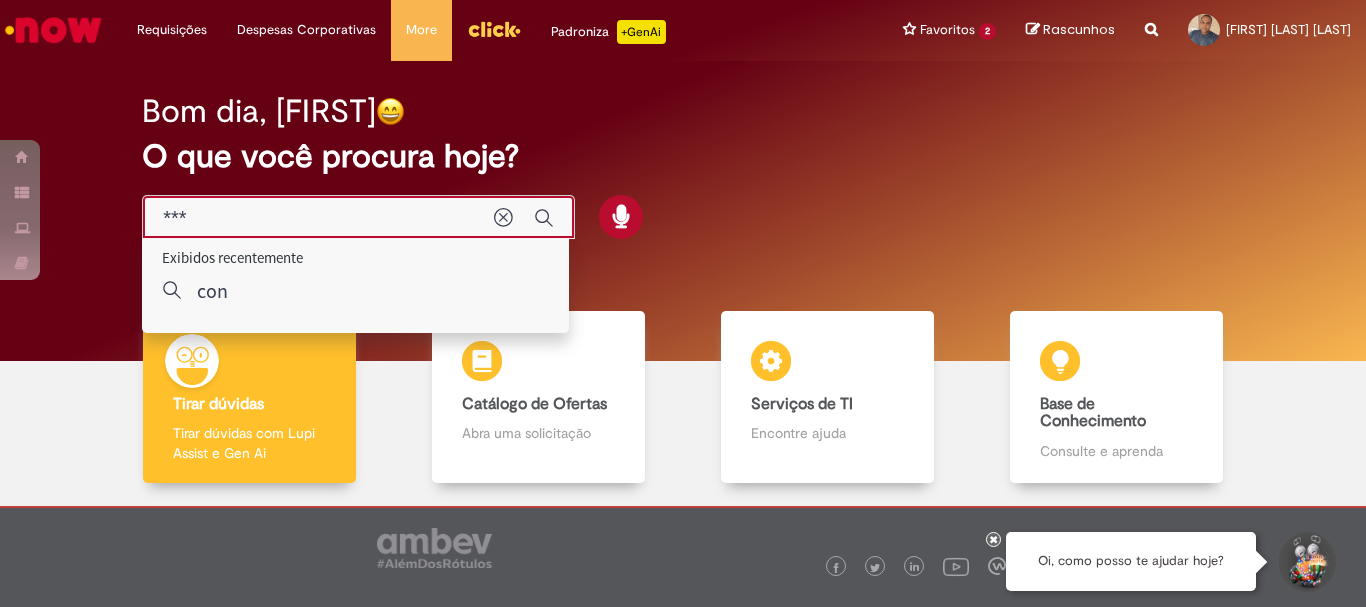 type on "****" 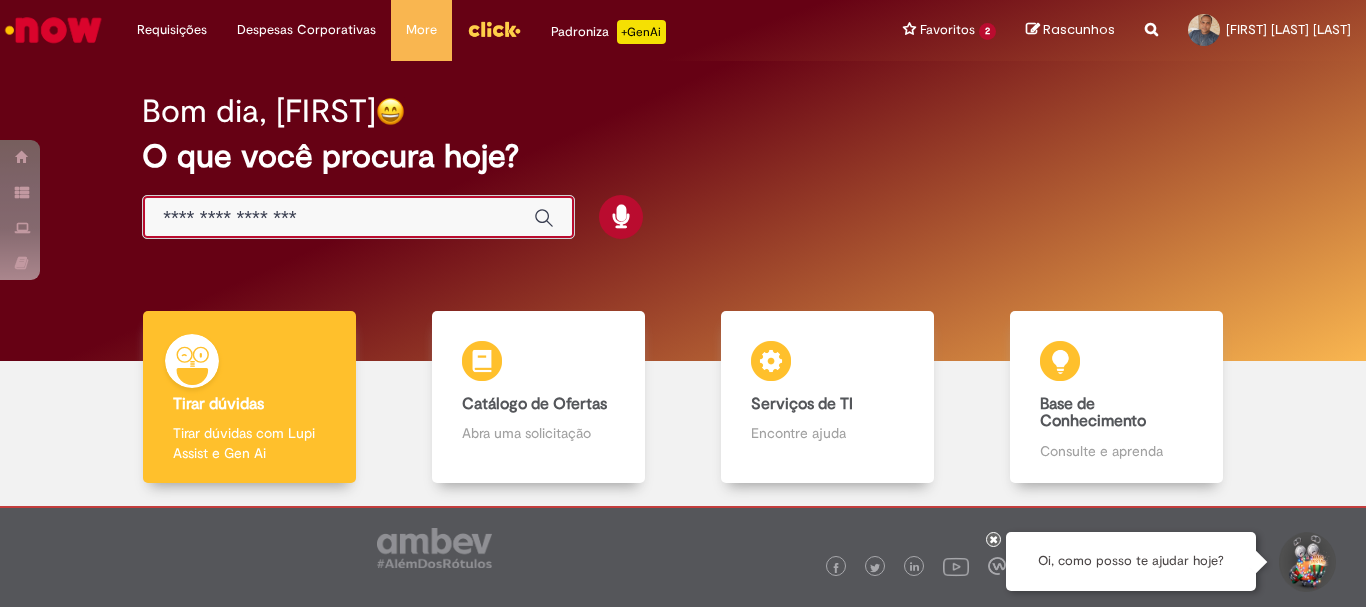 click at bounding box center (338, 218) 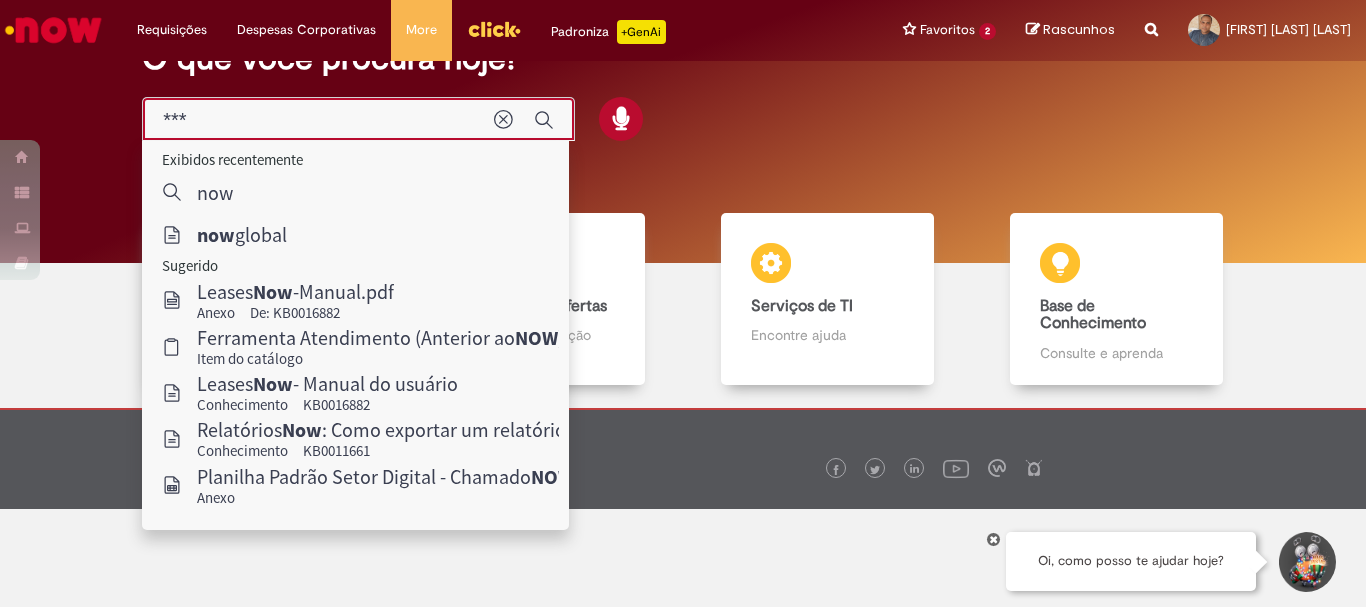 scroll, scrollTop: 0, scrollLeft: 0, axis: both 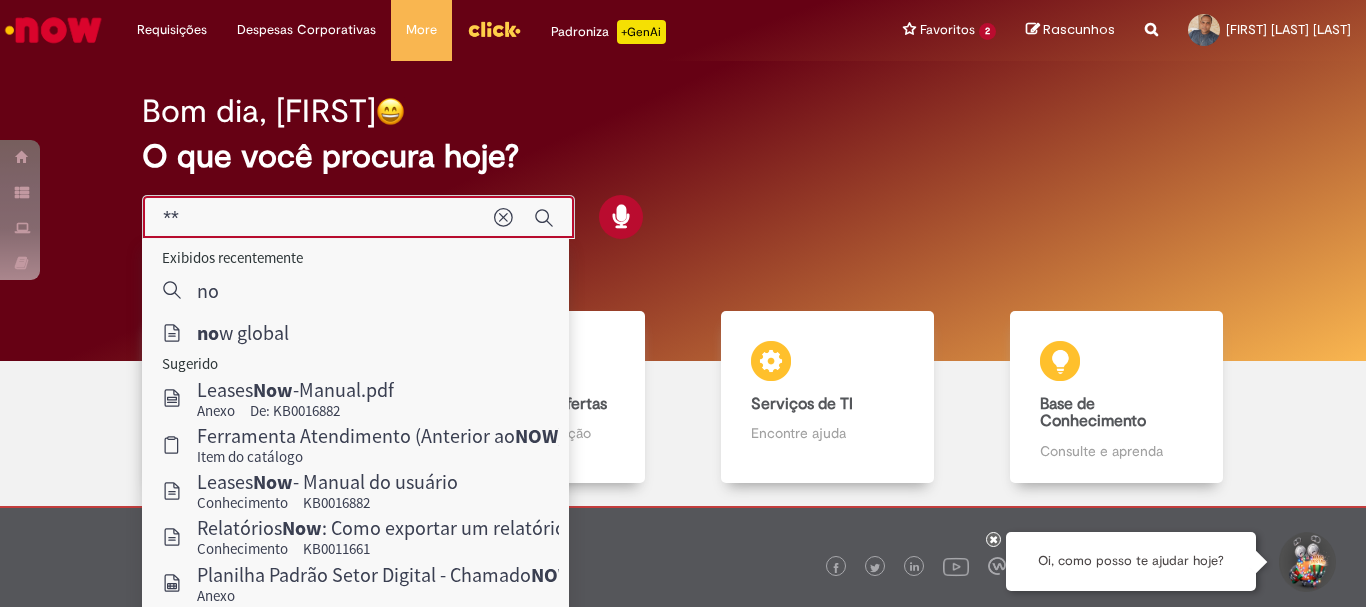 type on "*" 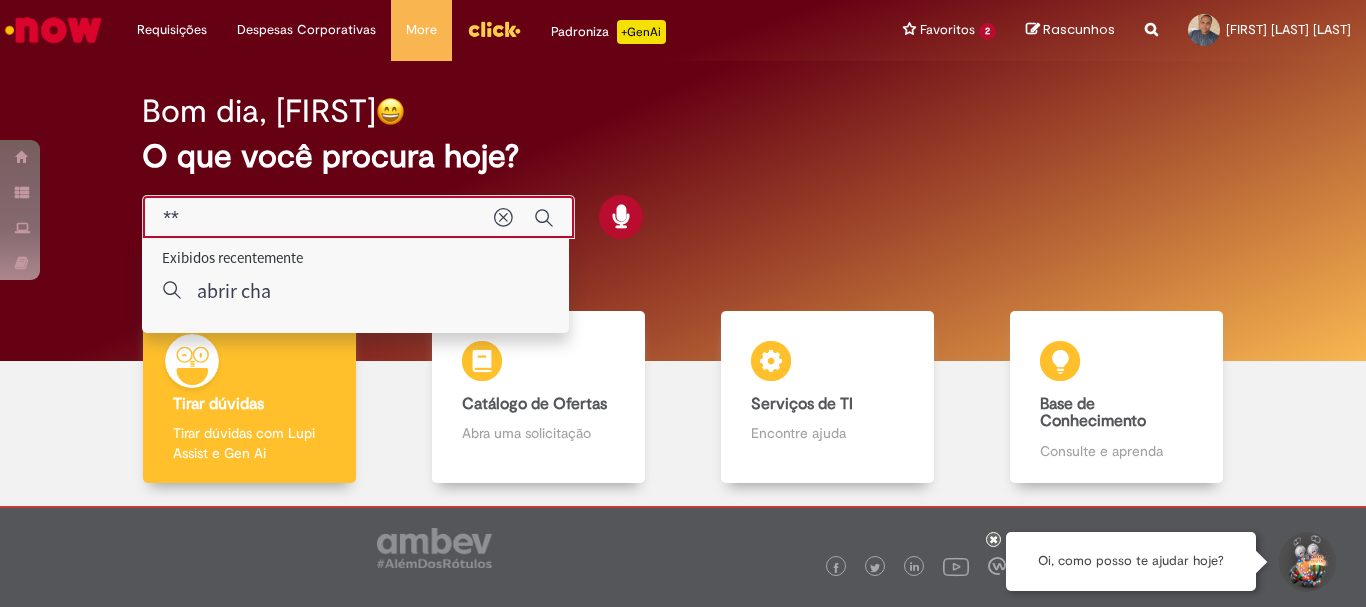 type on "*" 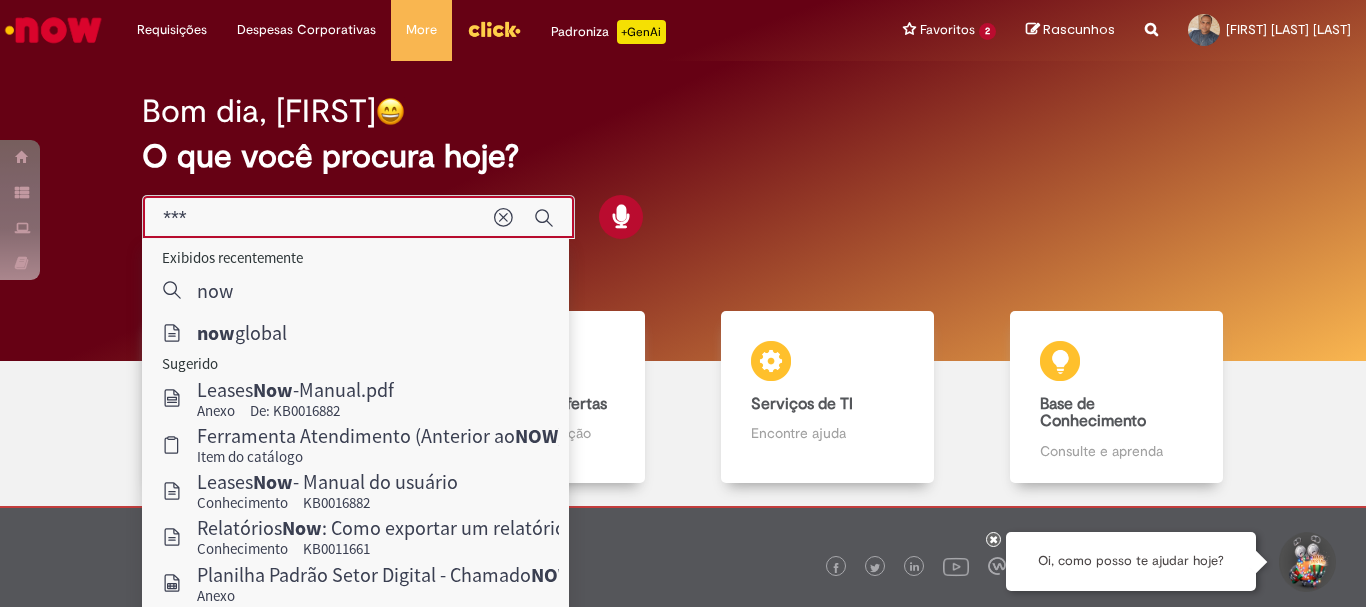 type on "***" 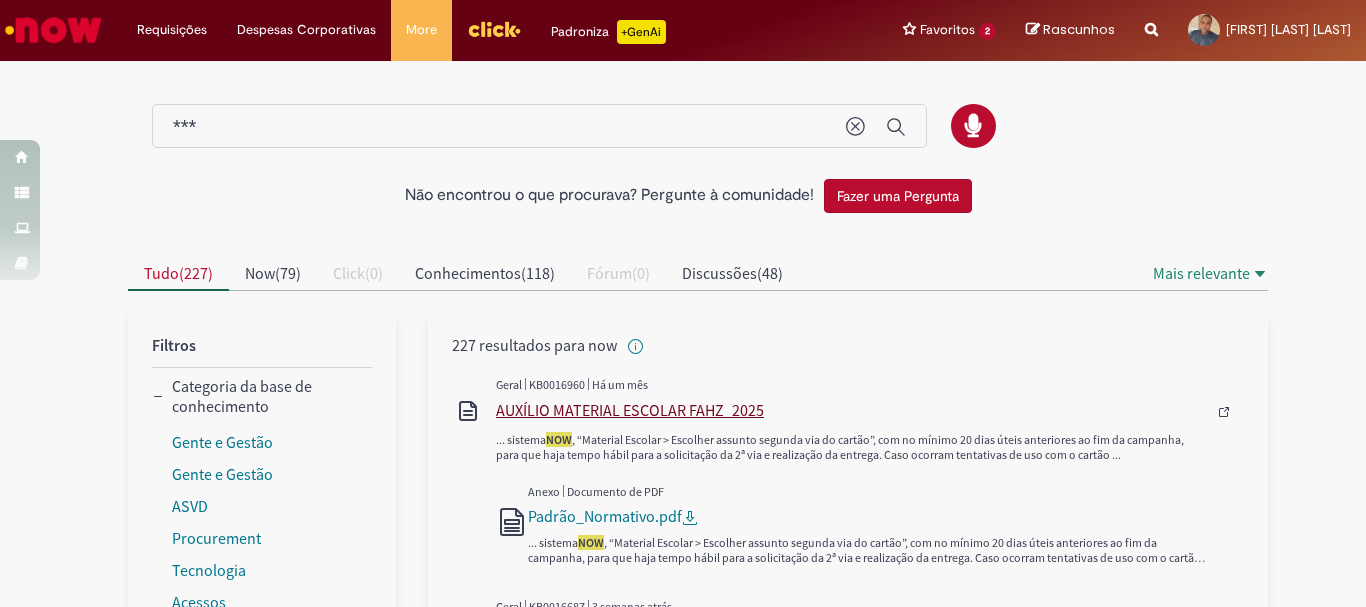 click on "AUXÍLIO MATERIAL ESCOLAR FAHZ_2025" at bounding box center (851, 410) 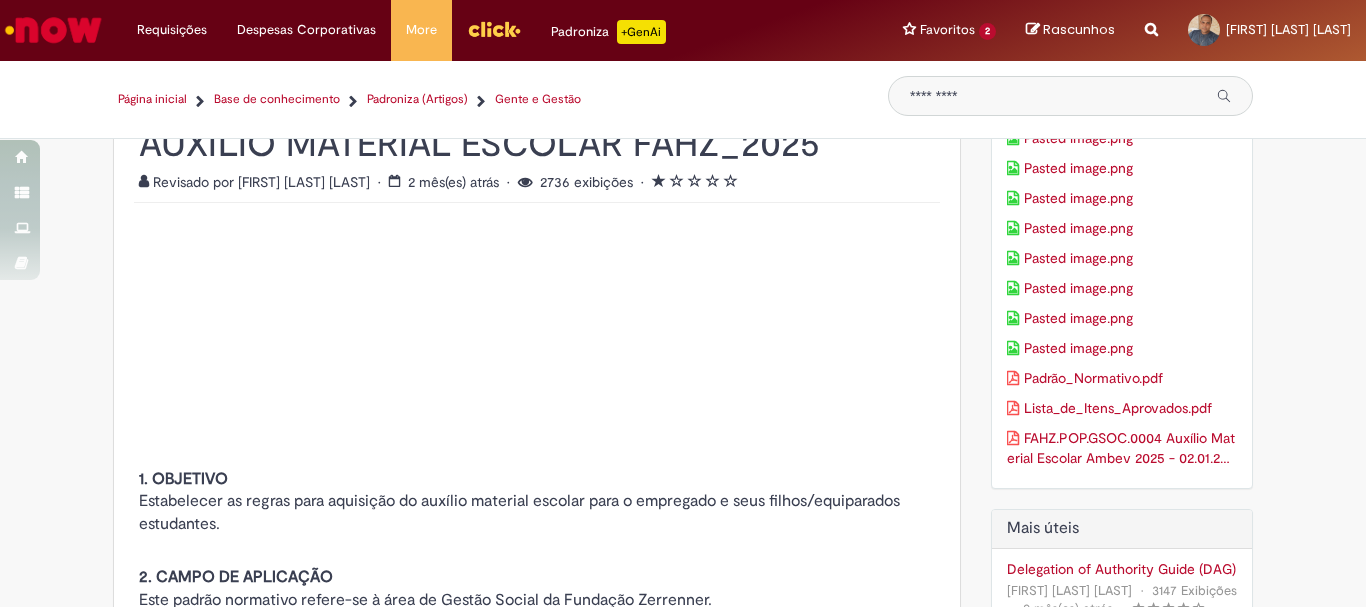 scroll, scrollTop: 0, scrollLeft: 0, axis: both 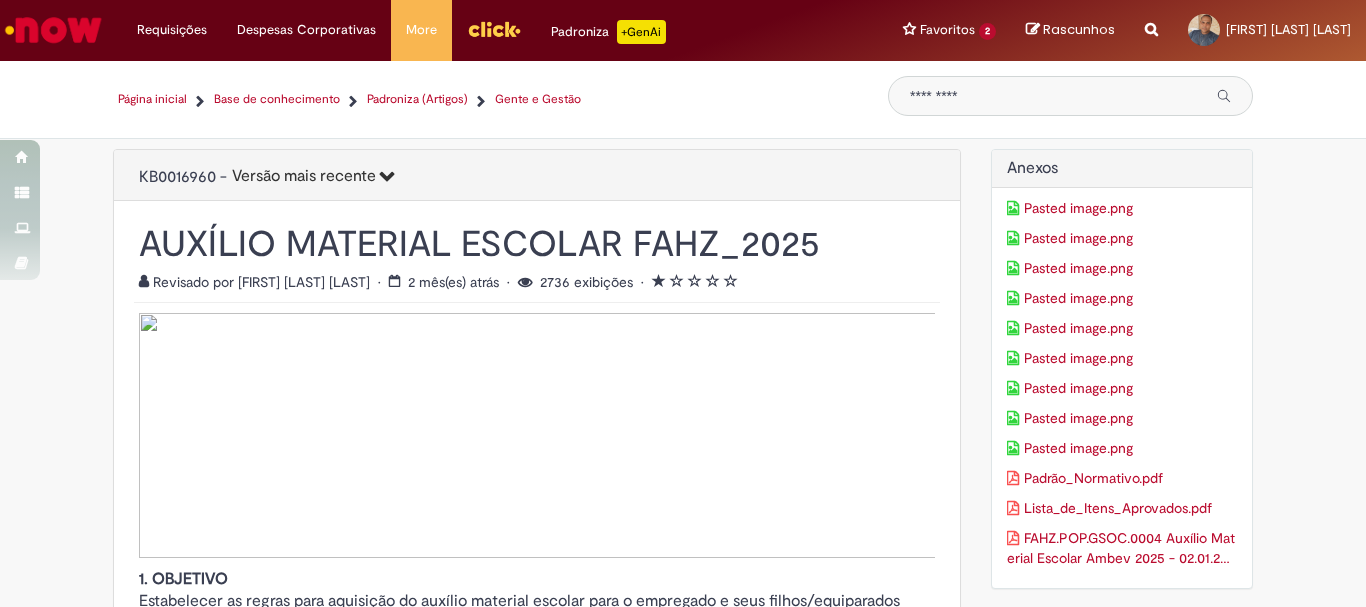 type on "***" 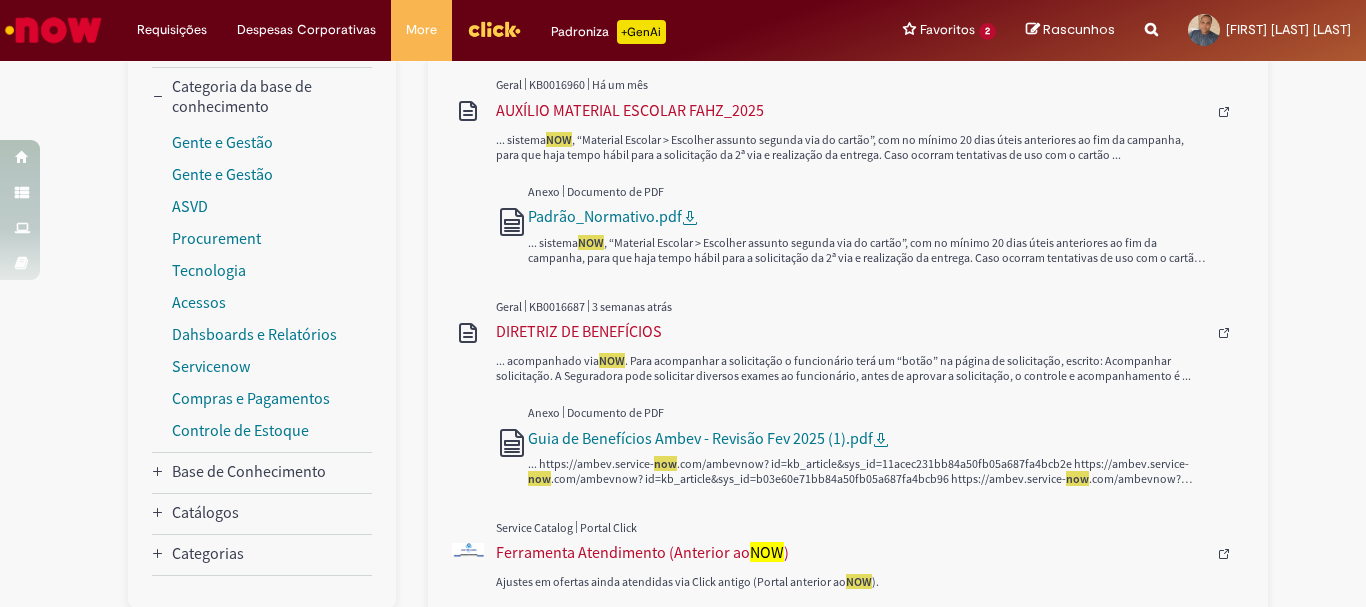 scroll, scrollTop: 0, scrollLeft: 0, axis: both 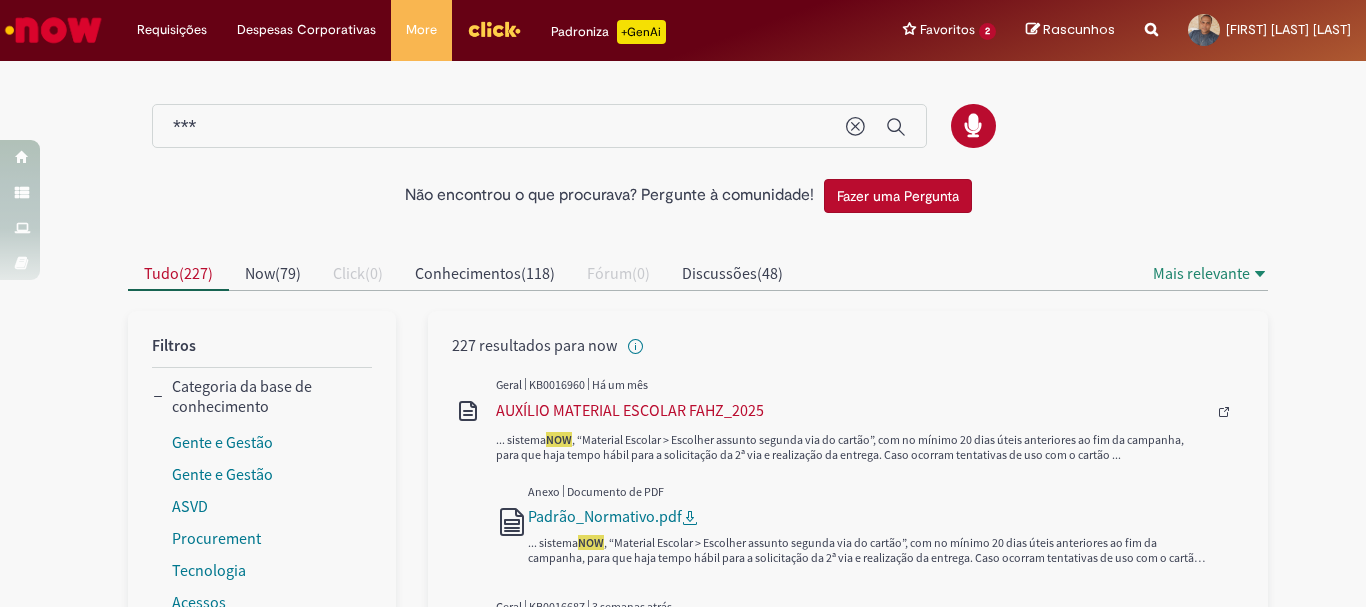 click on "Fazer uma Pergunta" at bounding box center (898, 196) 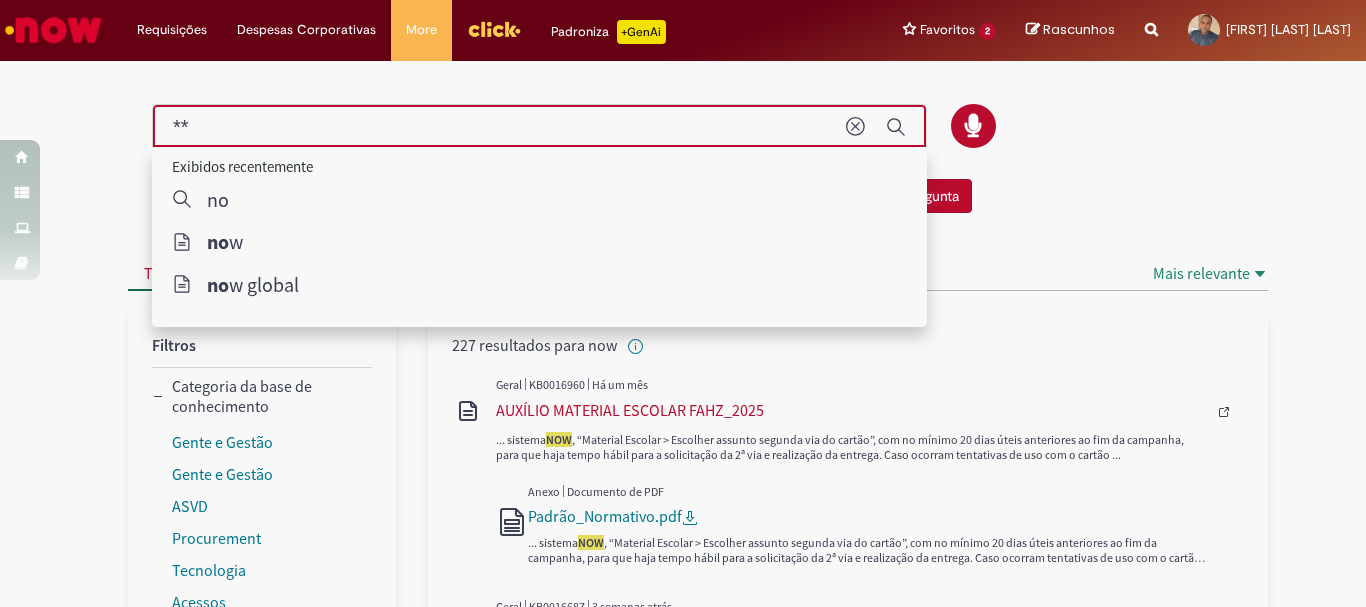 type on "*" 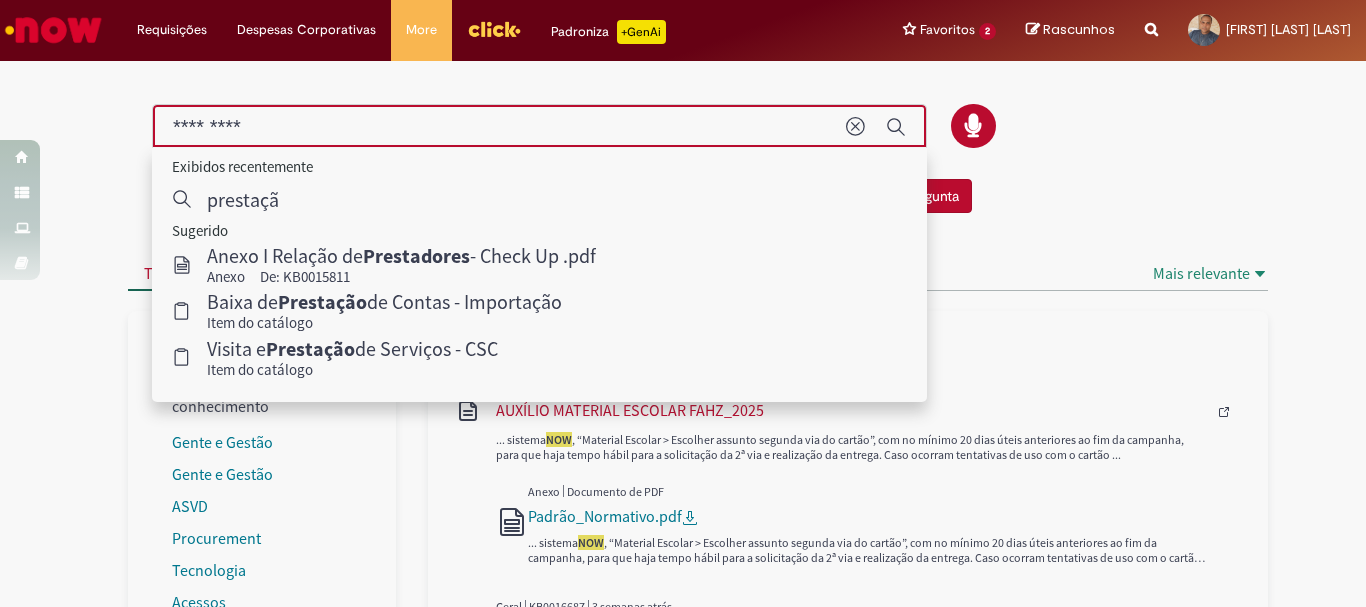 type on "*********" 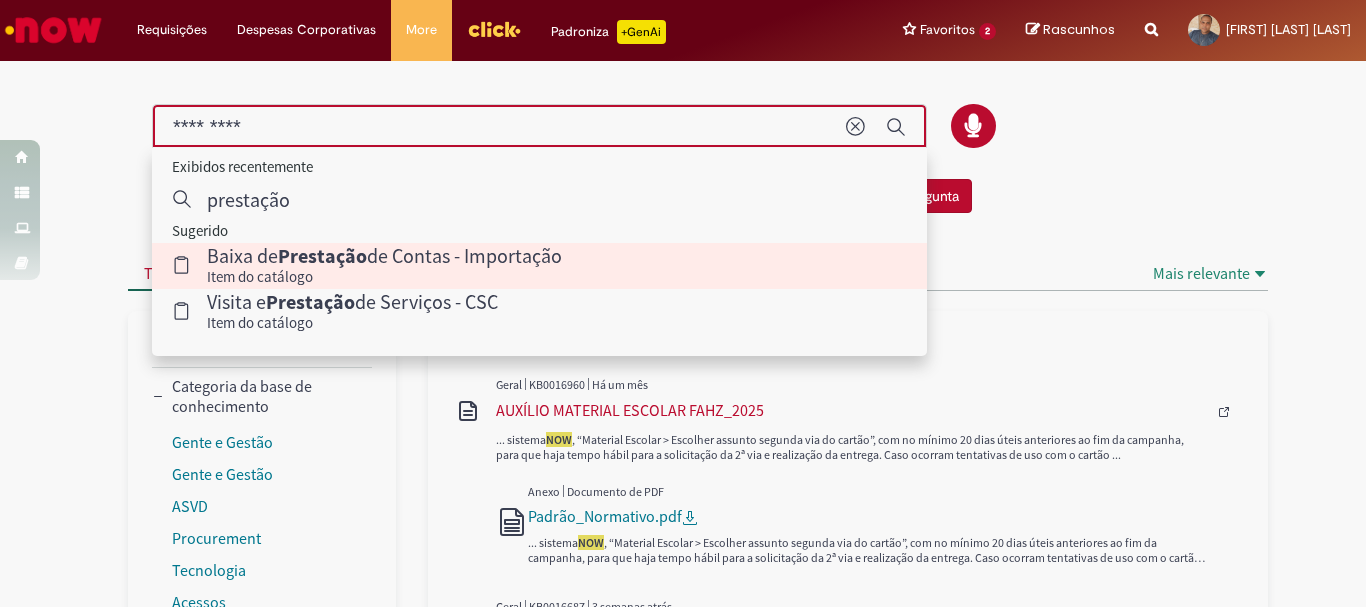type 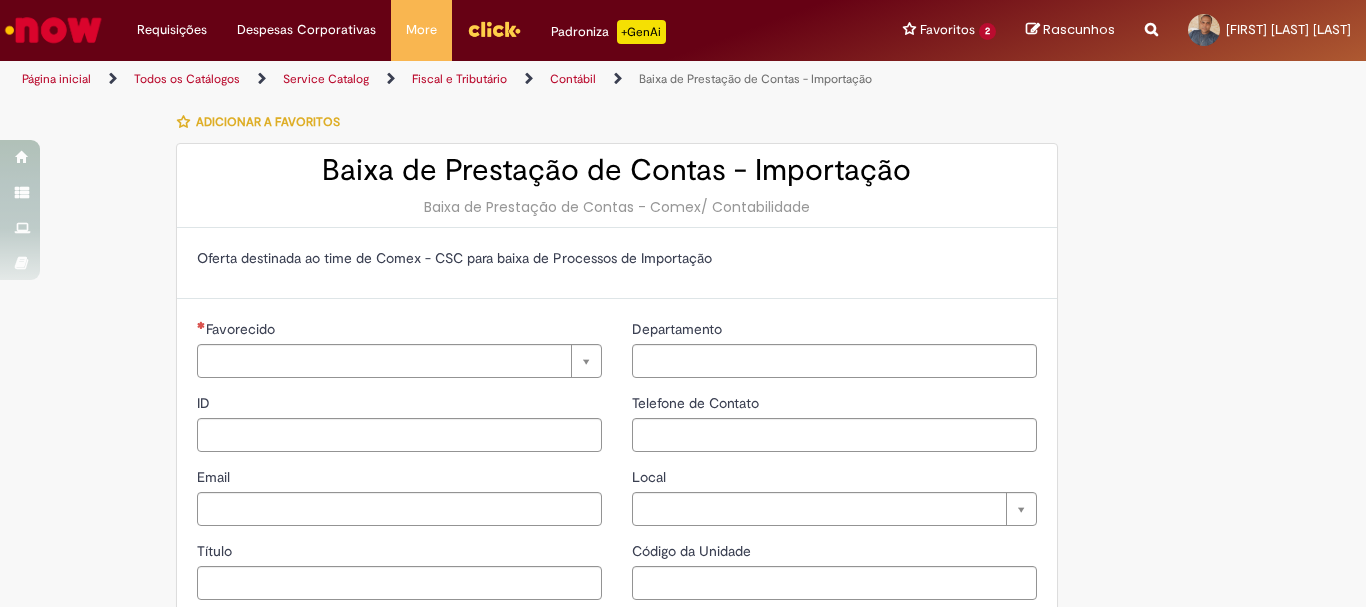 type on "********" 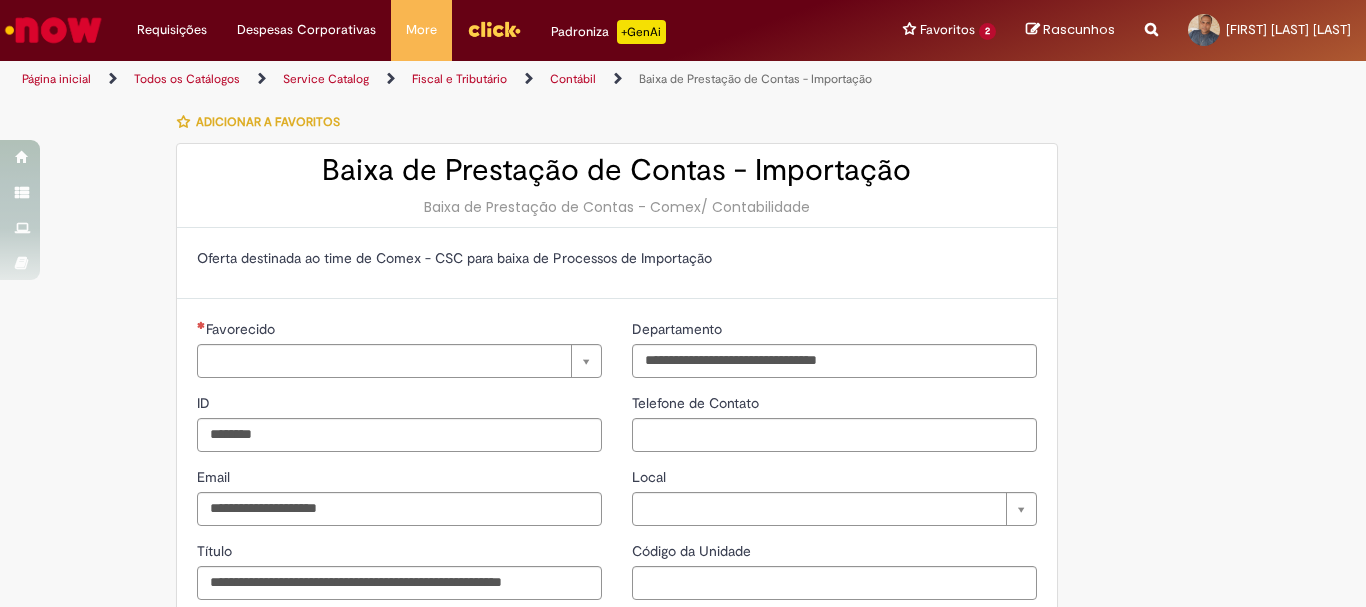 type on "**********" 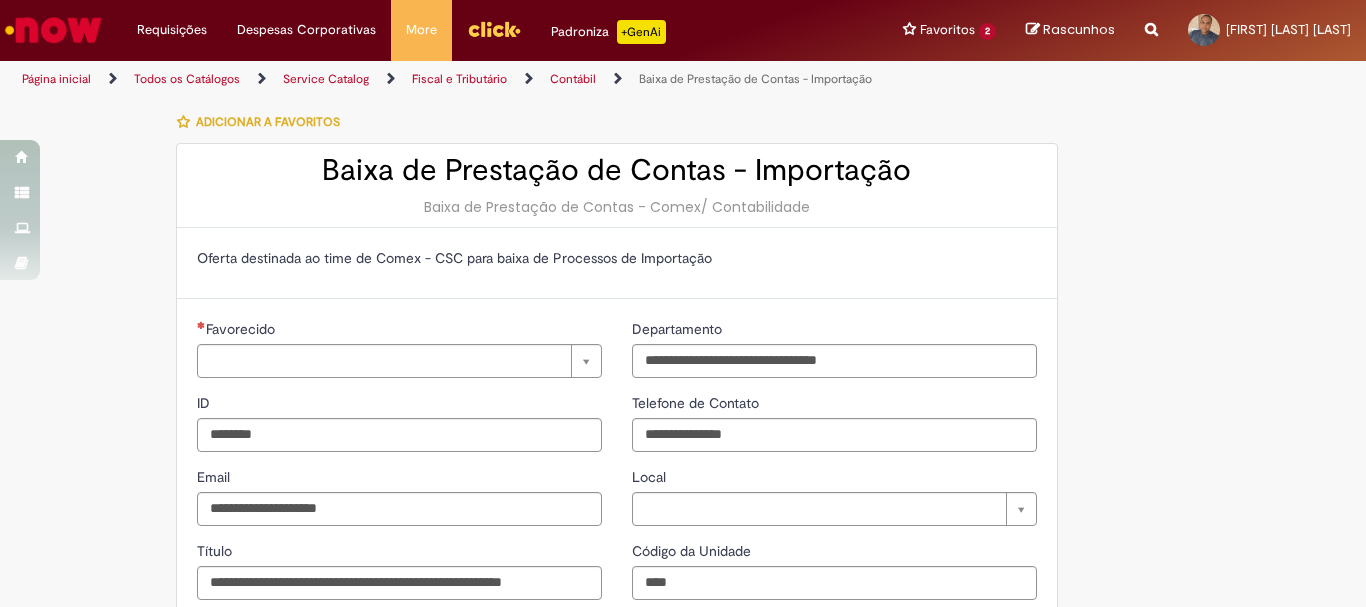 type on "**********" 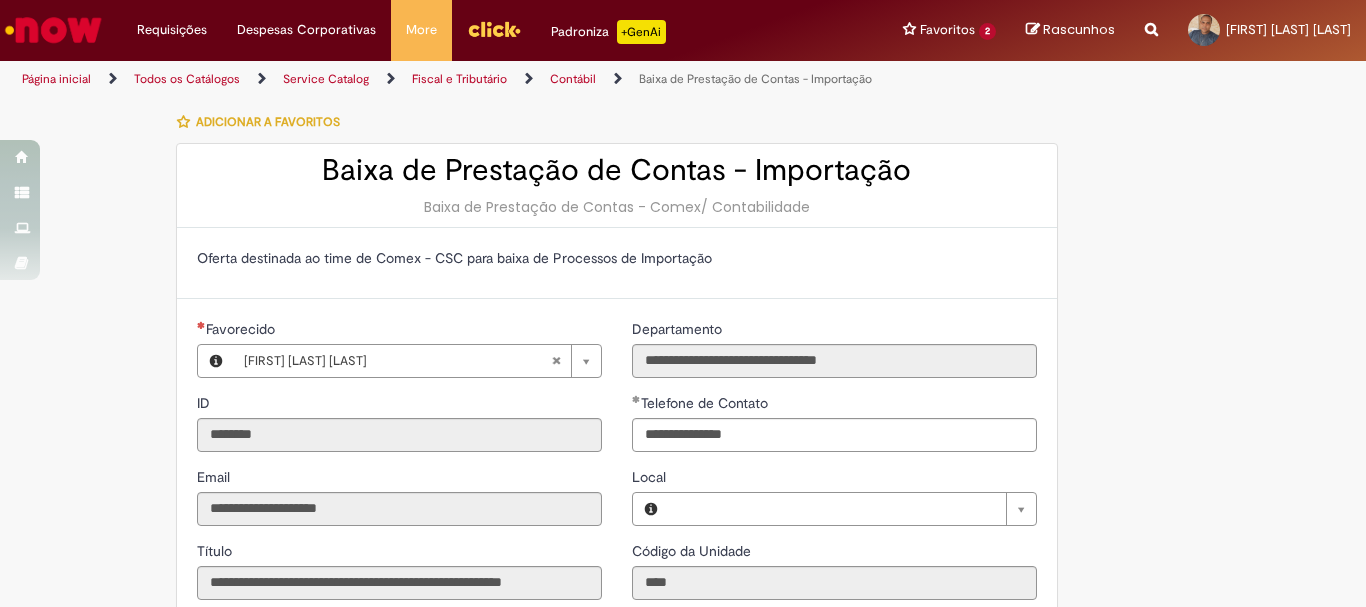 type on "**********" 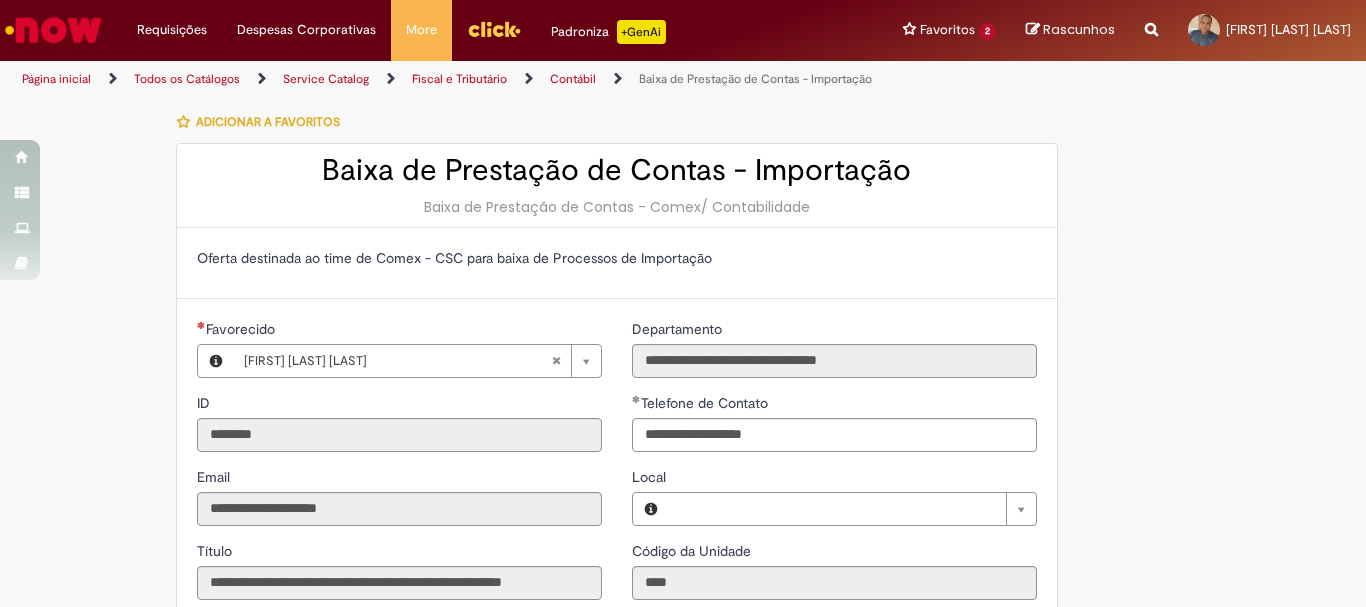 type on "**********" 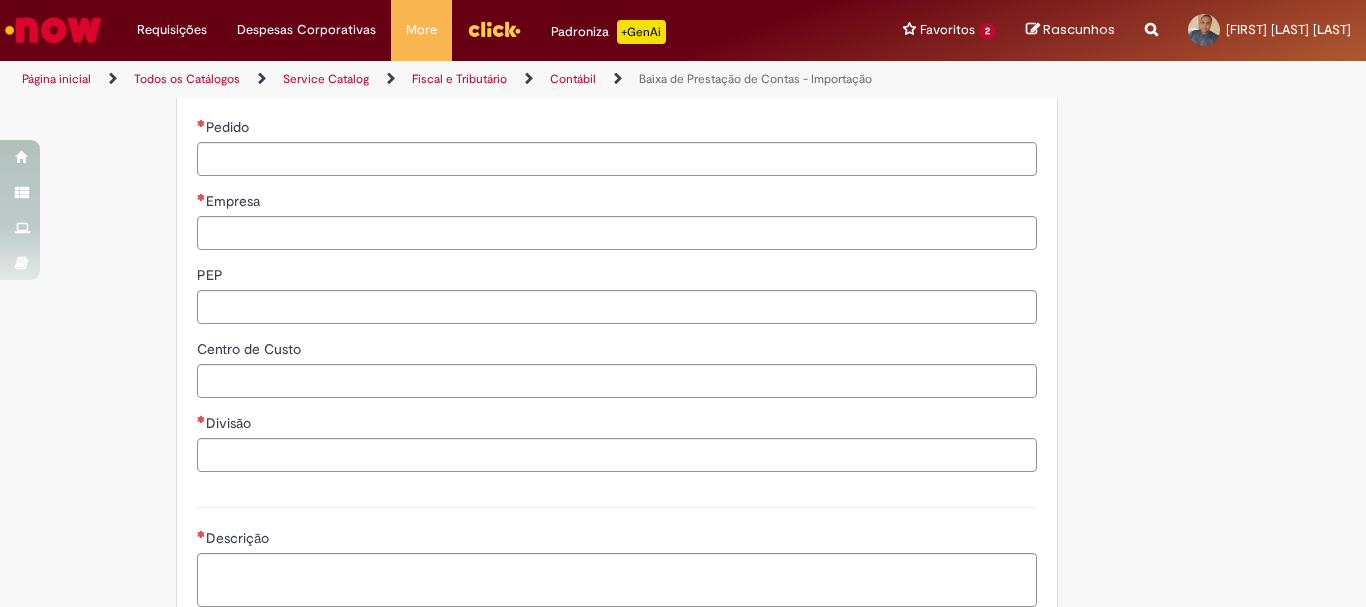 scroll, scrollTop: 0, scrollLeft: 0, axis: both 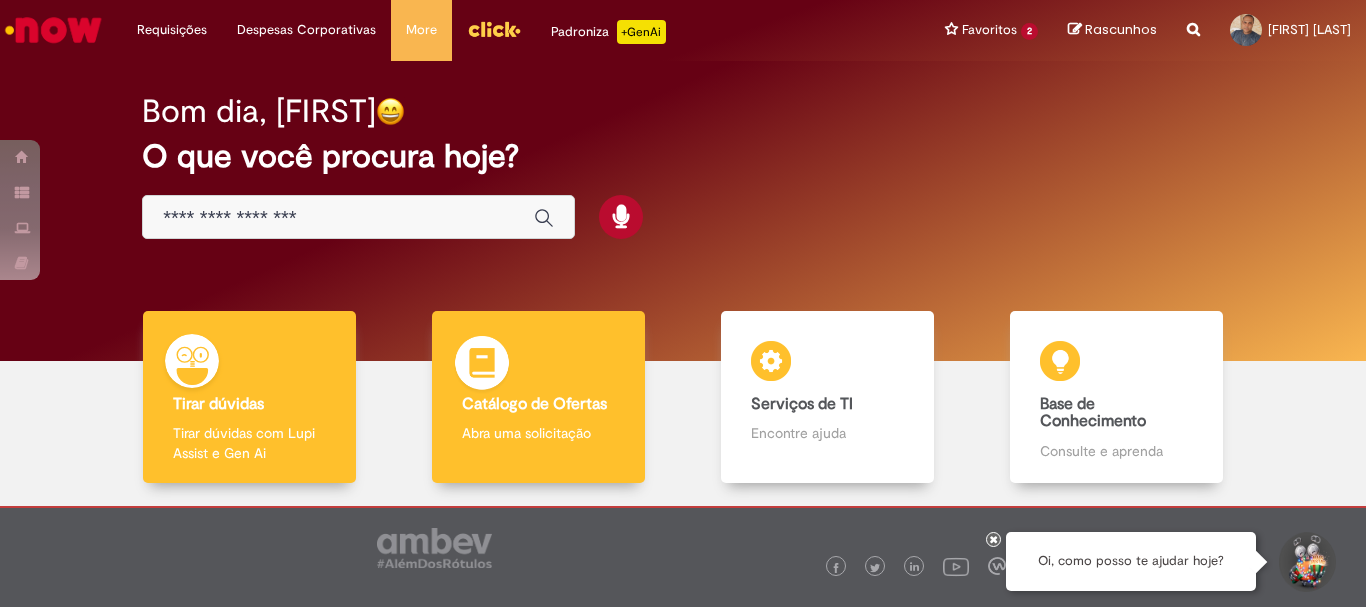 click on "Catálogo de Ofertas
Catálogo de Ofertas
Abra uma solicitação" at bounding box center [538, 397] 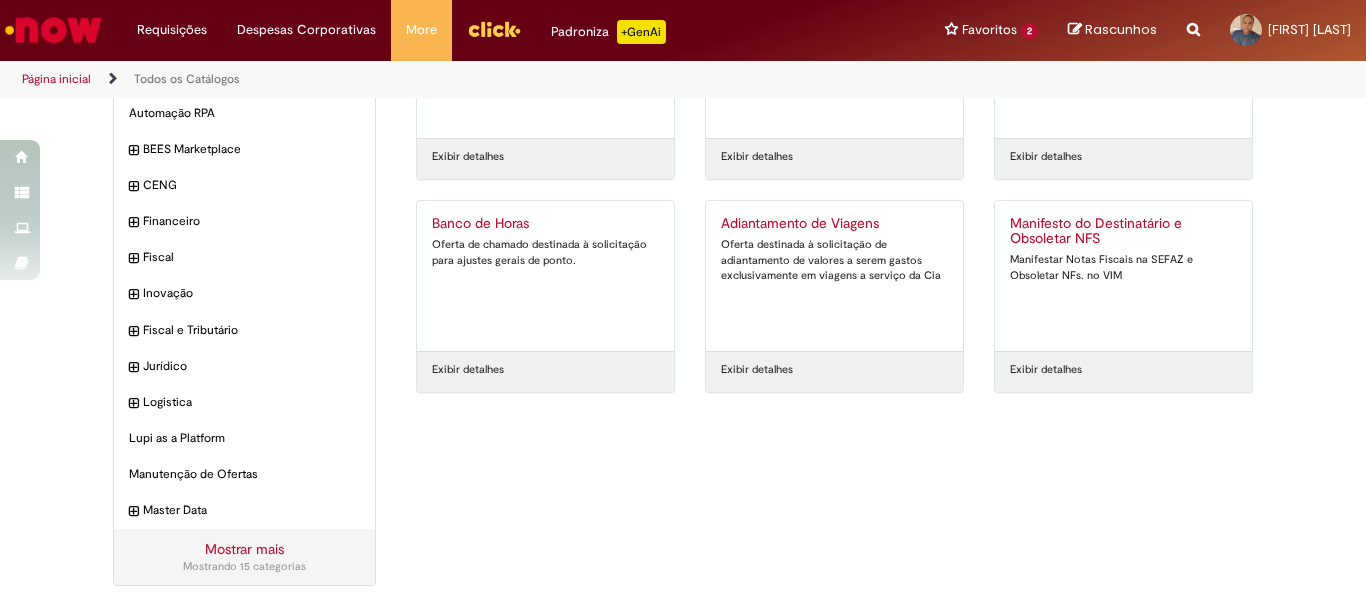 scroll, scrollTop: 0, scrollLeft: 0, axis: both 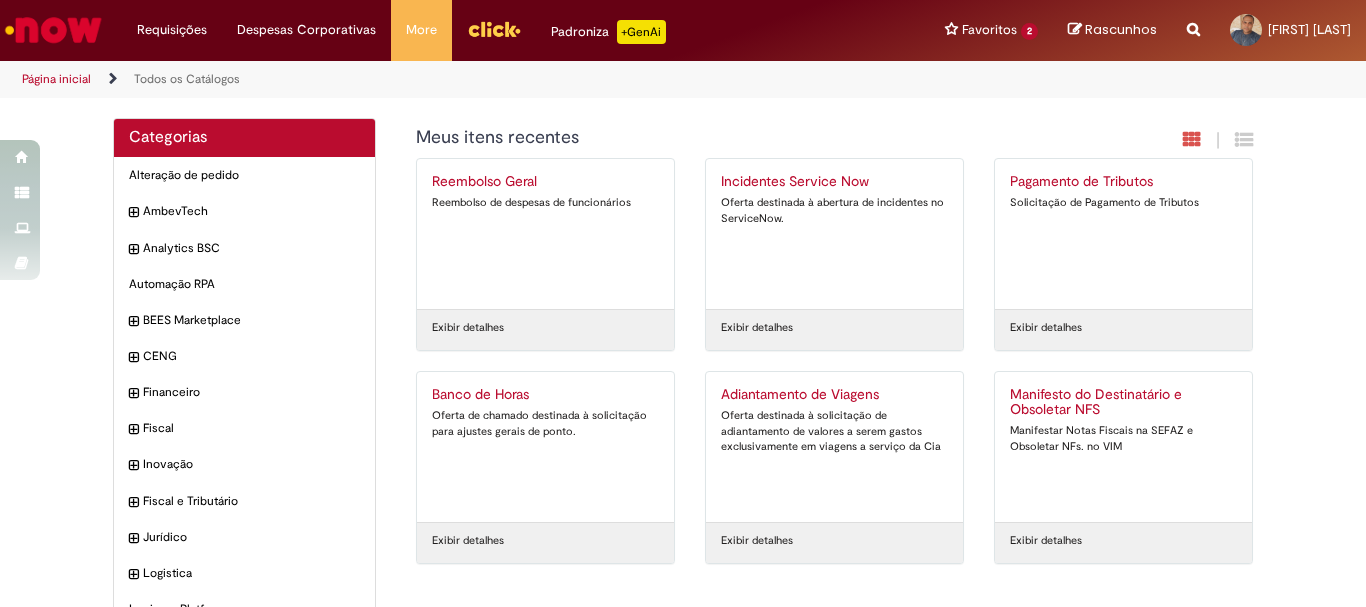 click on "Exibir detalhes" at bounding box center [468, 328] 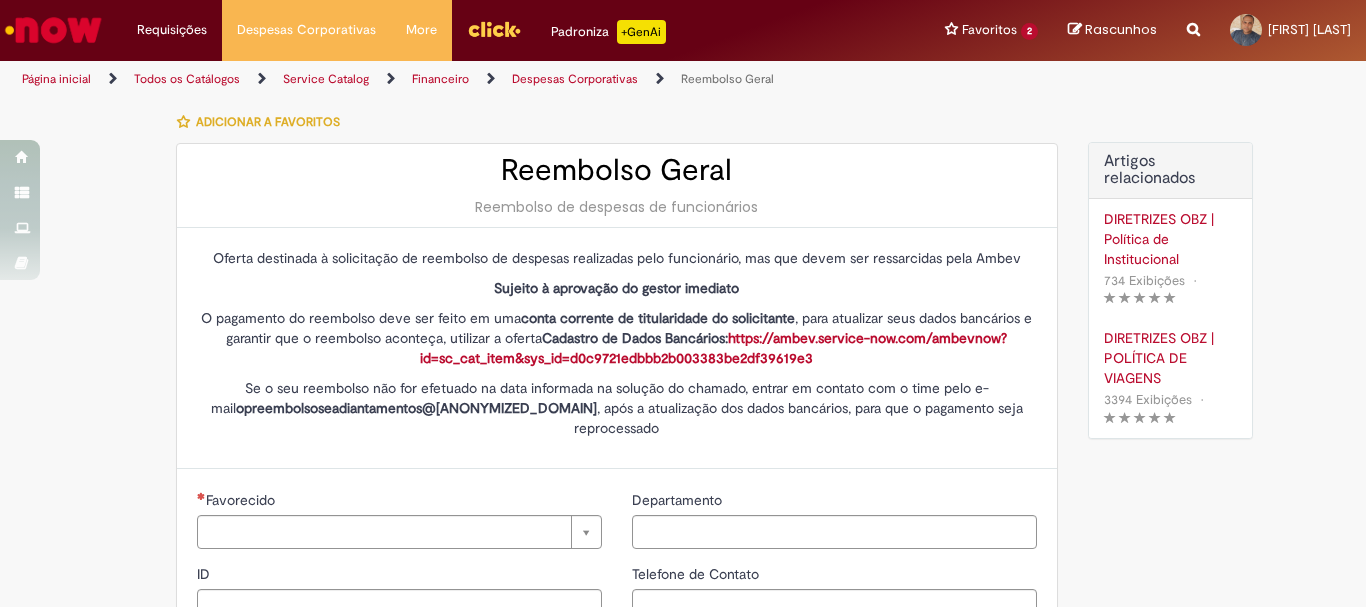 type on "********" 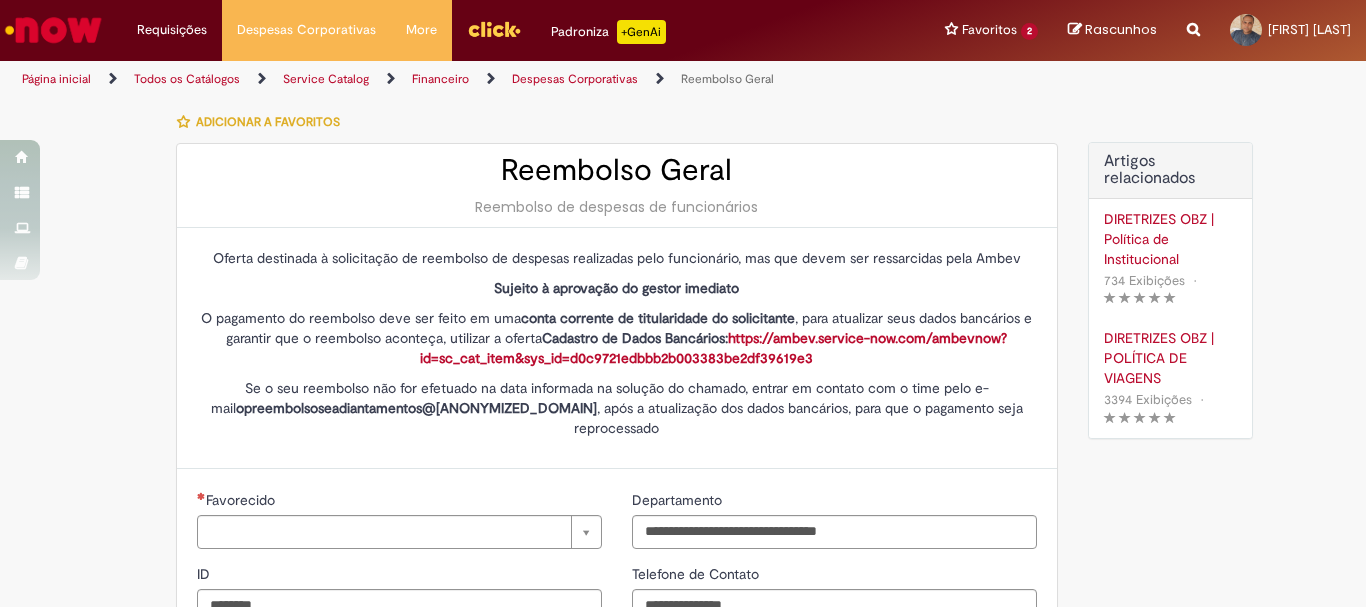 type on "**********" 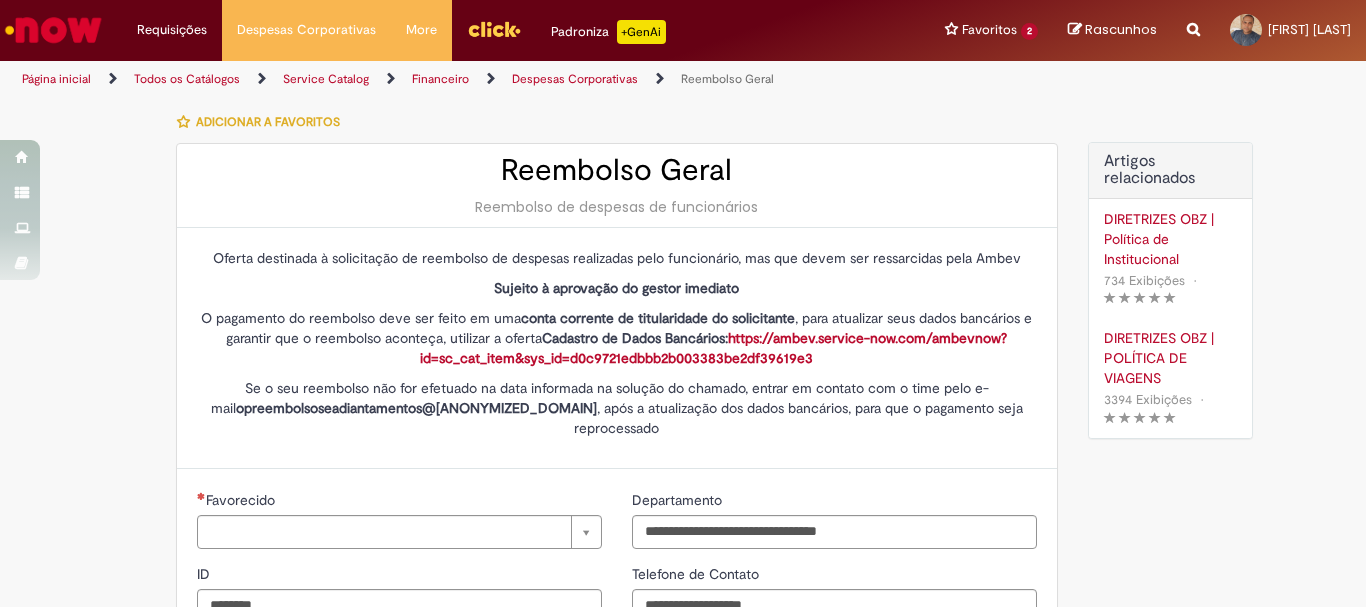 type on "**********" 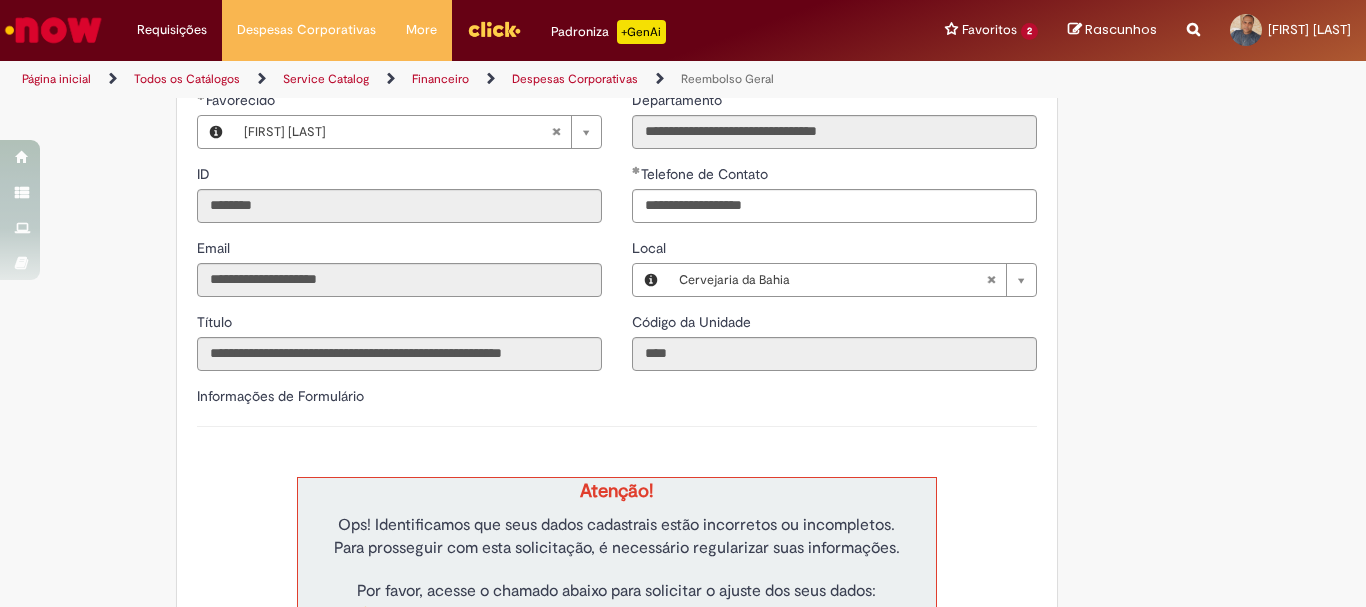 scroll, scrollTop: 0, scrollLeft: 0, axis: both 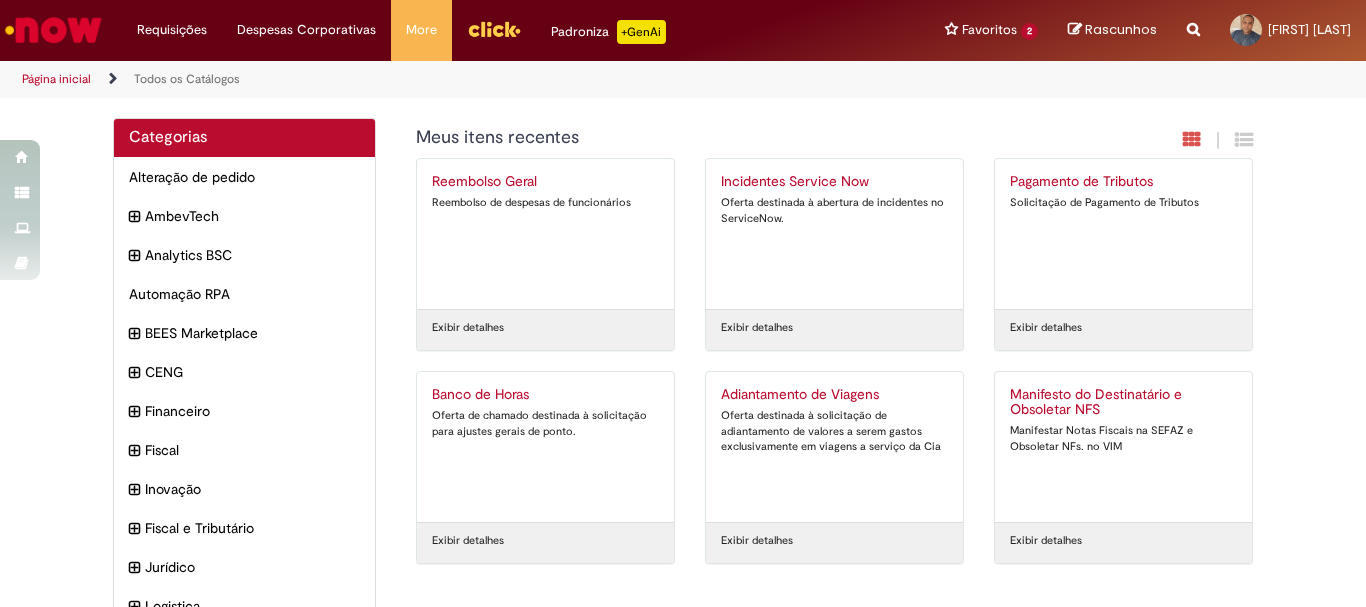 click on "Exibir detalhes" at bounding box center [757, 328] 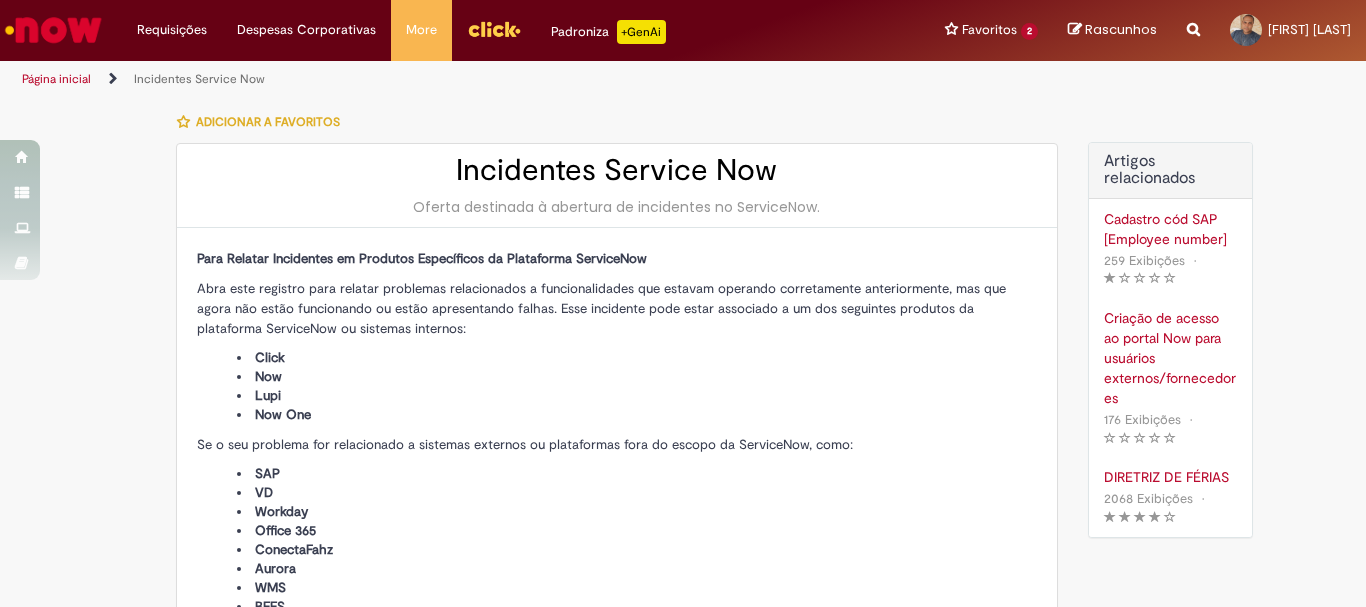 type on "**********" 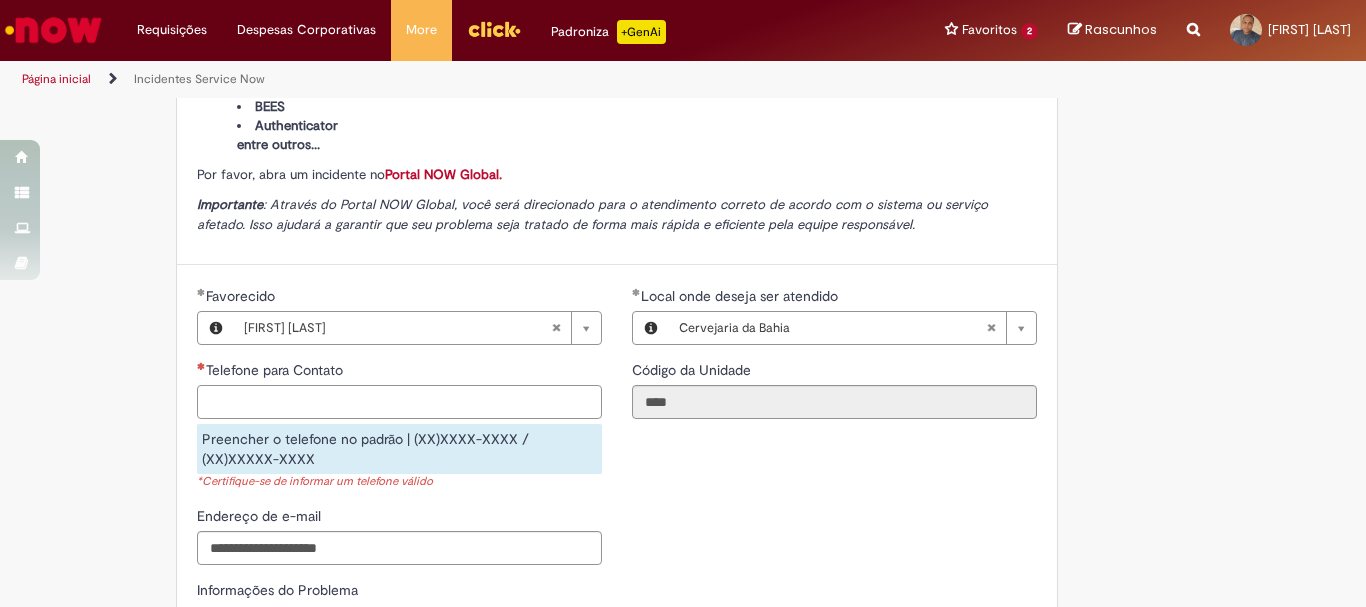 click on "Telefone para Contato" at bounding box center (399, 402) 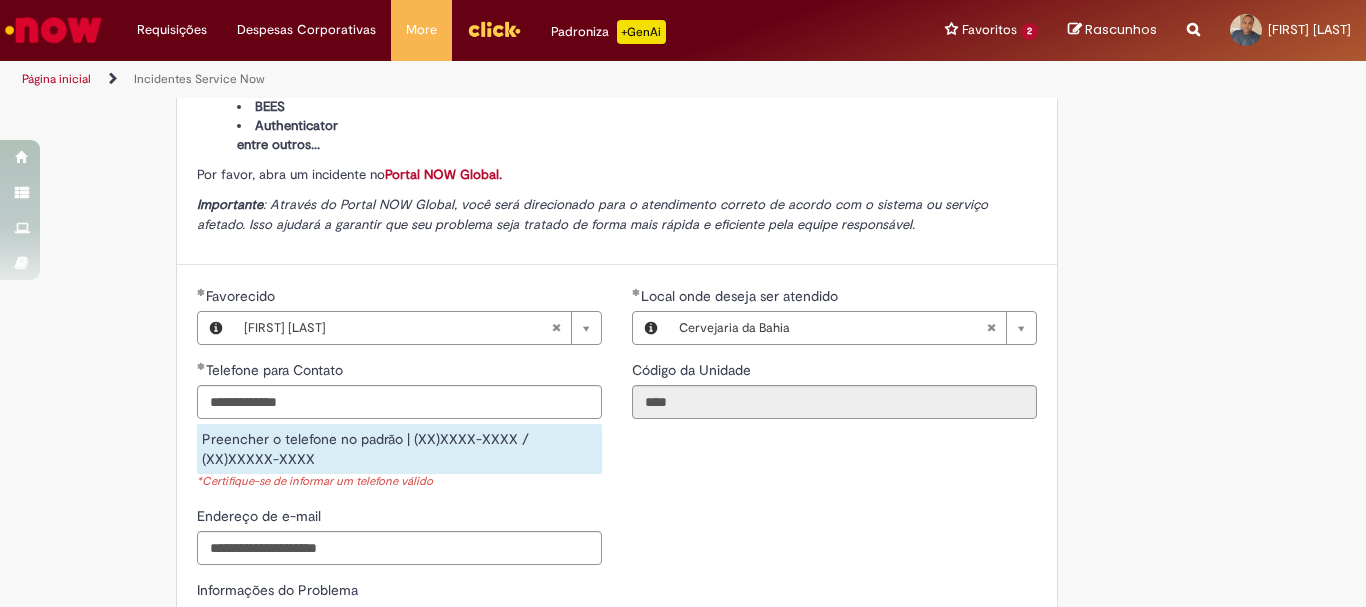 type on "**********" 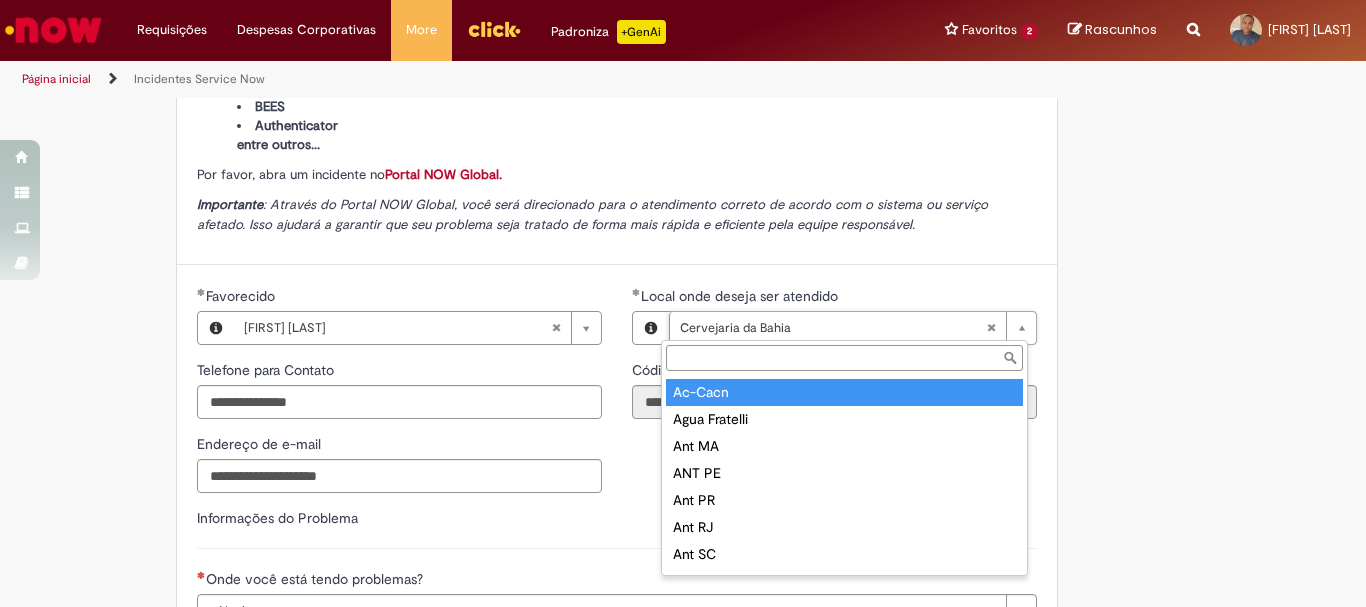 type on "**********" 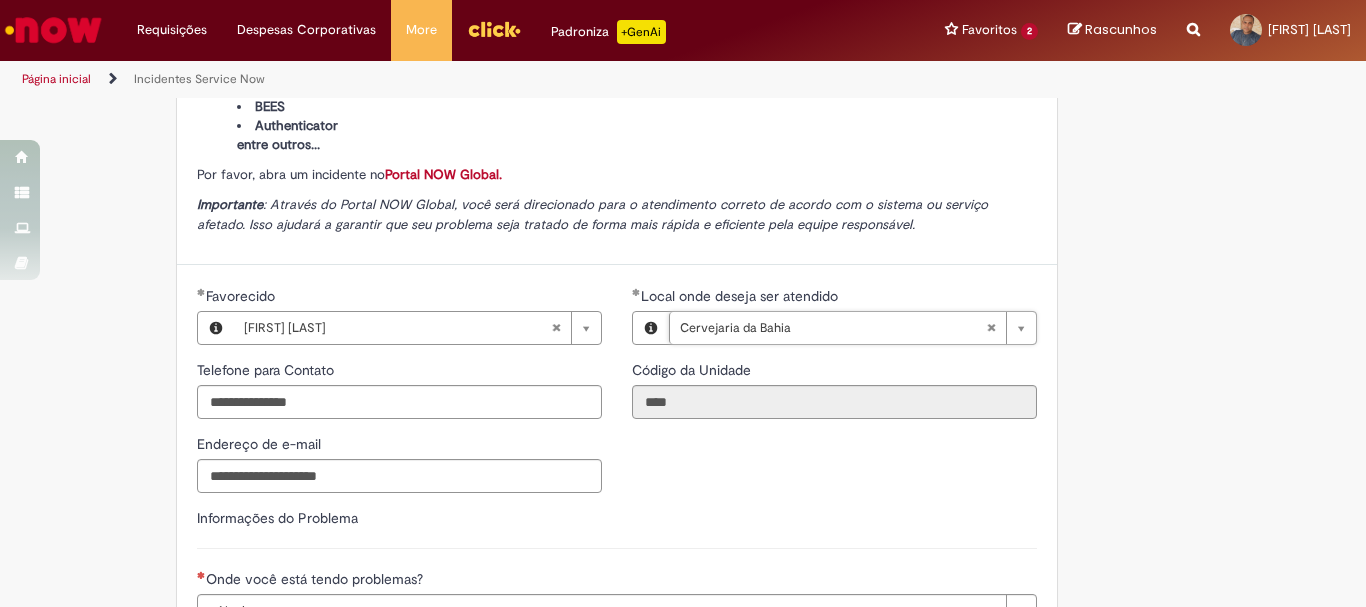 scroll, scrollTop: 0, scrollLeft: 120, axis: horizontal 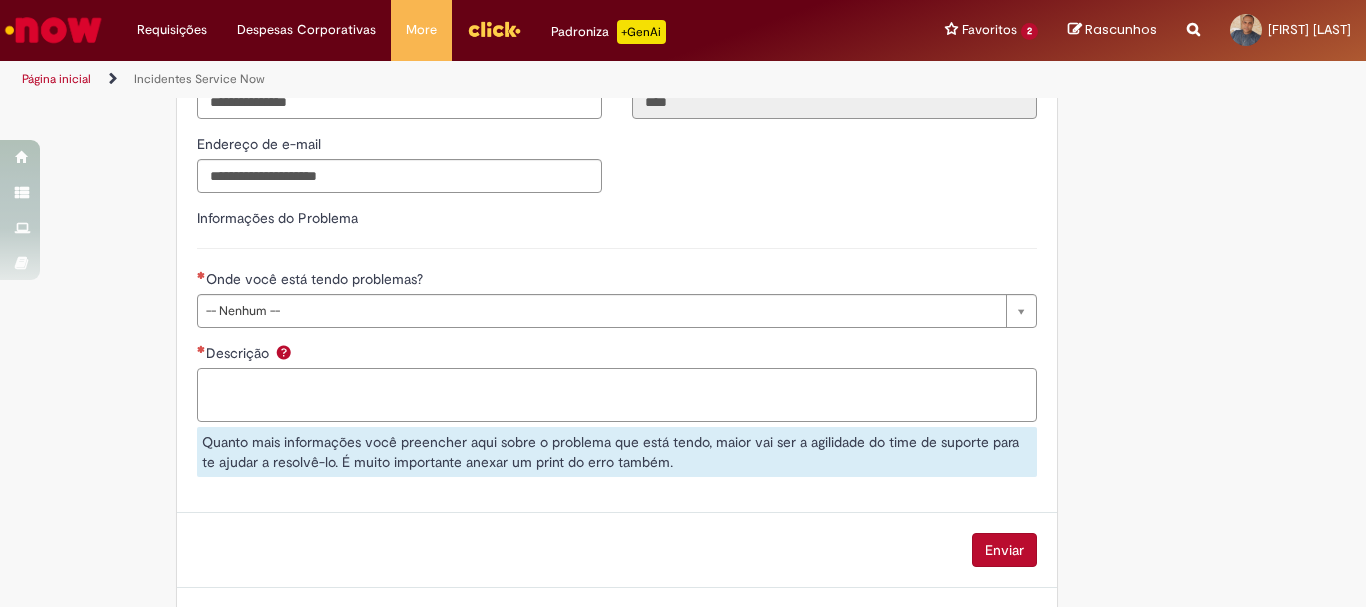 click on "Descrição" at bounding box center [617, 395] 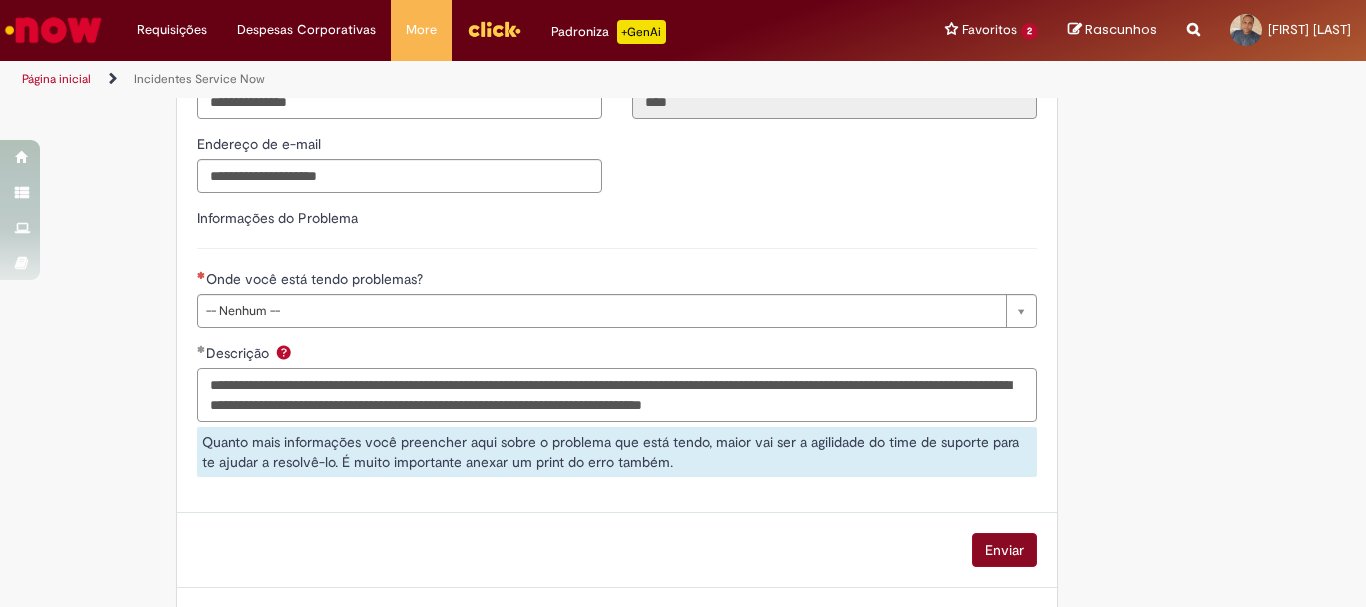 type on "**********" 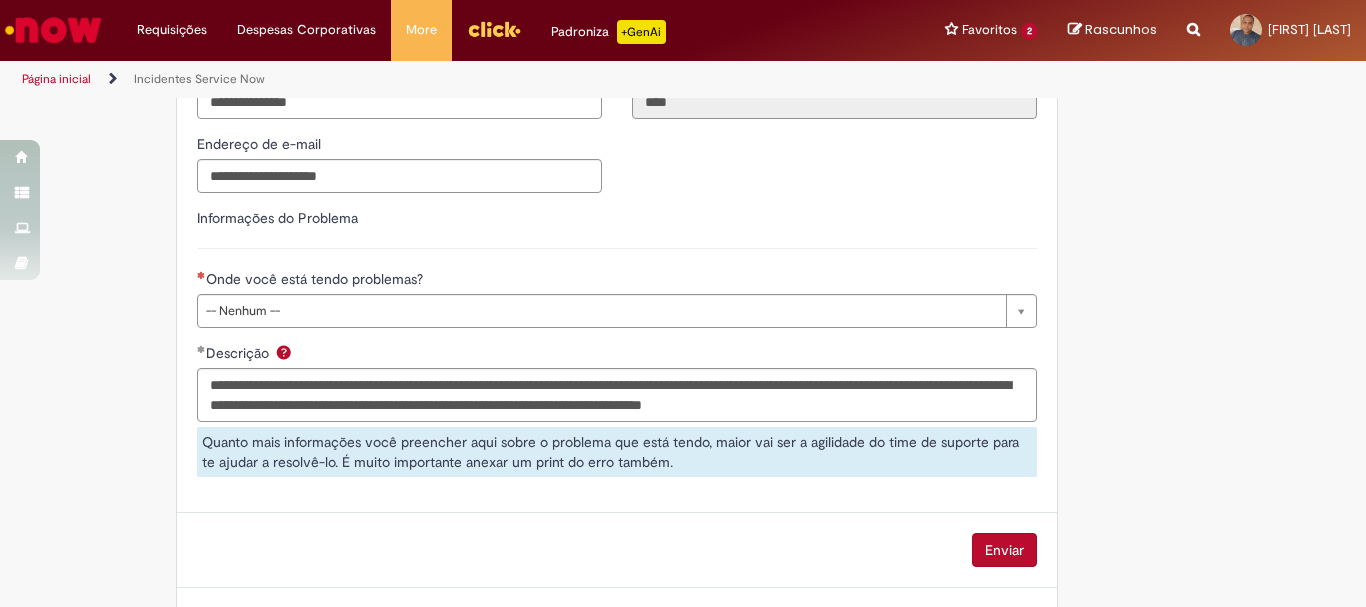click on "Incidentes Service Now
Oferta destinada à abertura de incidentes no ServiceNow.
Para Relatar Incidentes em Produtos Específicos da Plataforma ServiceNow
Abra este registro para relatar problemas relacionados a funcionalidades que estavam operando corretamente anteriormente, mas que agora não estão funcionando ou estão apresentando falhas. Esse incidente pode estar associado a um dos seguintes produtos da plataforma ServiceNow ou sistemas internos:
Click
Now
Lupi
Now One
Se o seu problema for relacionado a sistemas externos ou plataformas fora do escopo da ServiceNow, como:
SAP
VD
Workday
Office 365
ConectaFahz
Aurora
WMS
BEES
Authenticator     entre outros...
Por favor, abra um incidente no  Portal NOW Global.
Importante
Urgência Grupo resolvedor          Pesquisar usando lista                 Grupo resolvedor" at bounding box center (617, 9) 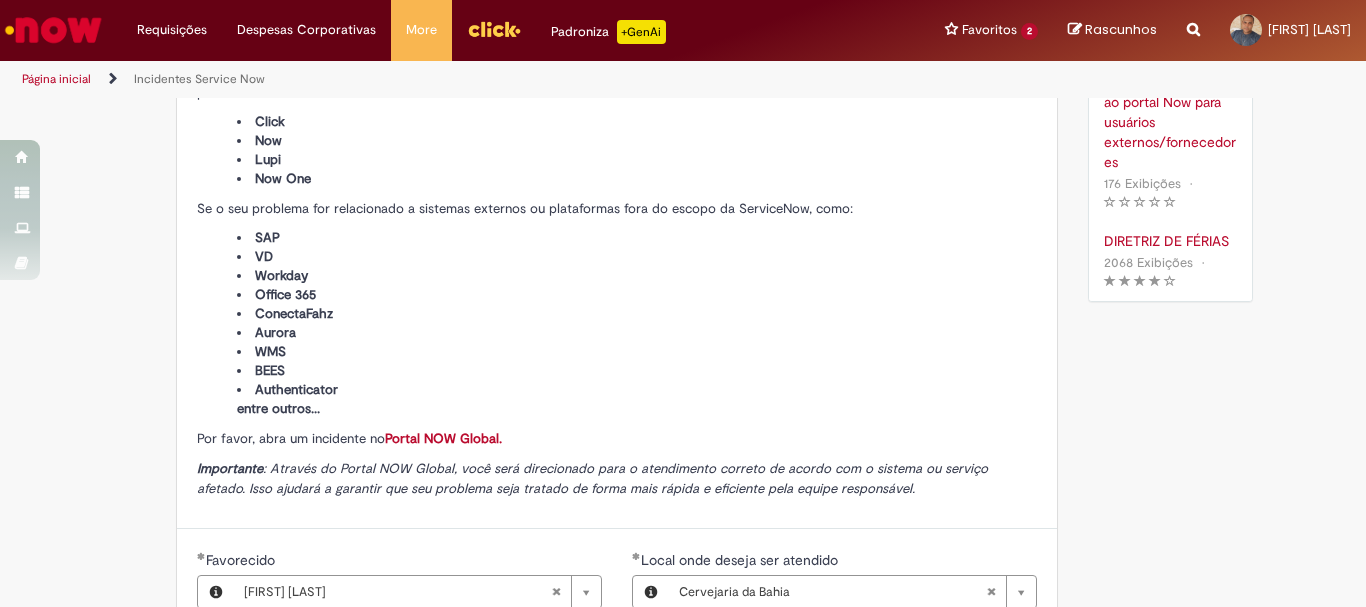 scroll, scrollTop: 836, scrollLeft: 0, axis: vertical 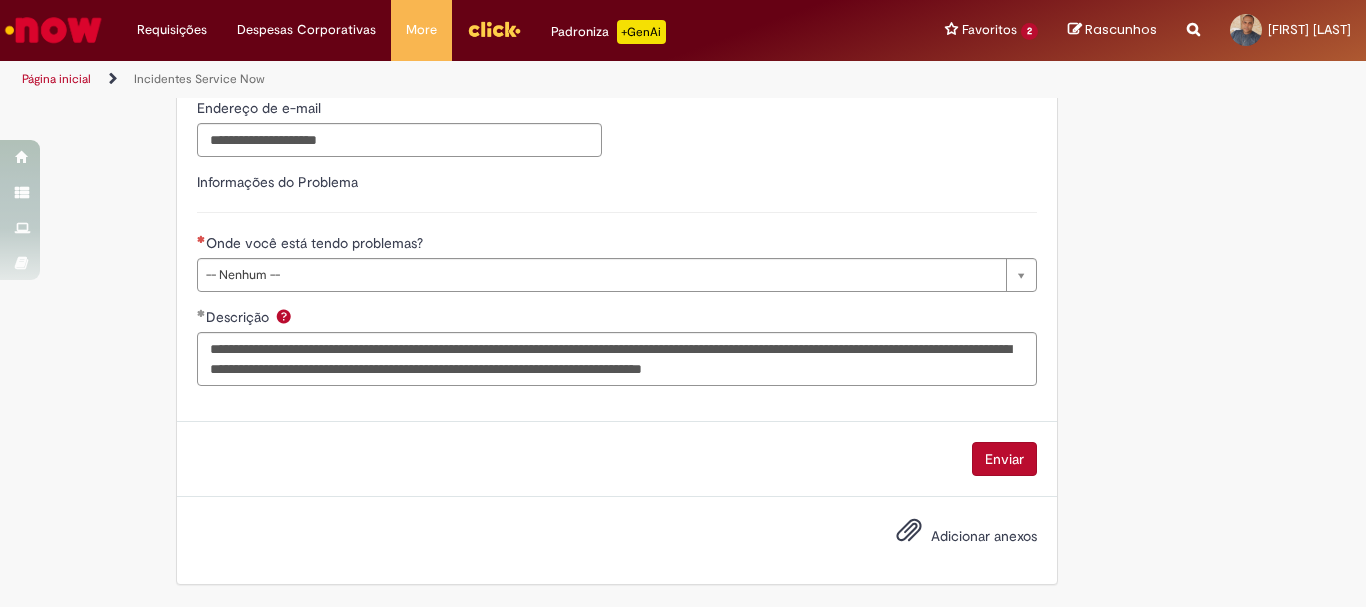 click on "Enviar" at bounding box center [1004, 459] 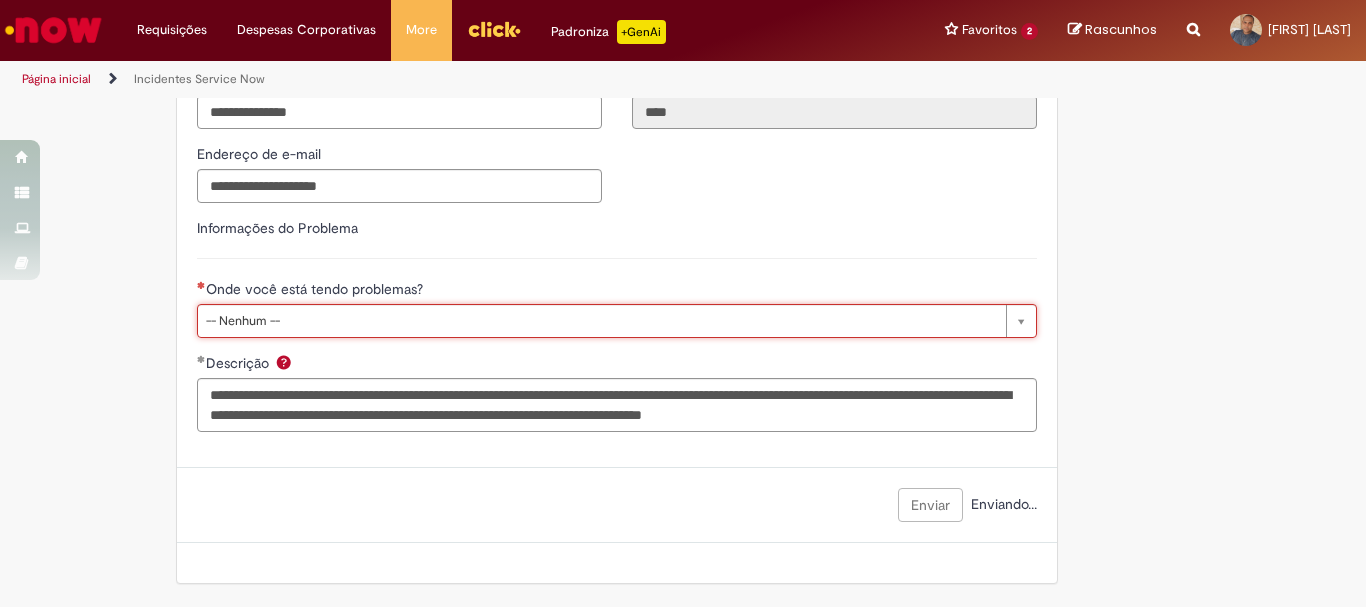 scroll, scrollTop: 790, scrollLeft: 0, axis: vertical 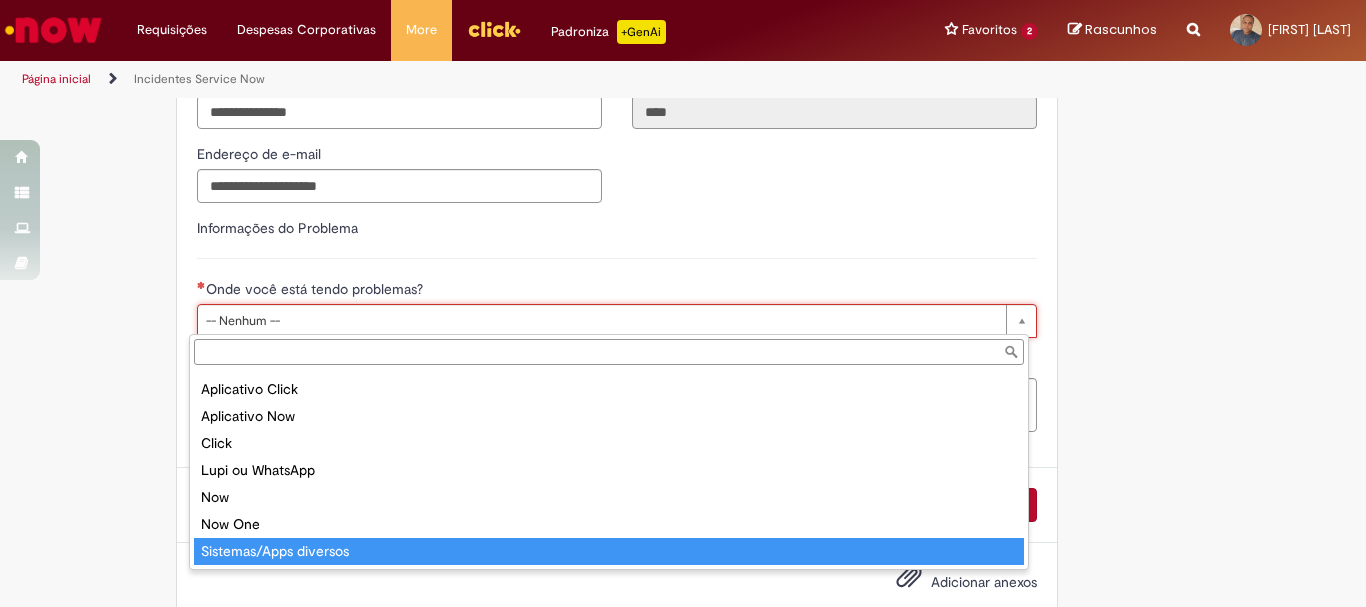 type on "**********" 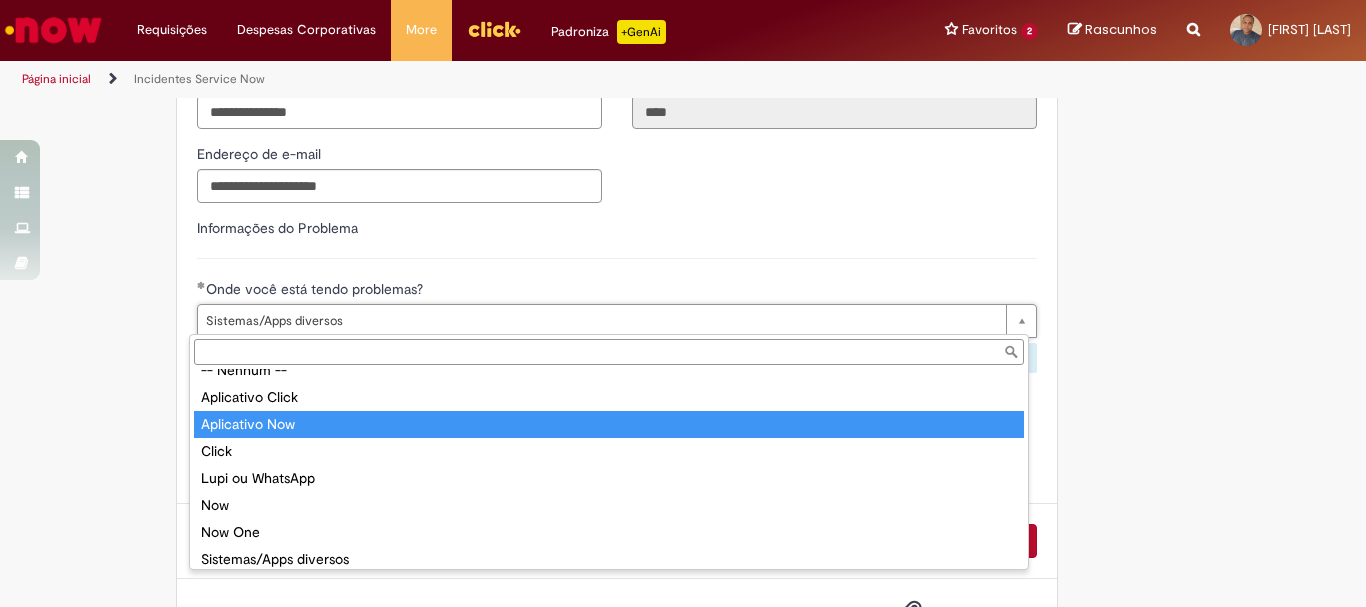 scroll, scrollTop: 0, scrollLeft: 0, axis: both 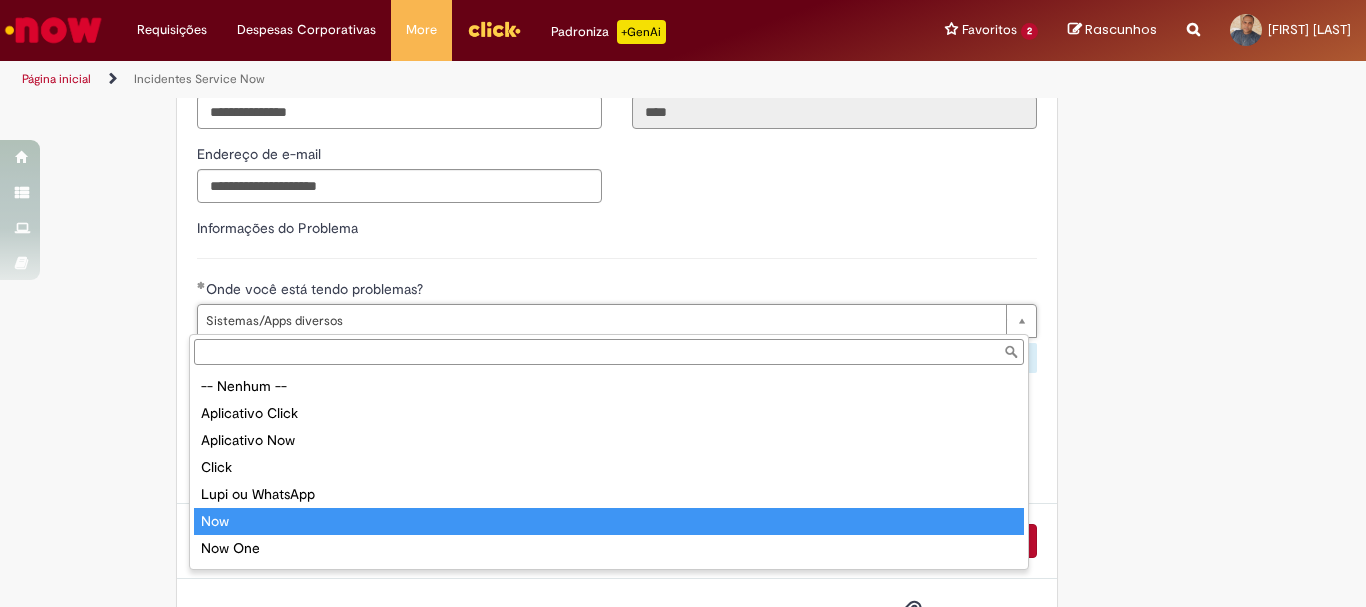 type on "***" 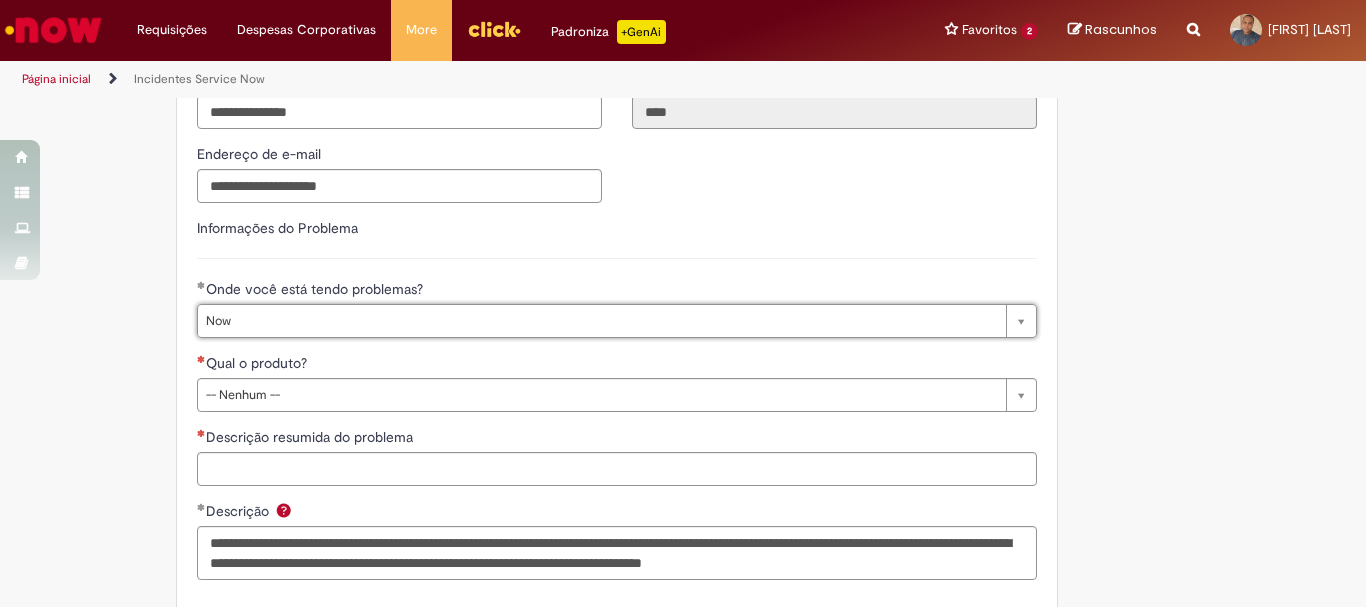 scroll, scrollTop: 0, scrollLeft: 0, axis: both 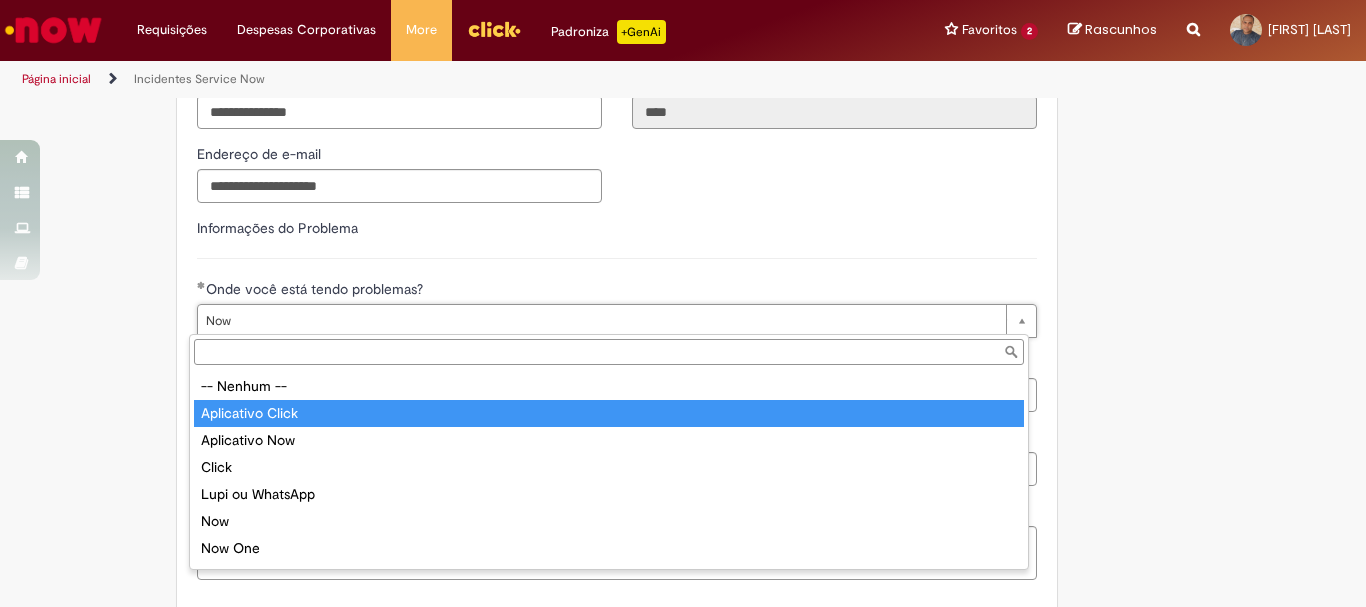 type on "**********" 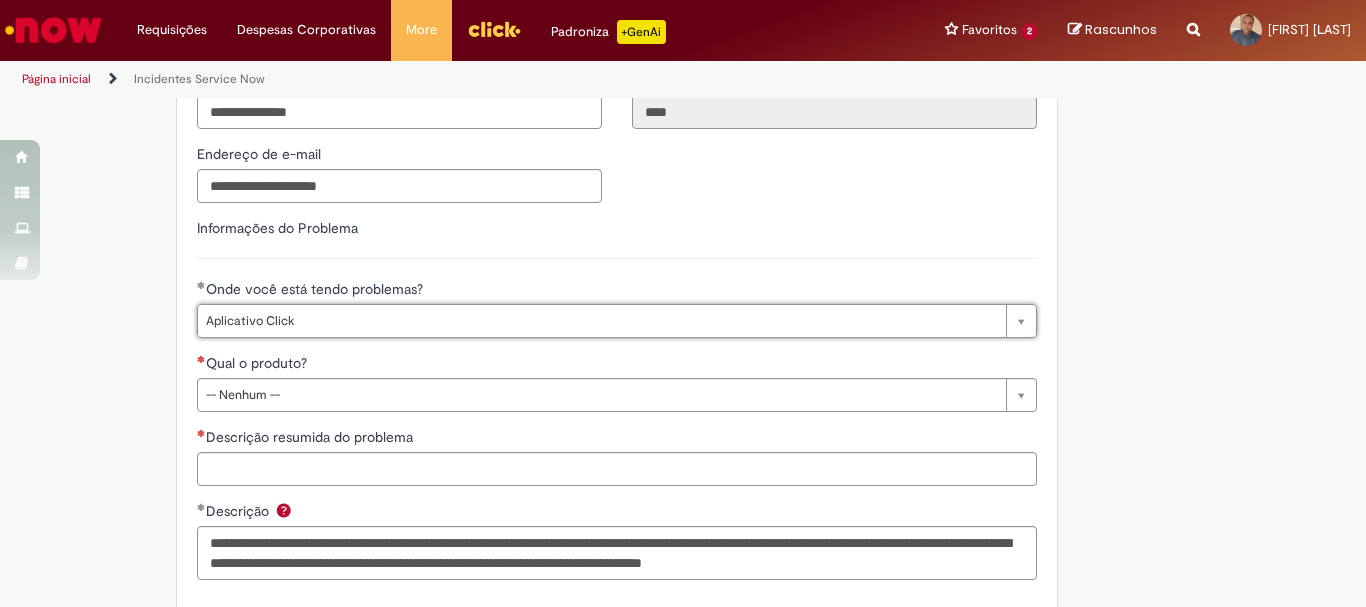 scroll, scrollTop: 0, scrollLeft: 27, axis: horizontal 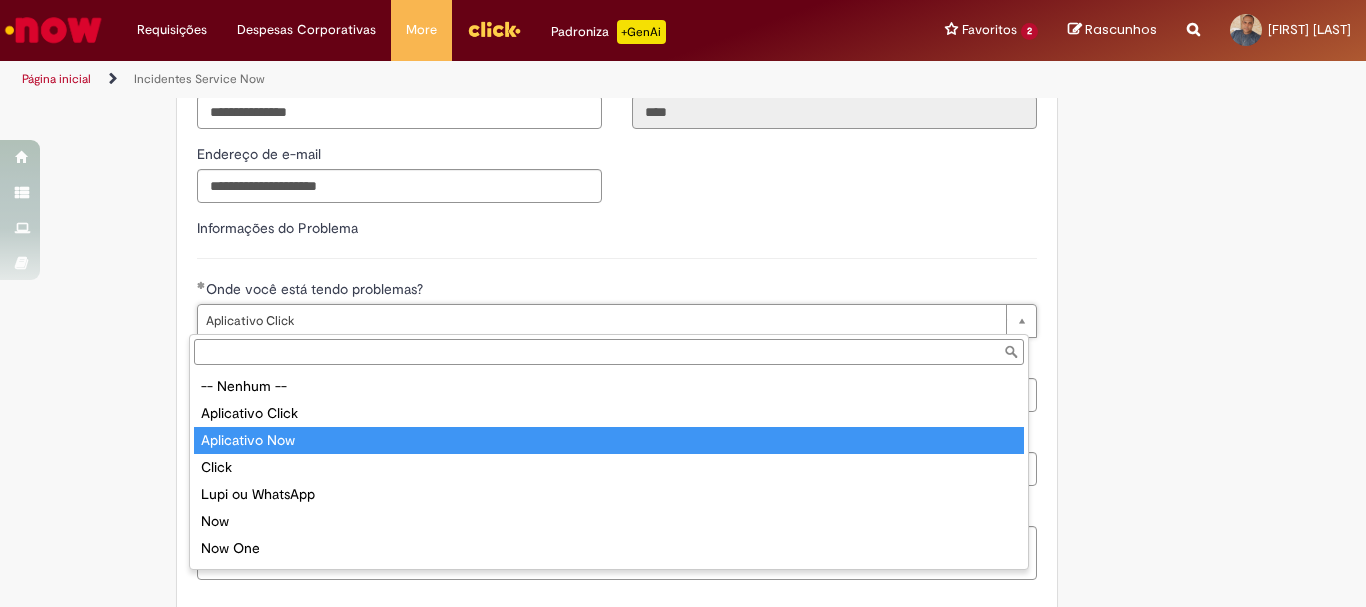 type on "**********" 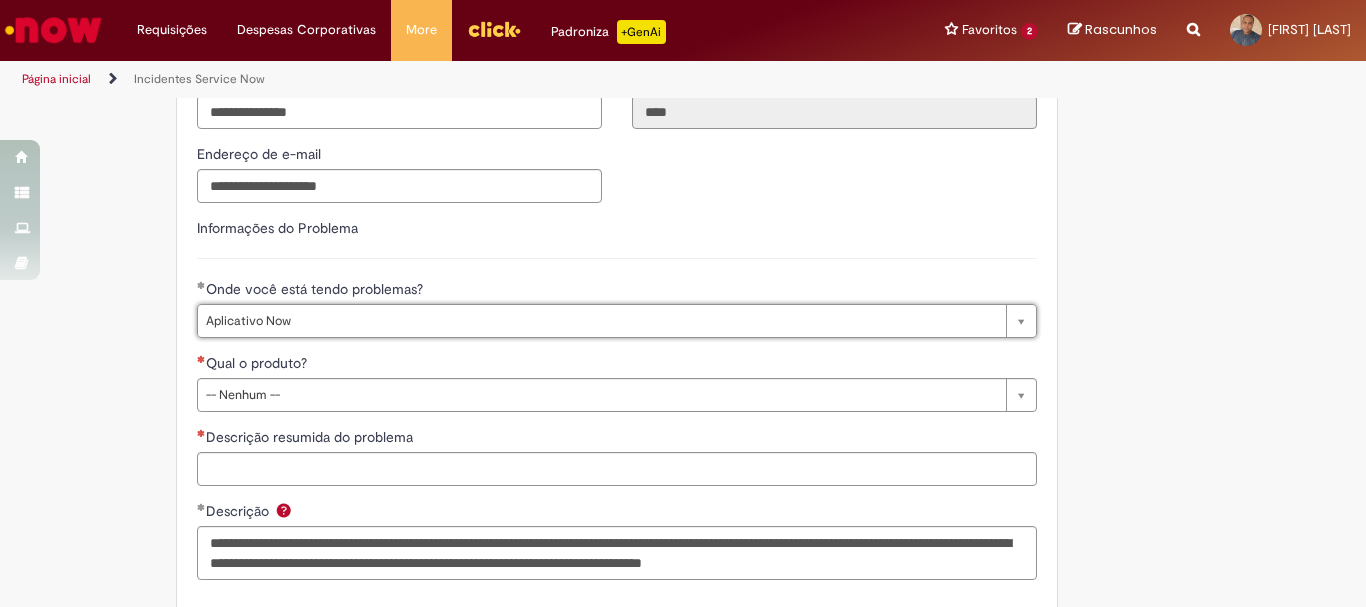 scroll, scrollTop: 0, scrollLeft: 93, axis: horizontal 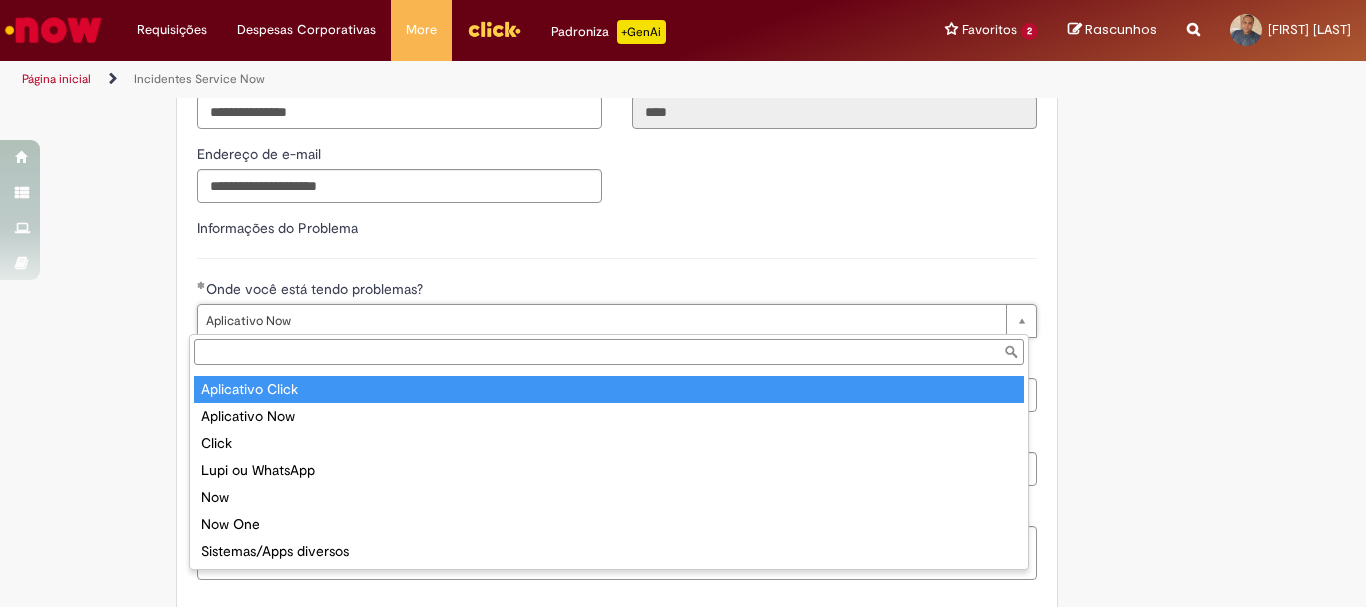 type on "**********" 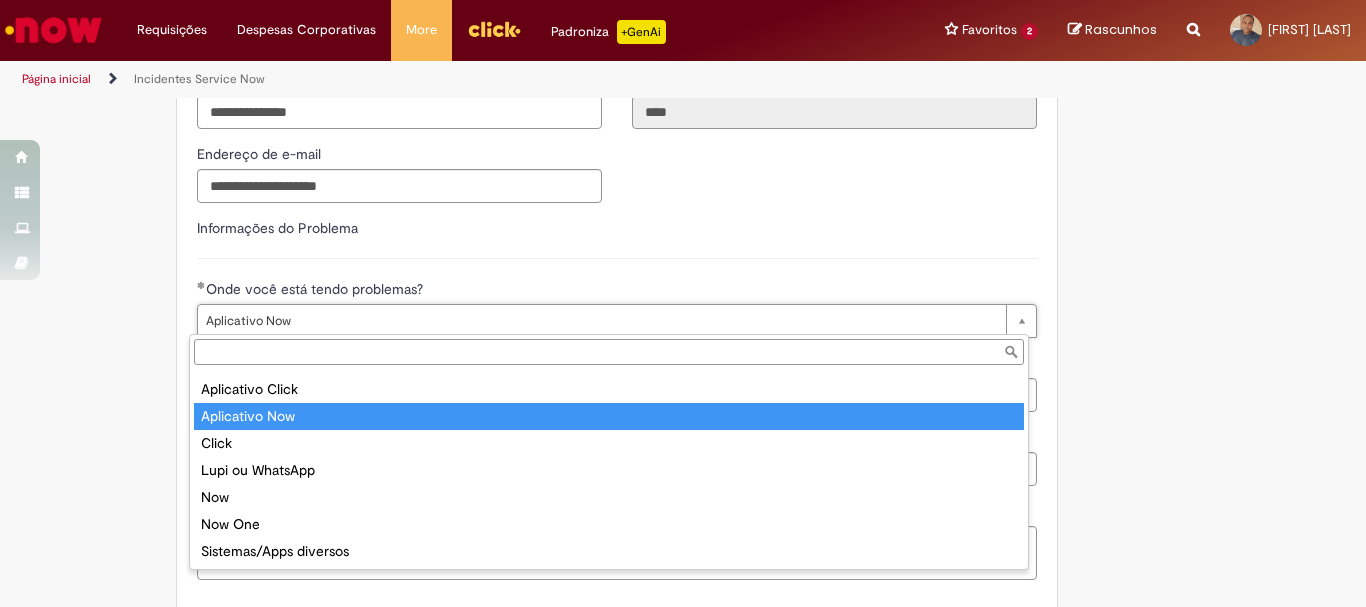 scroll, scrollTop: 0, scrollLeft: 0, axis: both 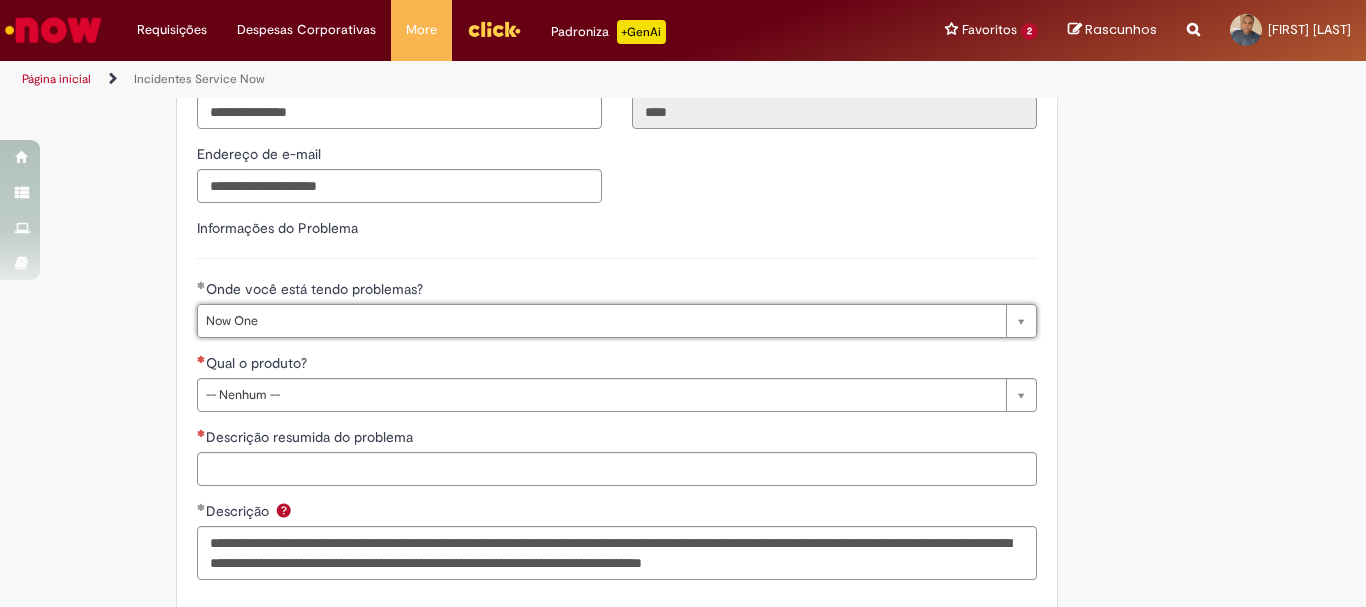 type on "*******" 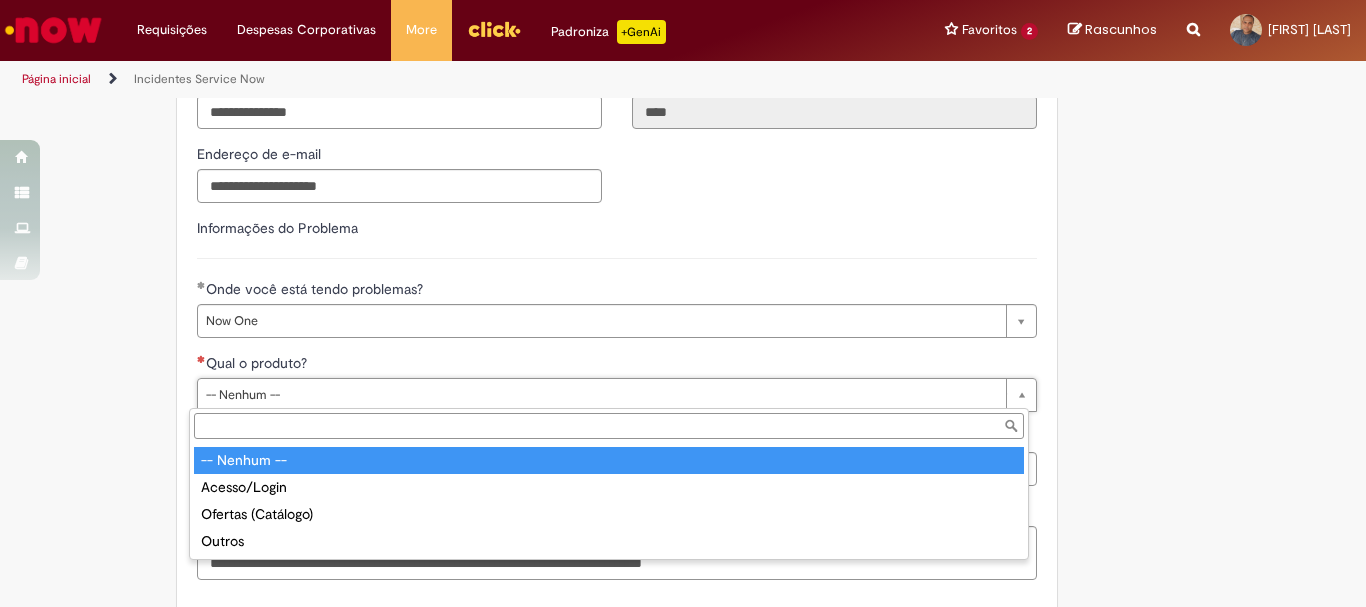 scroll, scrollTop: 0, scrollLeft: 0, axis: both 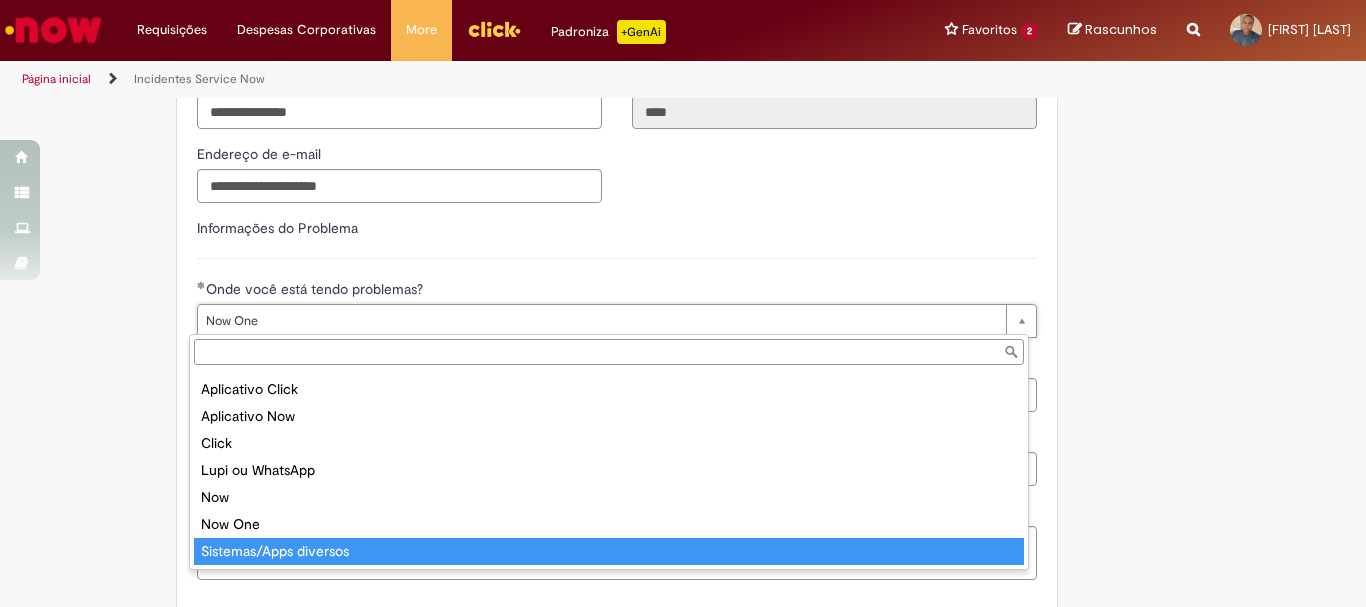 type on "**********" 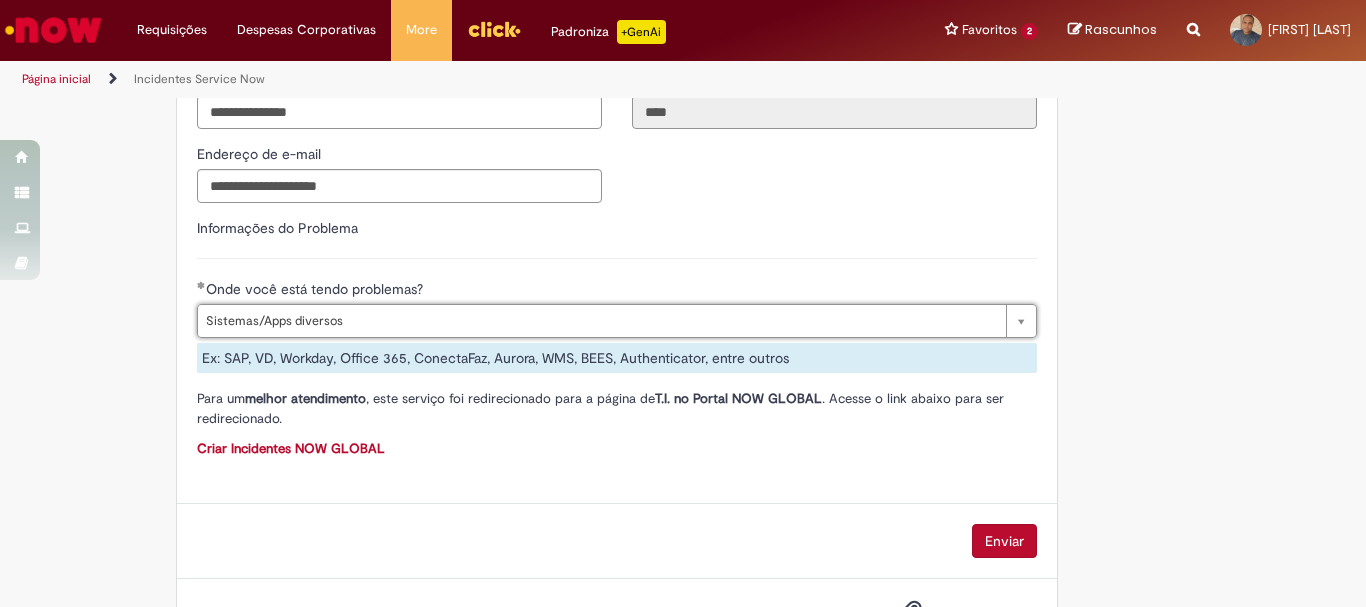 scroll, scrollTop: 0, scrollLeft: 57, axis: horizontal 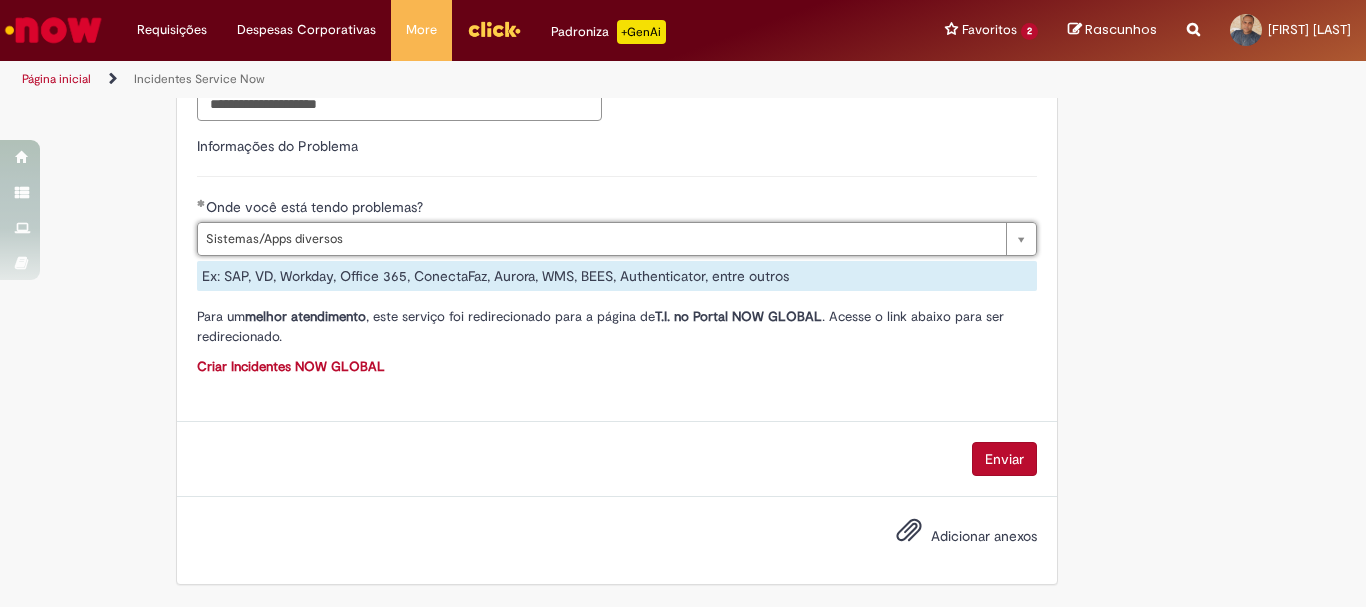 click on "Criar Incidentes NOW GLOBAL" at bounding box center (291, 366) 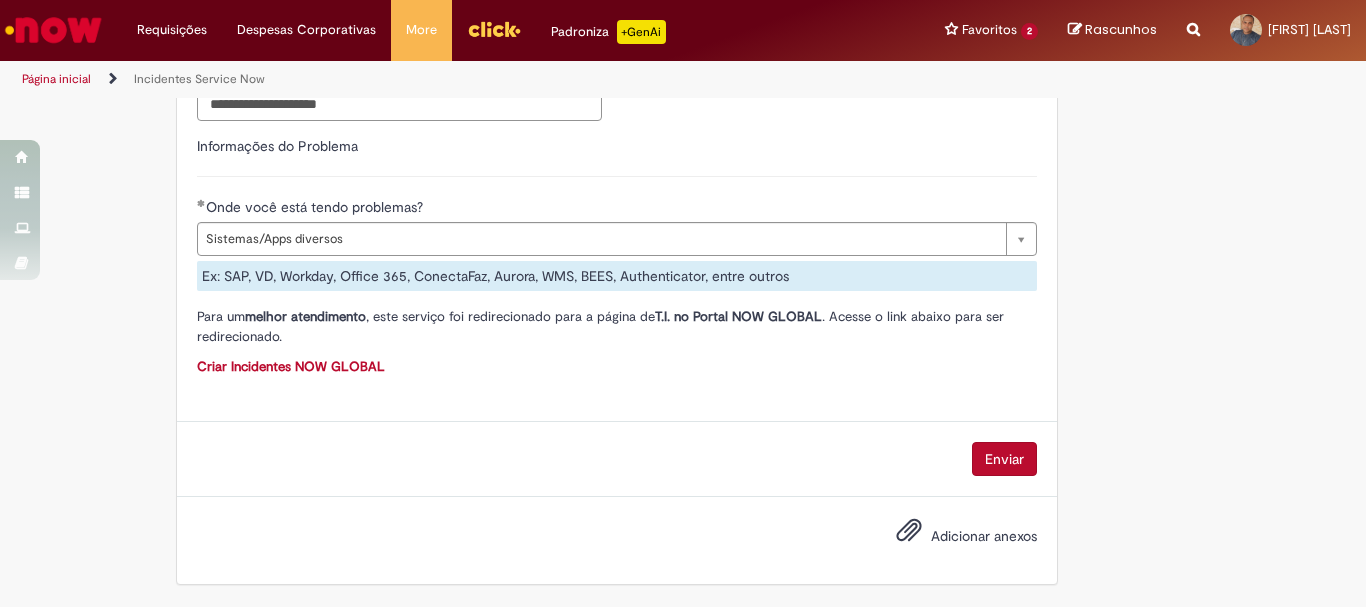 scroll, scrollTop: 0, scrollLeft: 0, axis: both 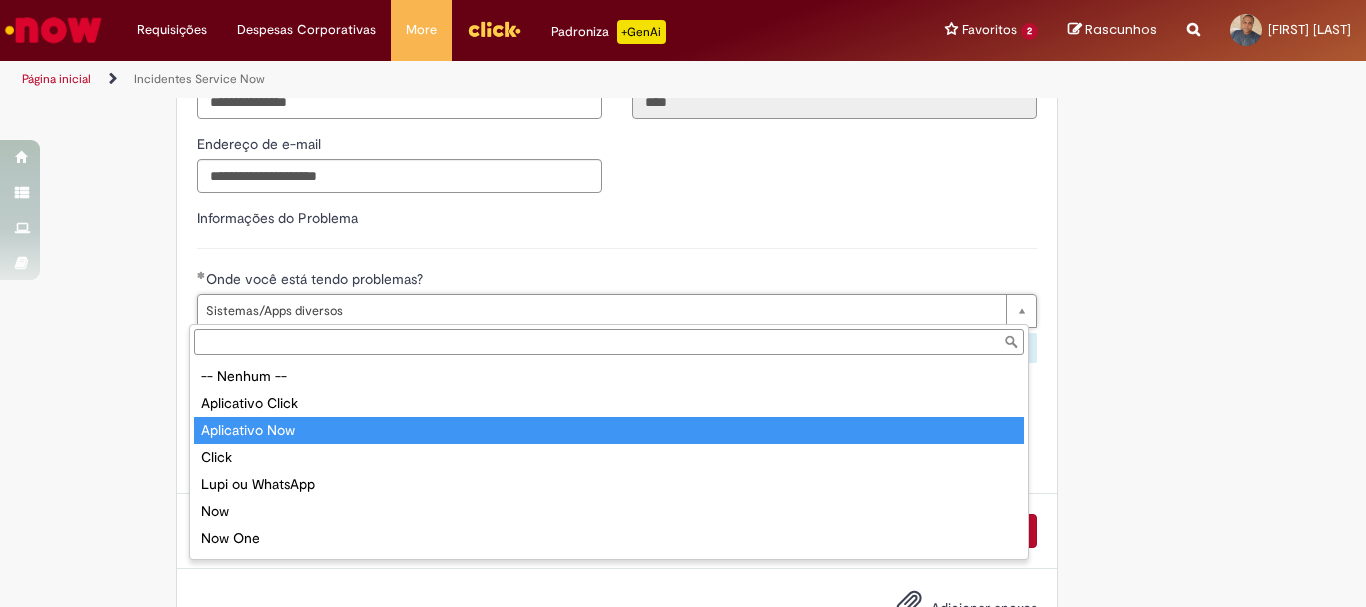 type on "**********" 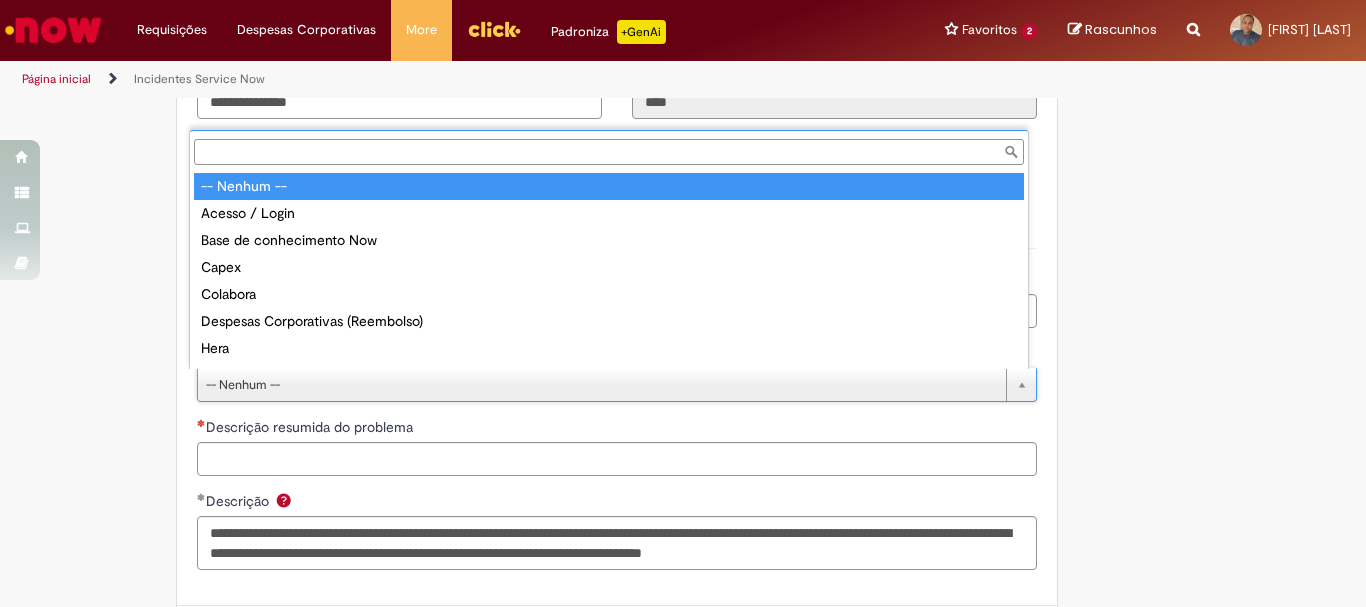 scroll, scrollTop: 0, scrollLeft: 0, axis: both 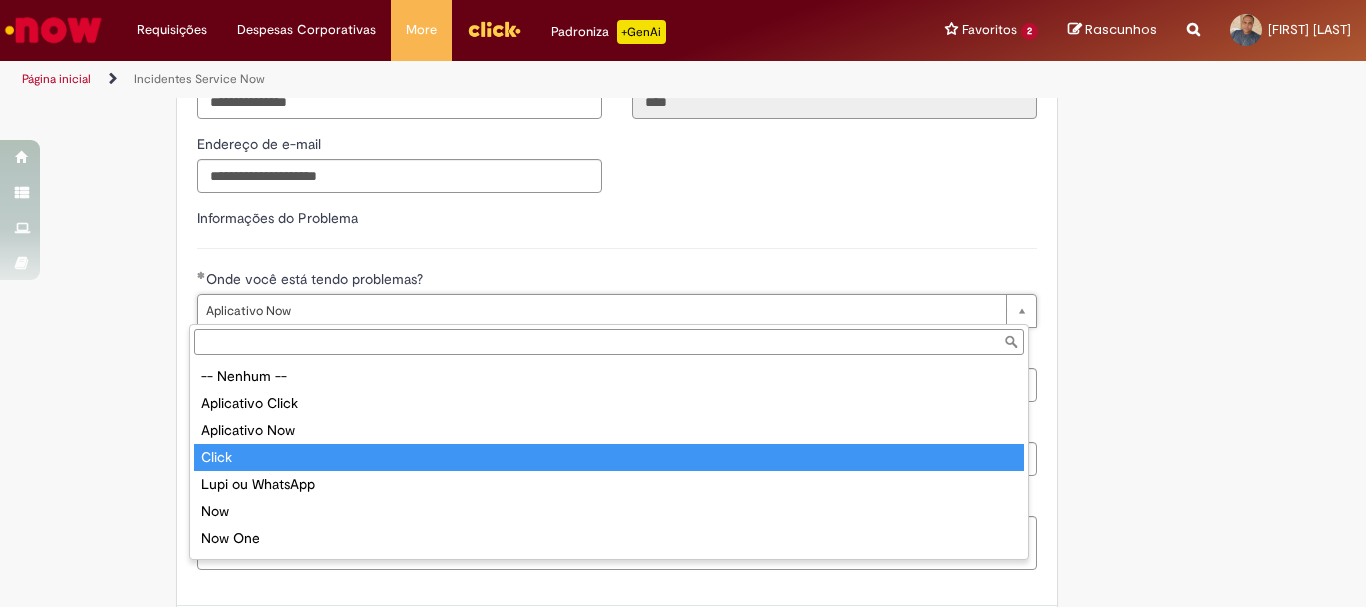 type on "*****" 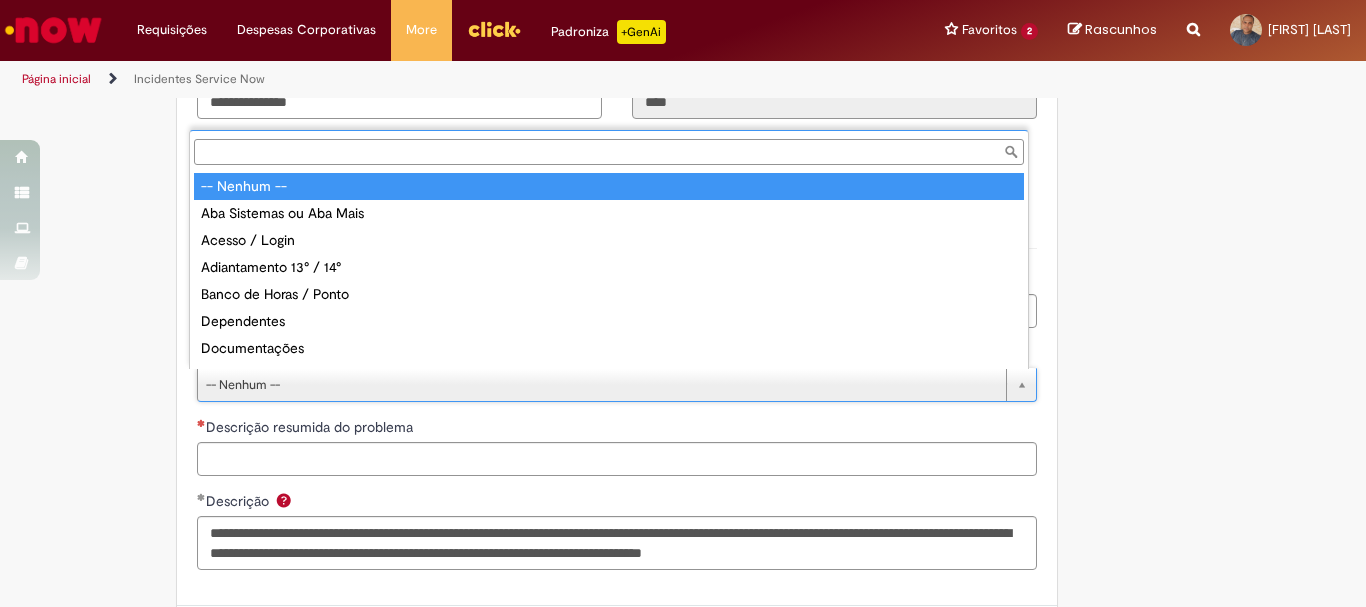 scroll, scrollTop: 0, scrollLeft: 0, axis: both 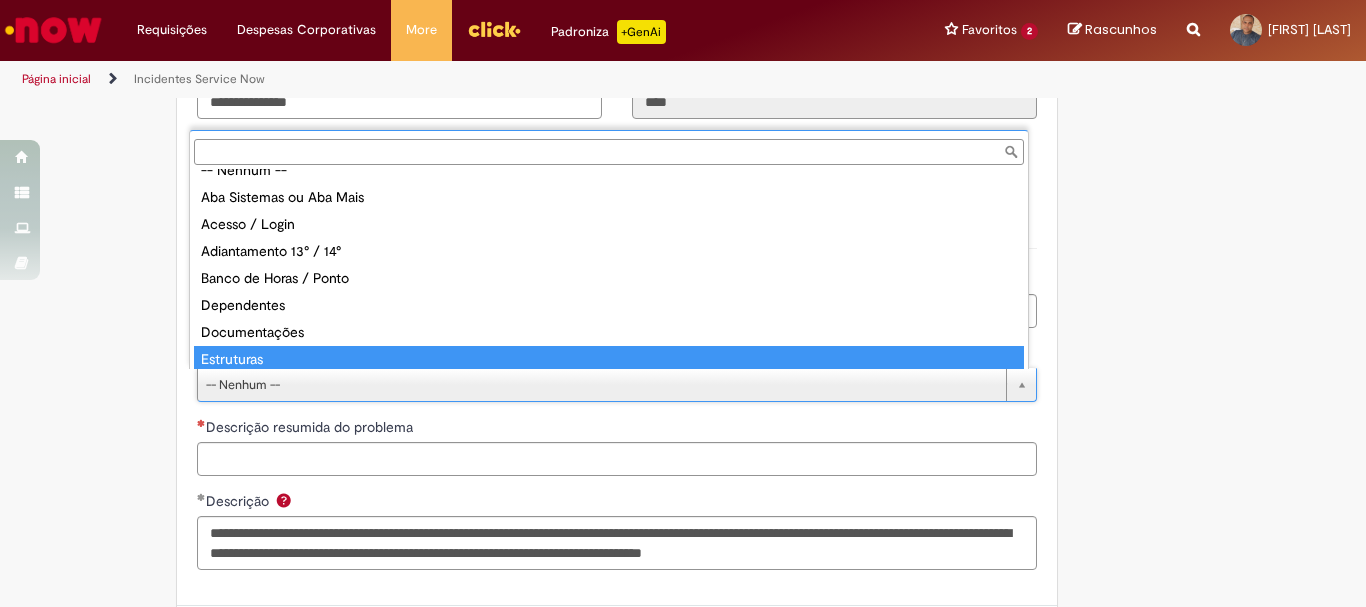 type on "**********" 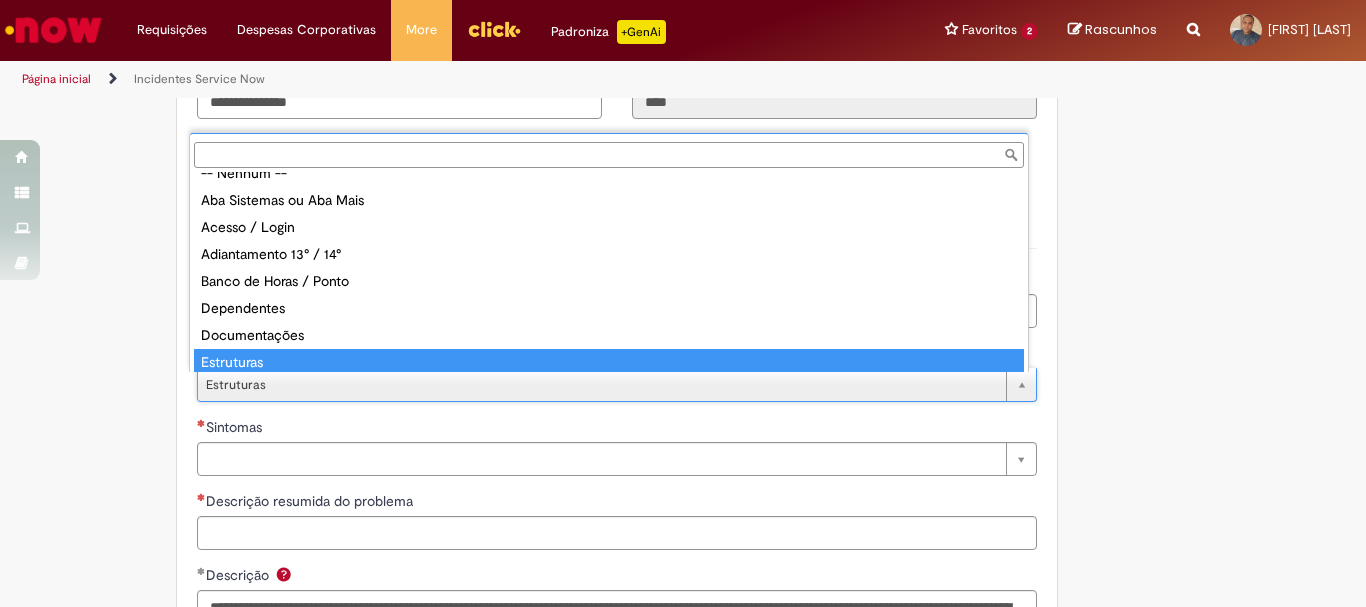 scroll, scrollTop: 16, scrollLeft: 0, axis: vertical 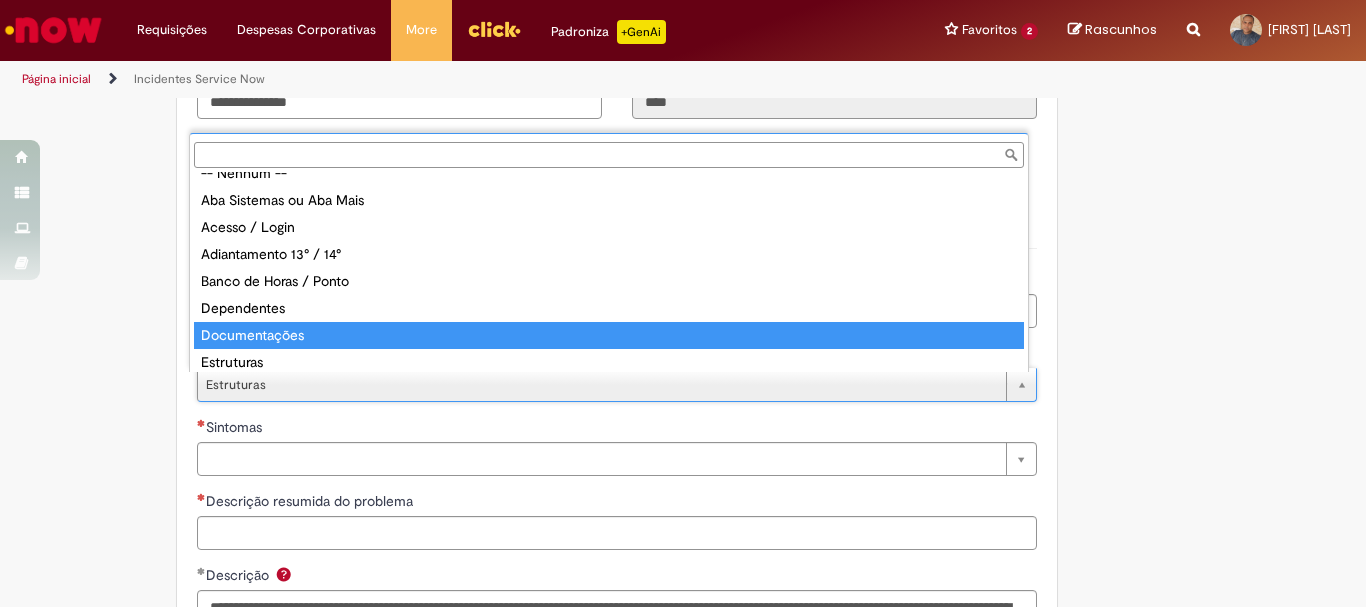 type on "**********" 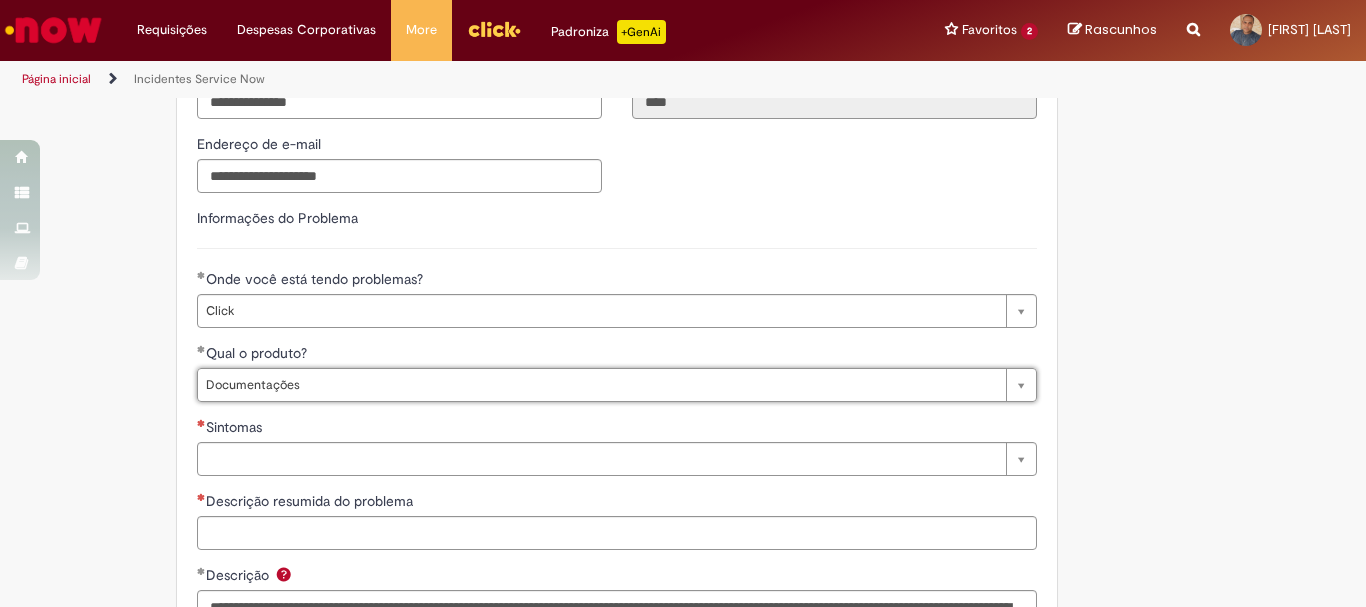 scroll, scrollTop: 0, scrollLeft: 61, axis: horizontal 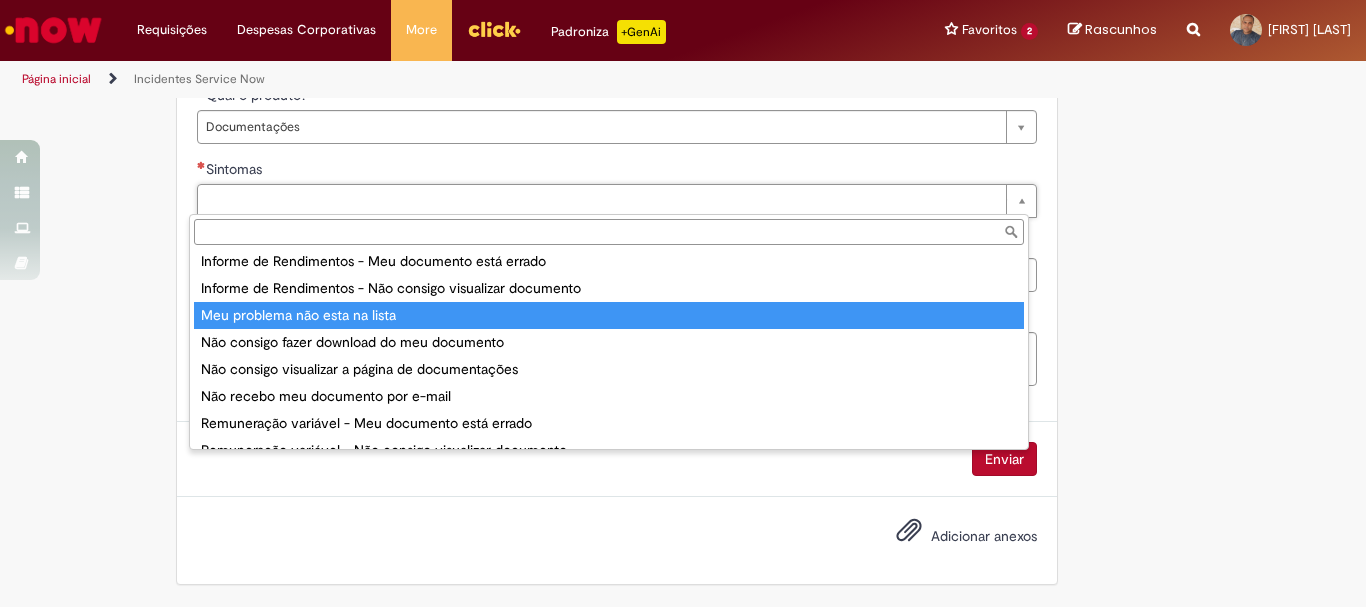 type on "**********" 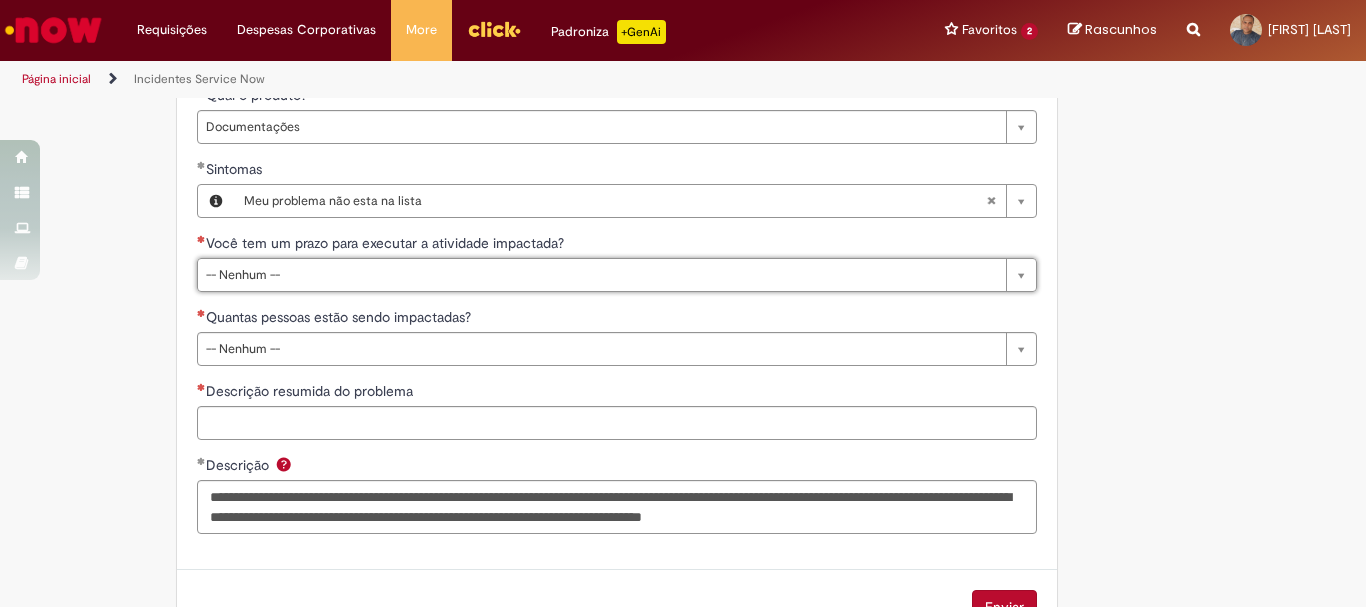 scroll, scrollTop: 858, scrollLeft: 0, axis: vertical 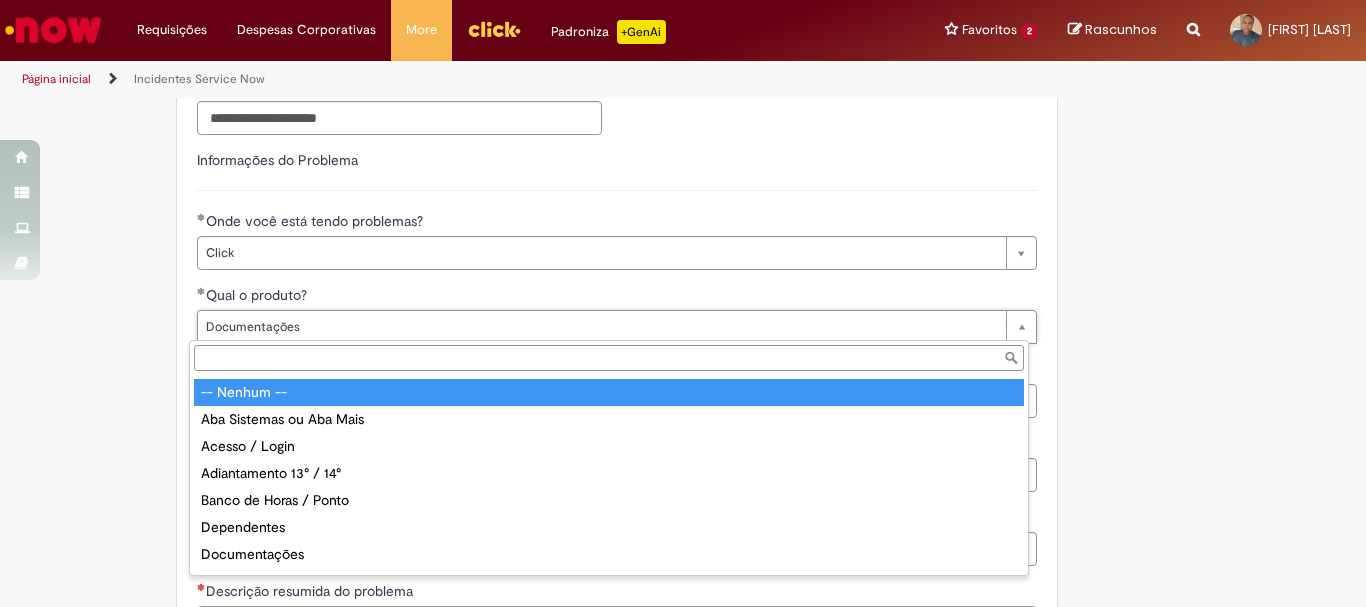 type on "**********" 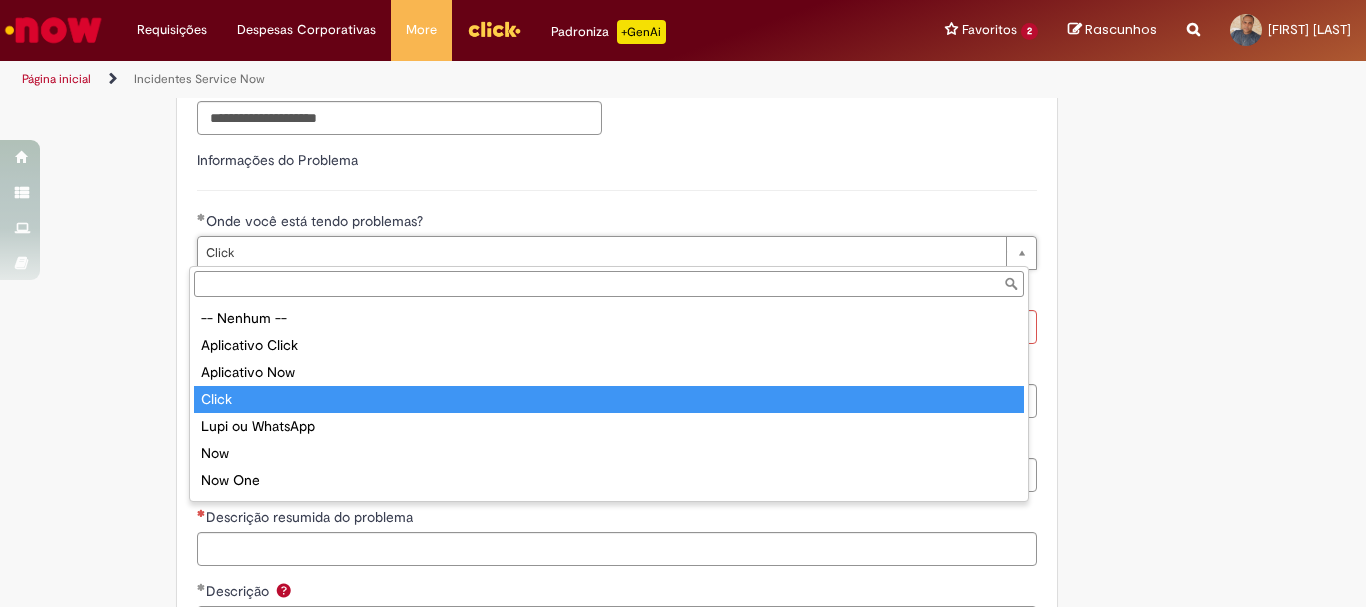 scroll, scrollTop: 0, scrollLeft: 0, axis: both 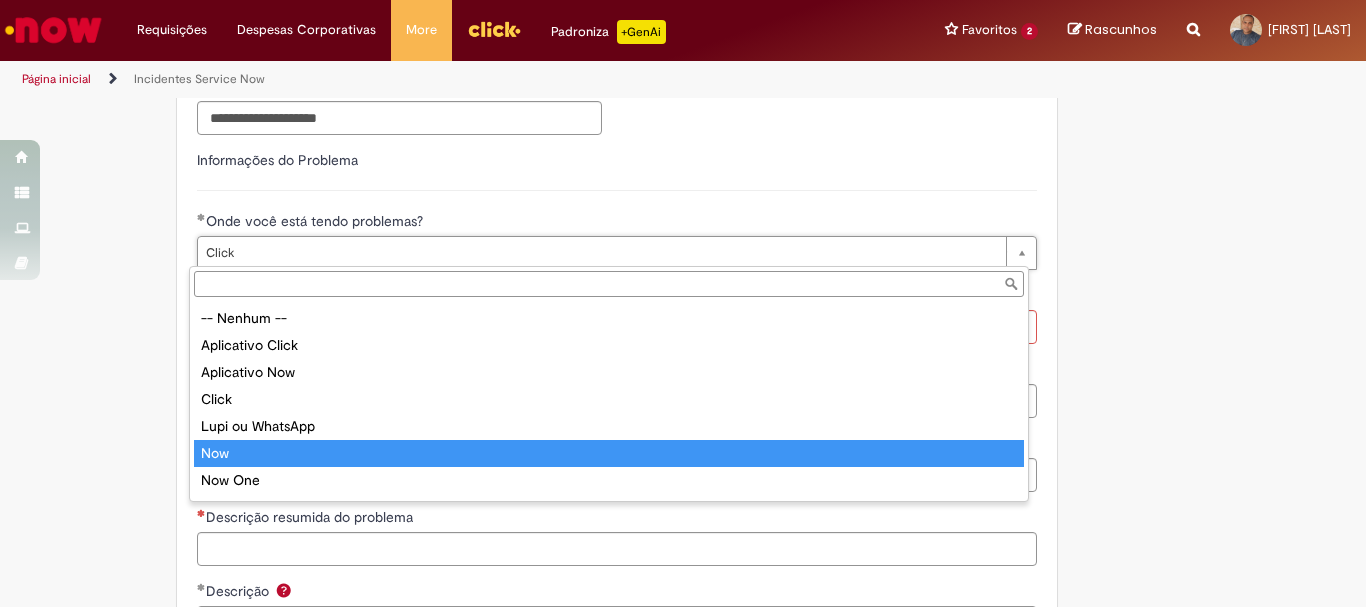 type on "***" 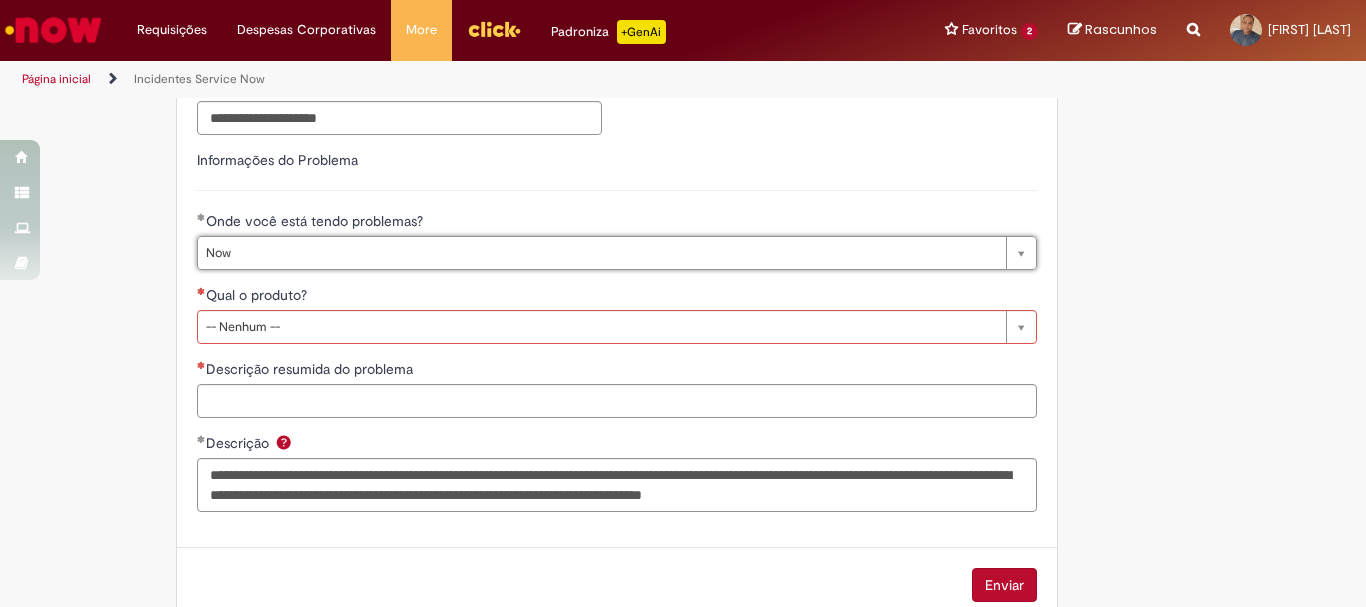 scroll, scrollTop: 0, scrollLeft: 27, axis: horizontal 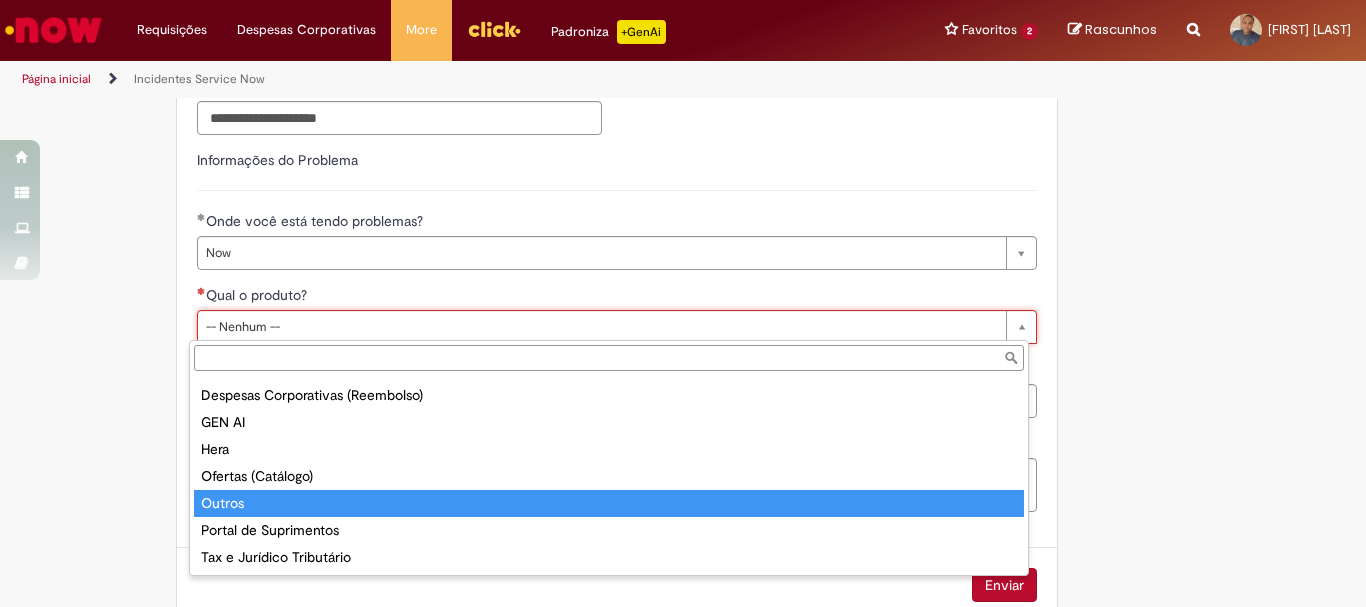 type on "******" 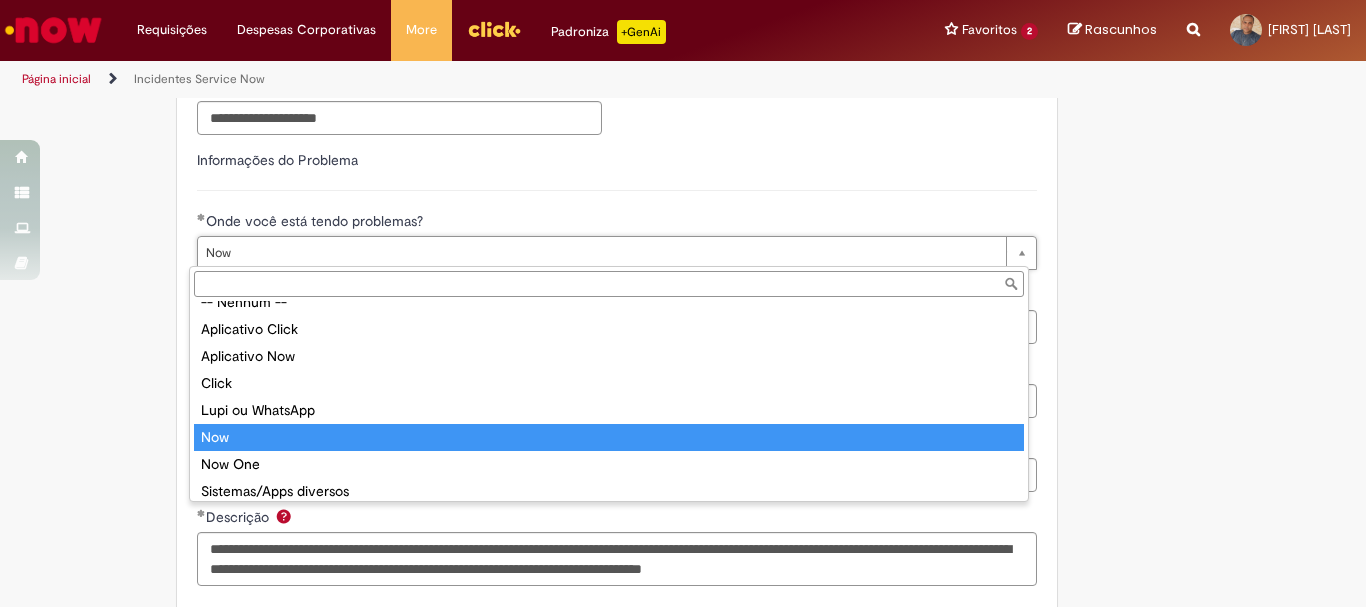 scroll, scrollTop: 24, scrollLeft: 0, axis: vertical 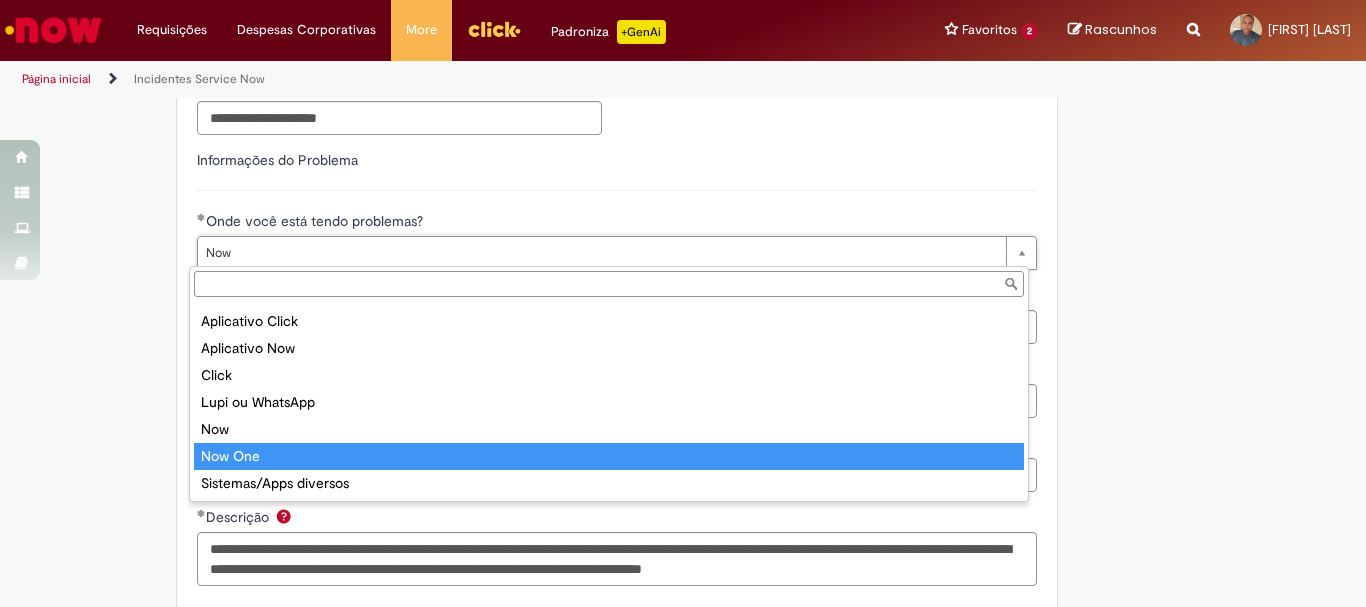 type on "*******" 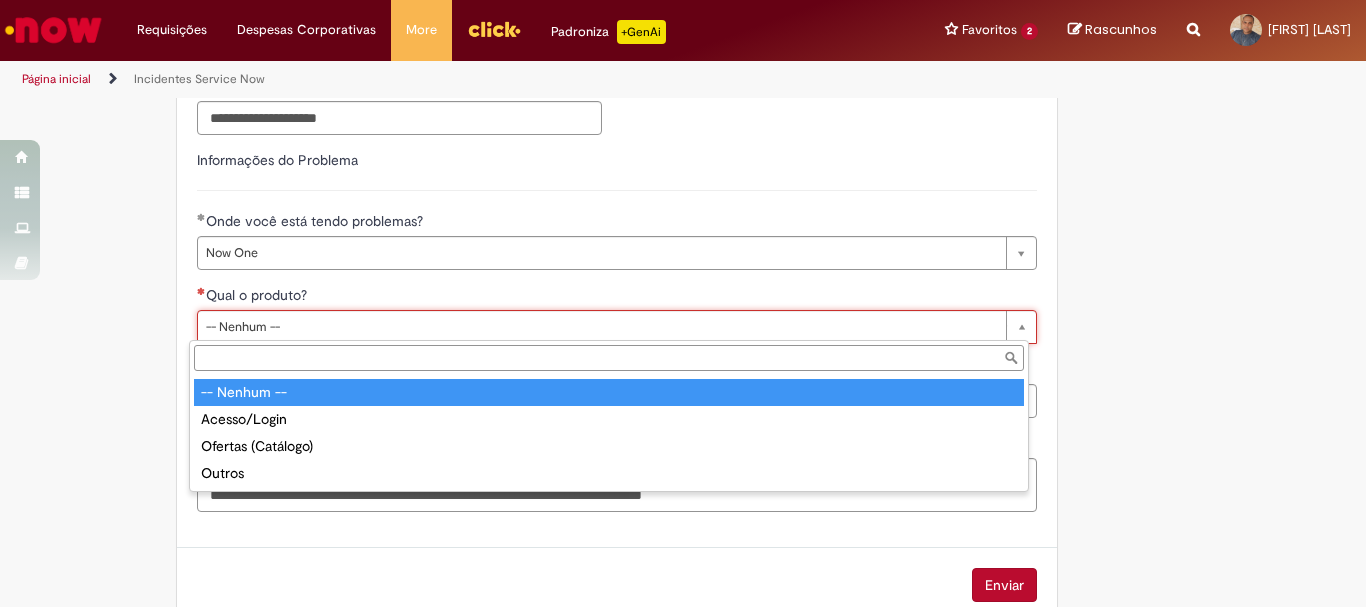 scroll, scrollTop: 0, scrollLeft: 0, axis: both 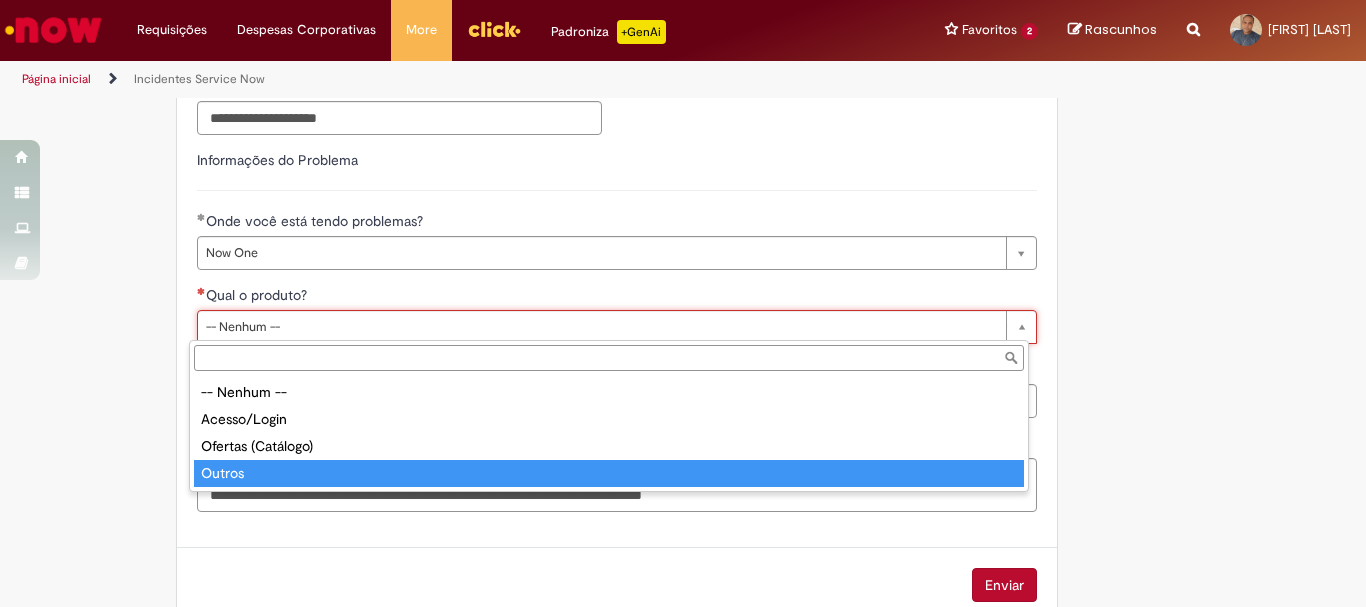 type on "******" 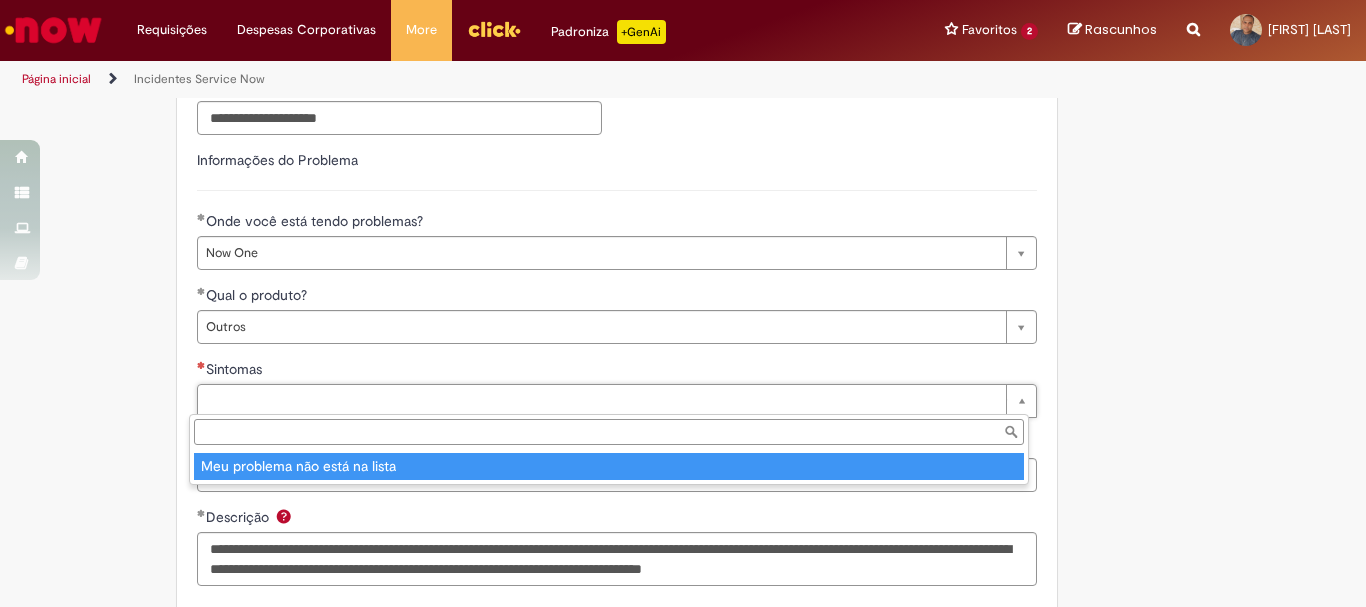 type on "**********" 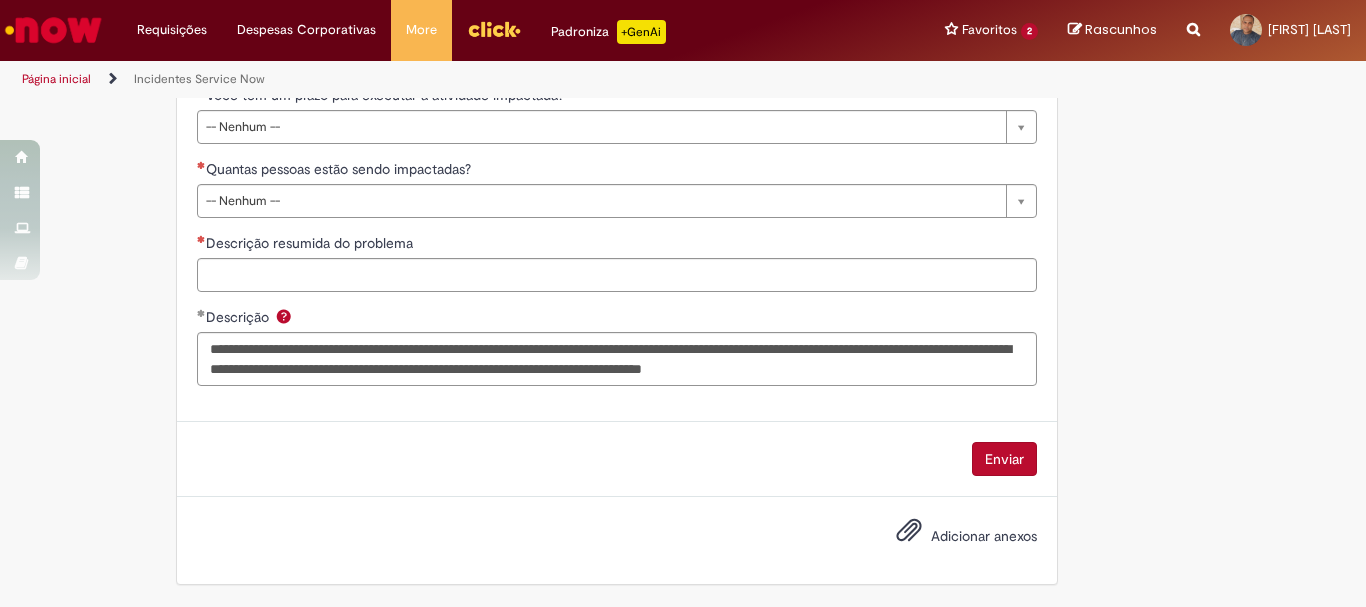 scroll, scrollTop: 1006, scrollLeft: 0, axis: vertical 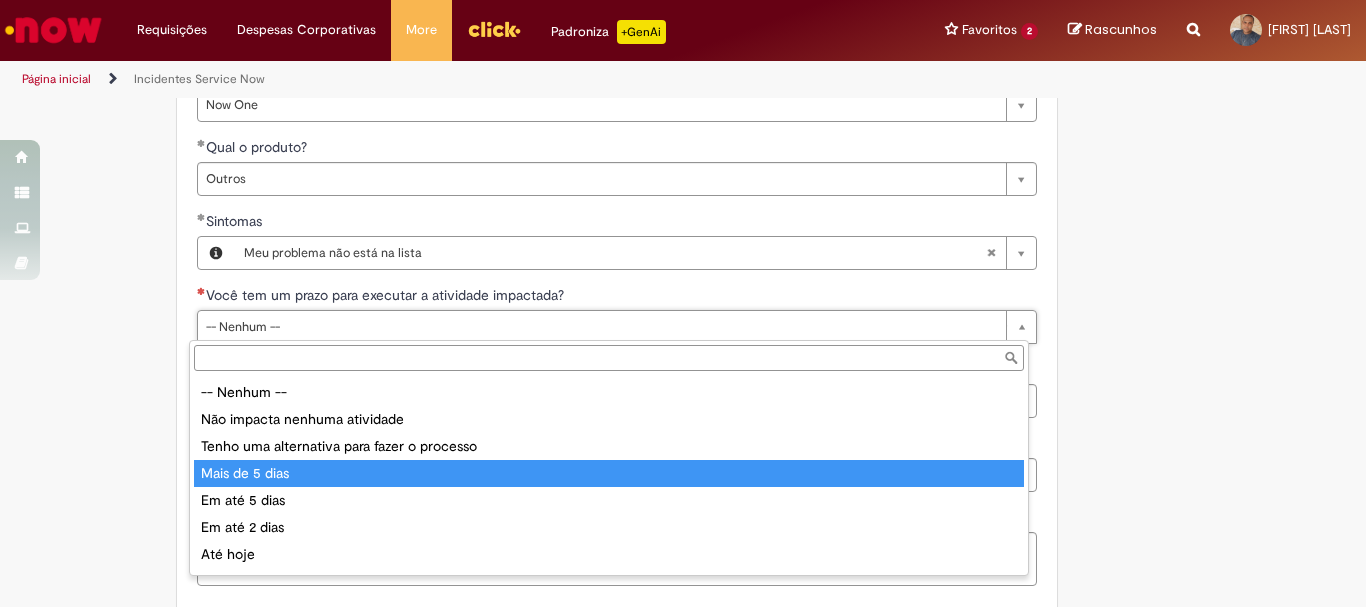 type on "**********" 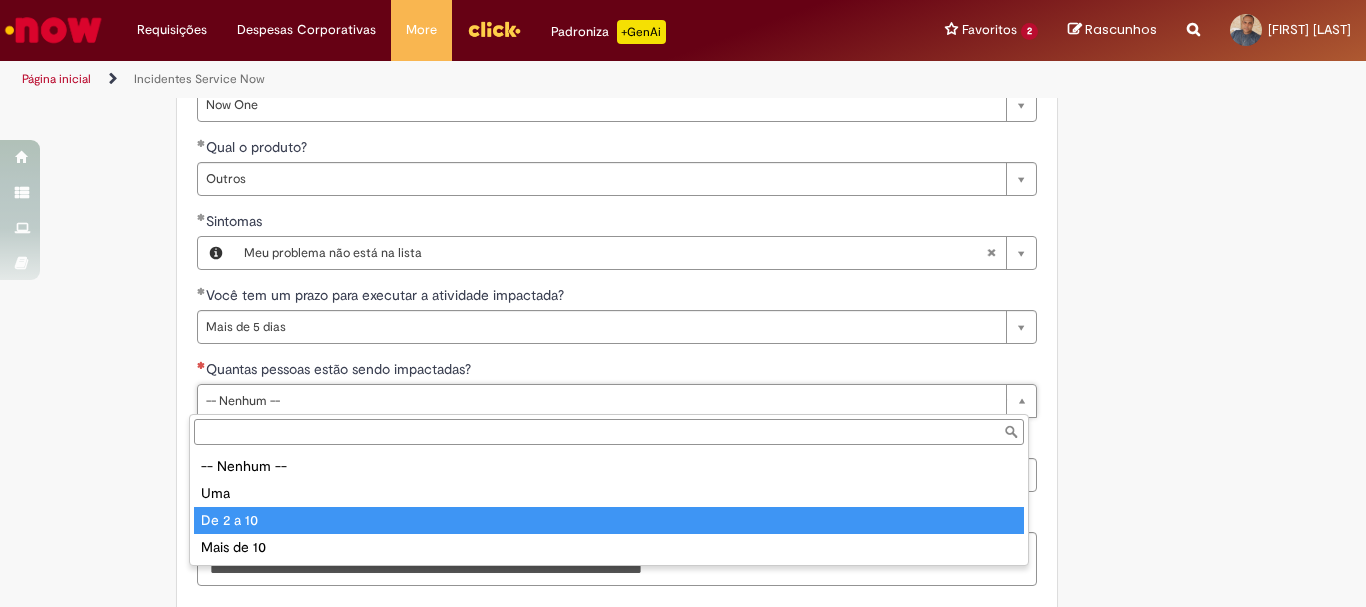 type on "*********" 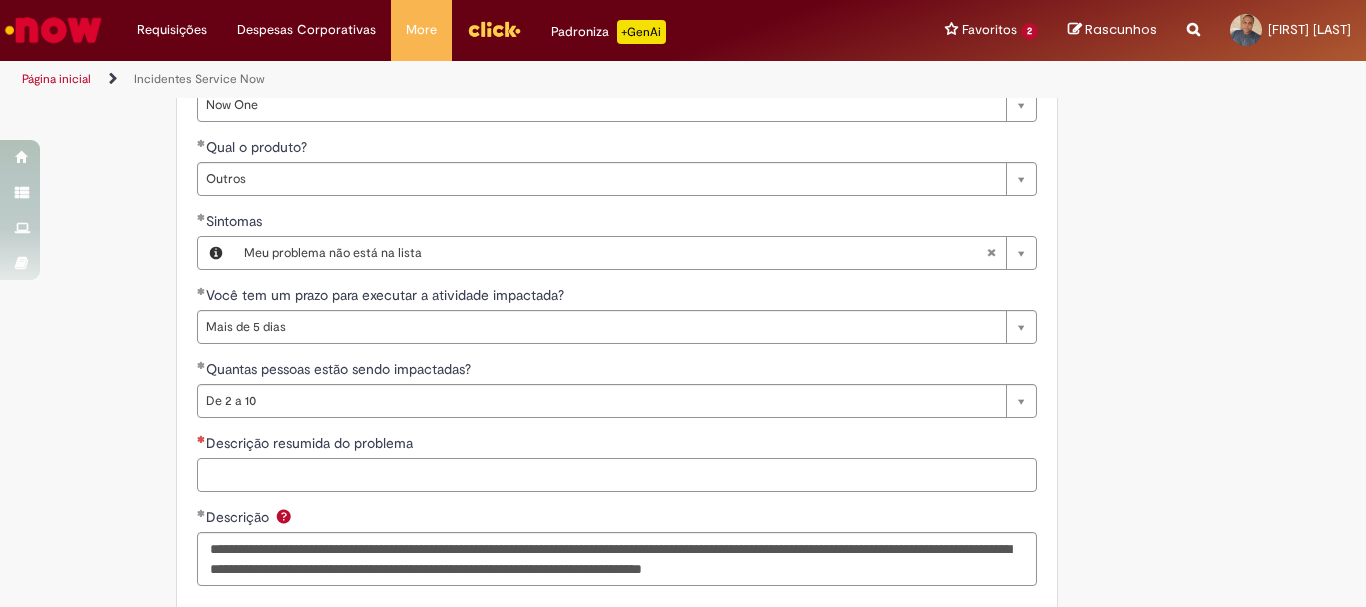 click on "Descrição resumida do problema" at bounding box center (617, 475) 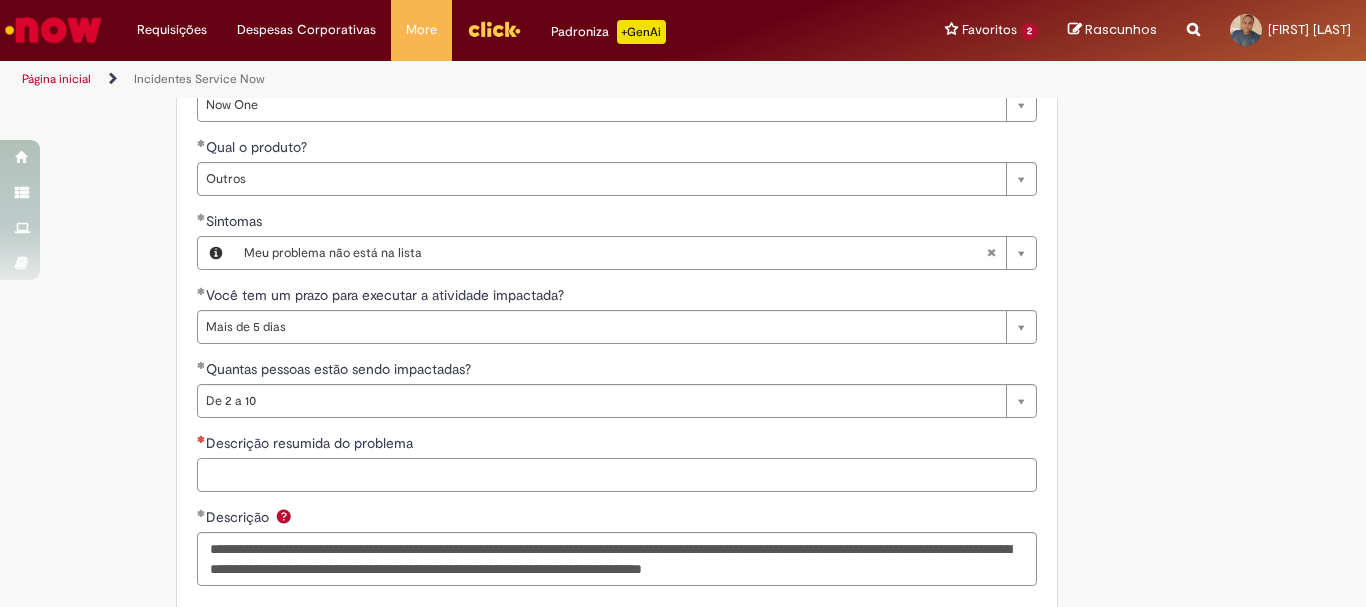 type on "*" 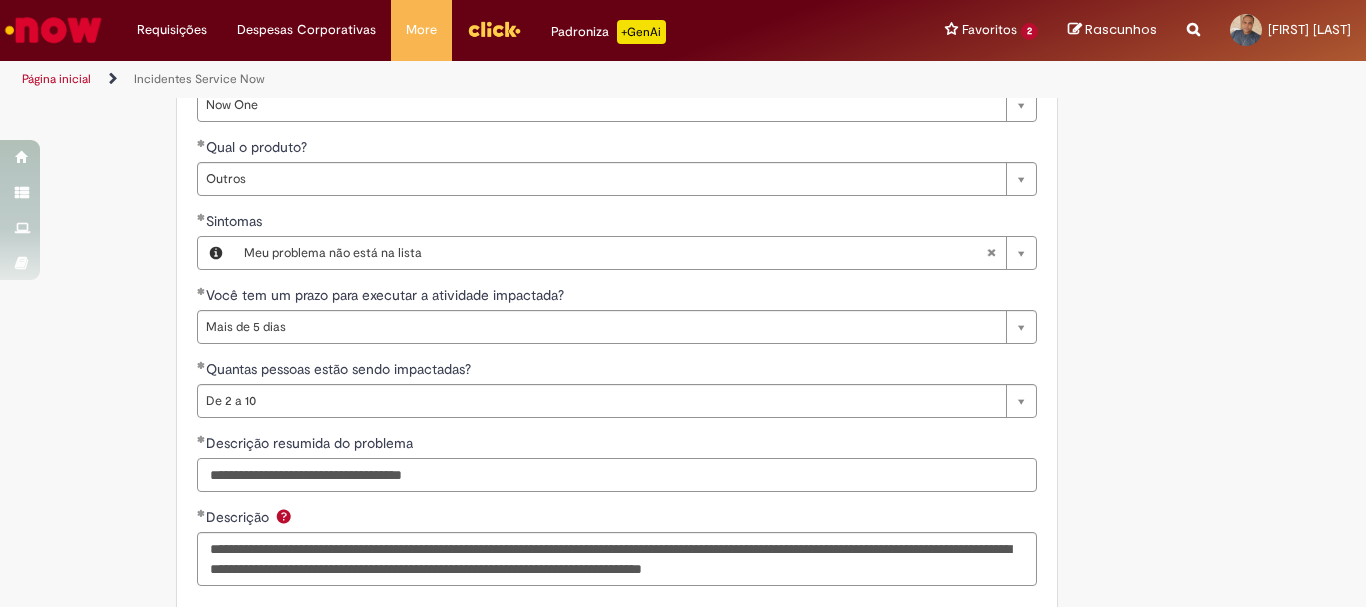 scroll, scrollTop: 1206, scrollLeft: 0, axis: vertical 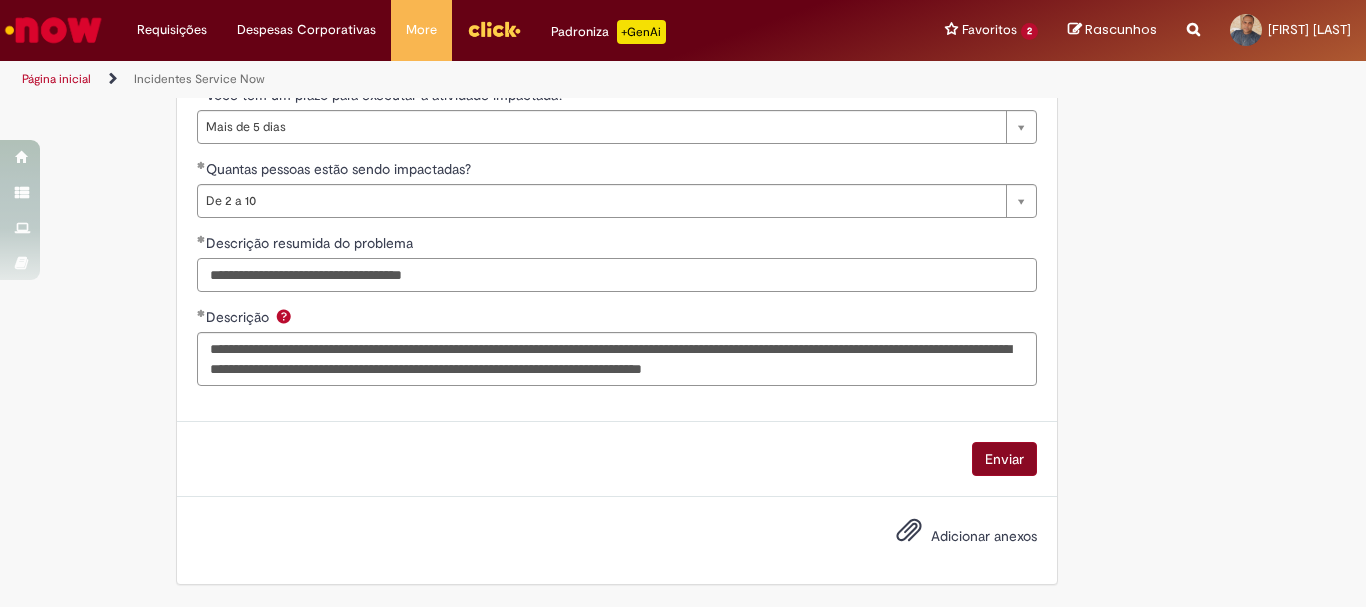 type on "**********" 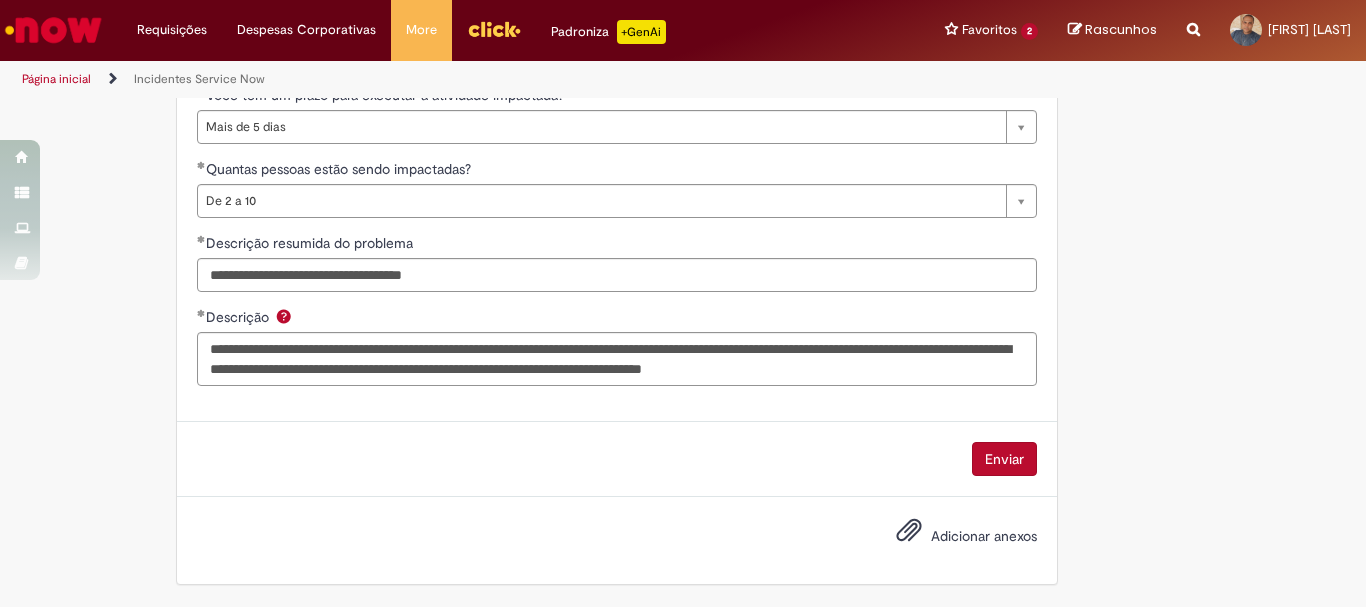 click on "Enviar" at bounding box center [1004, 459] 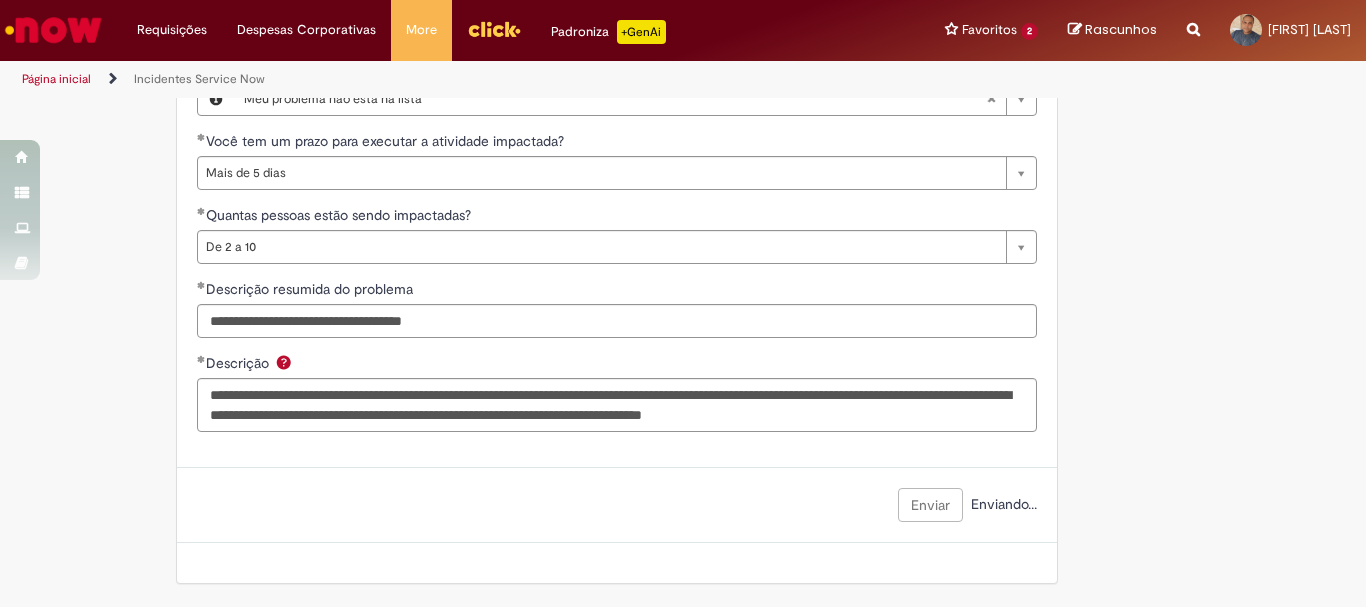 scroll, scrollTop: 1160, scrollLeft: 0, axis: vertical 